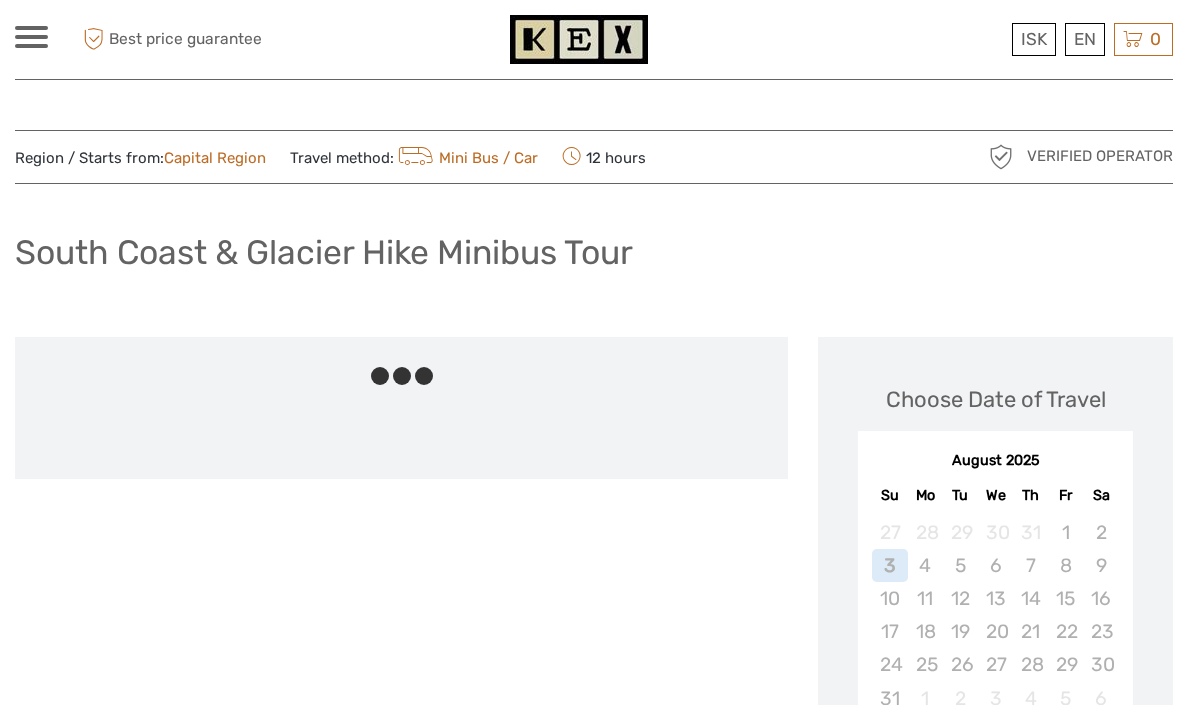 scroll, scrollTop: 0, scrollLeft: 0, axis: both 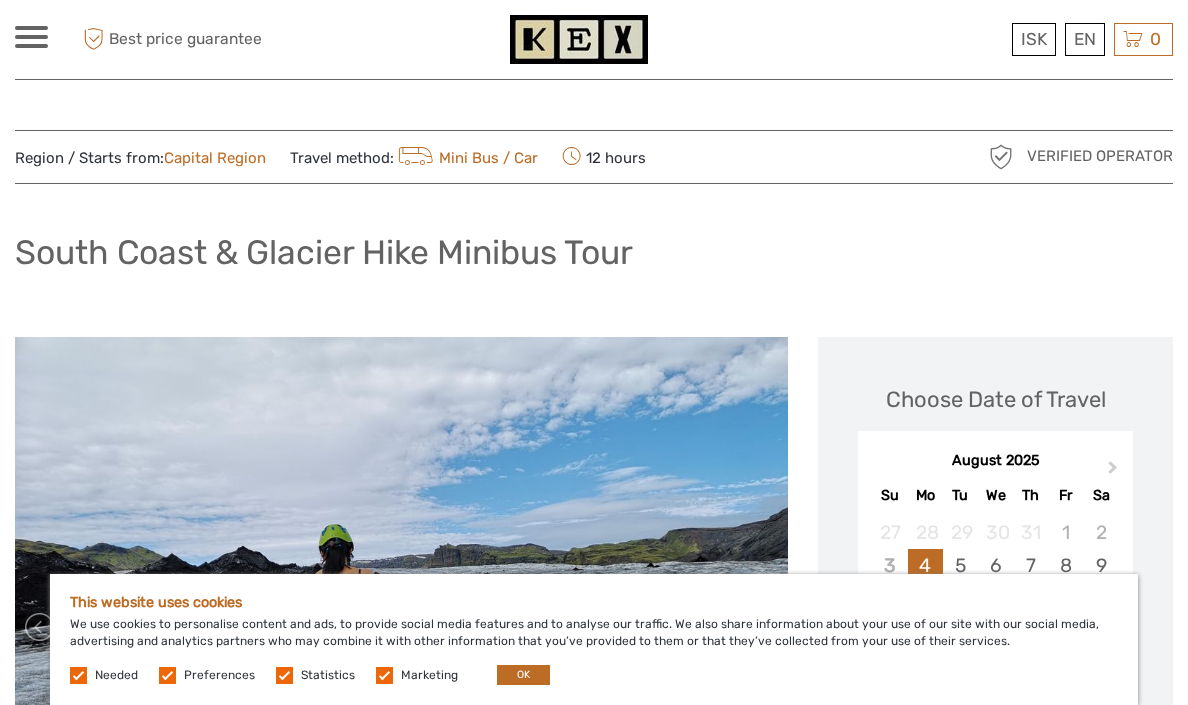 click at bounding box center [167, 675] 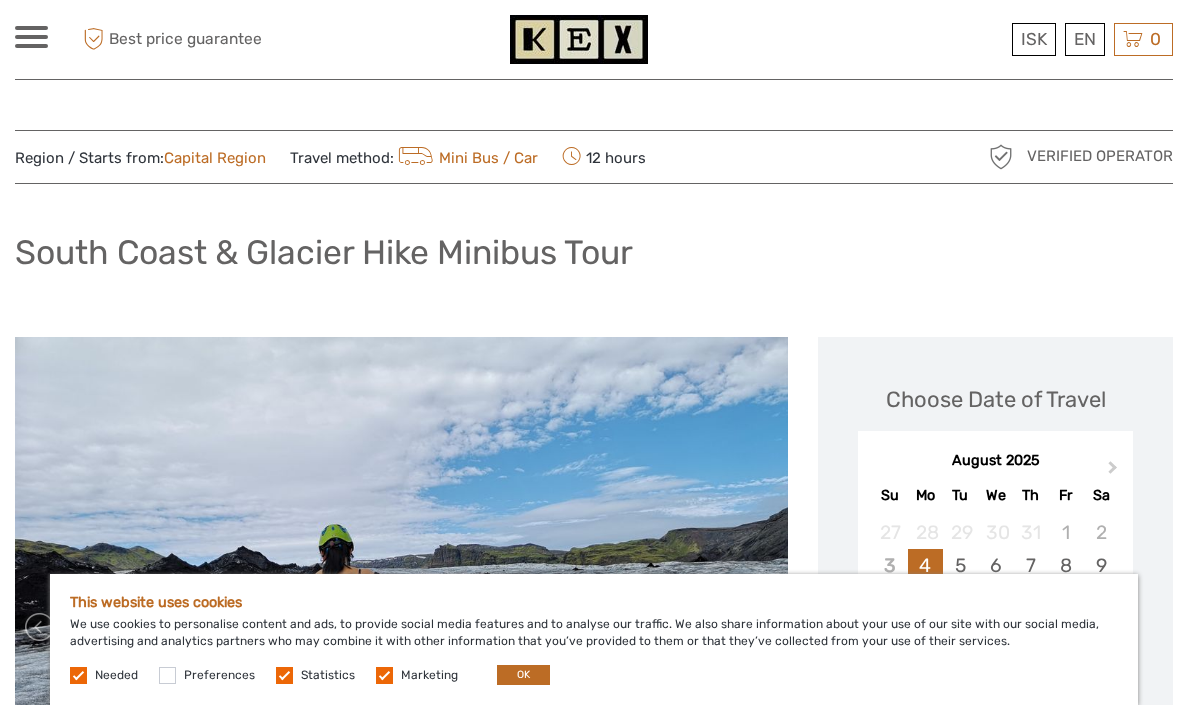 click at bounding box center (284, 675) 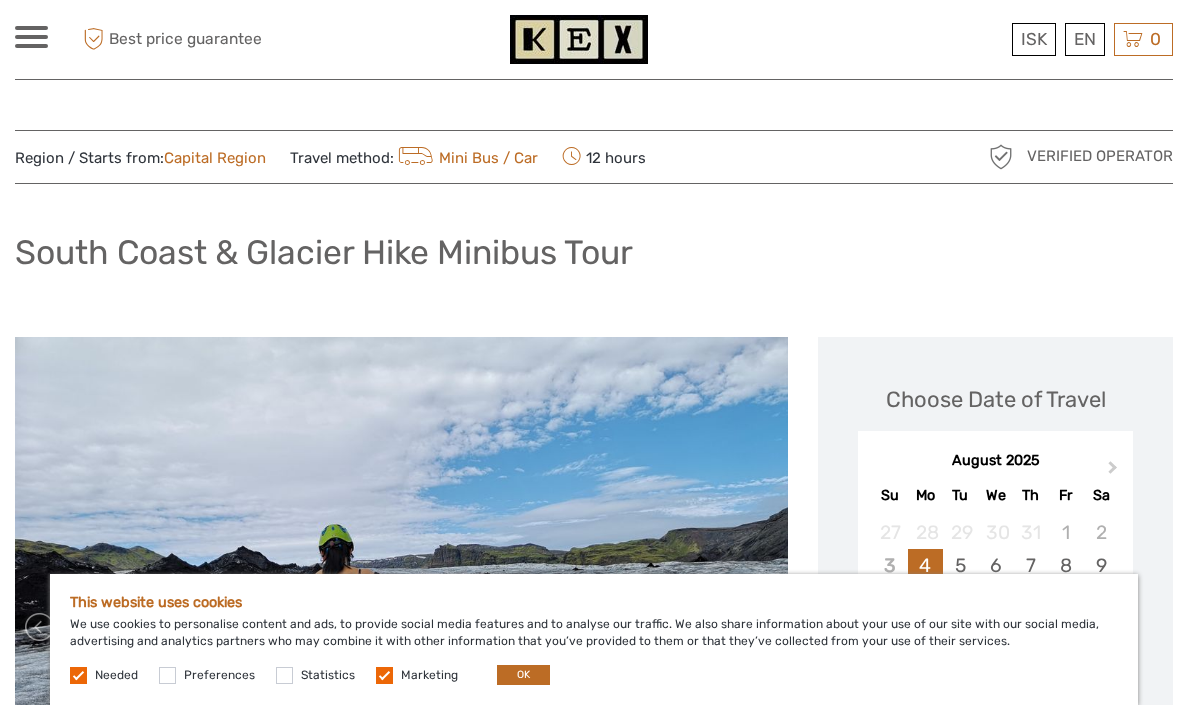 click at bounding box center [384, 675] 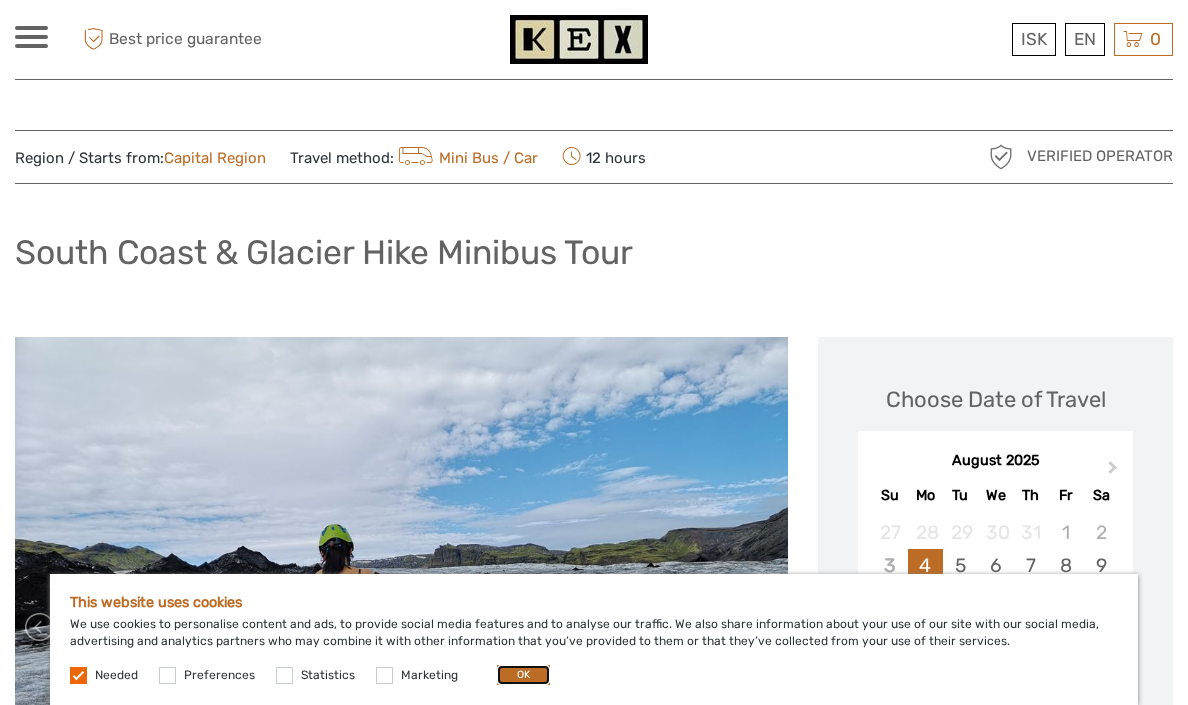 click on "OK" at bounding box center [523, 675] 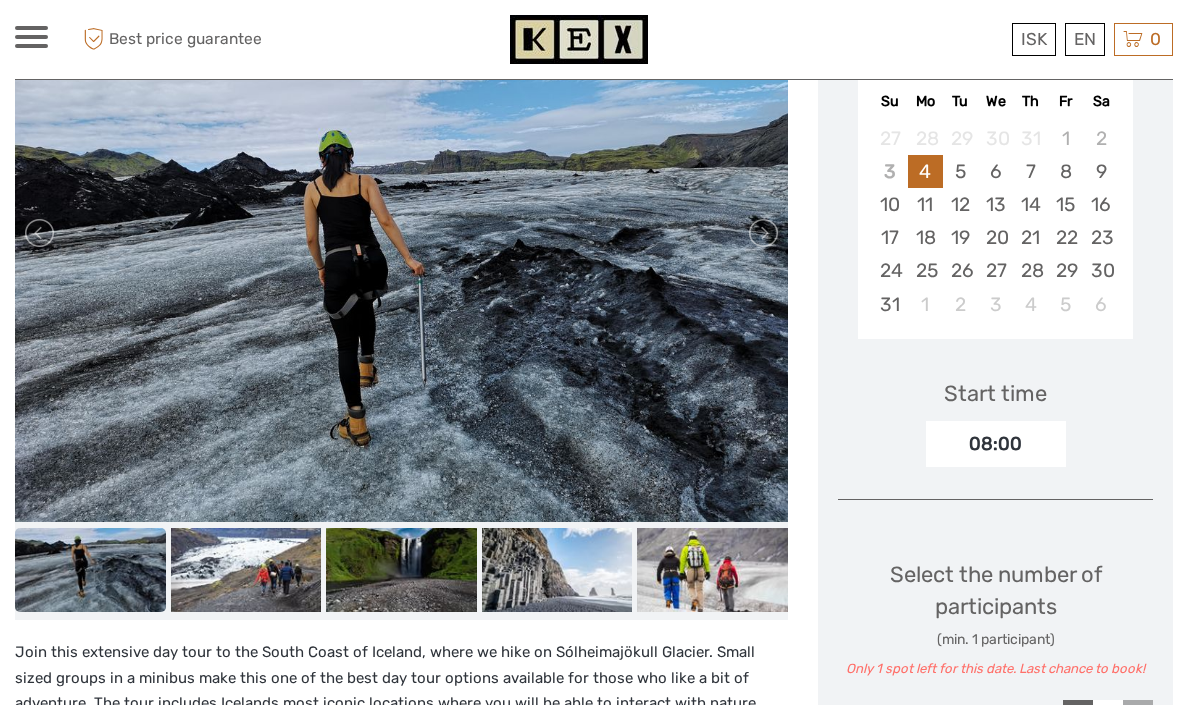 scroll, scrollTop: 397, scrollLeft: 0, axis: vertical 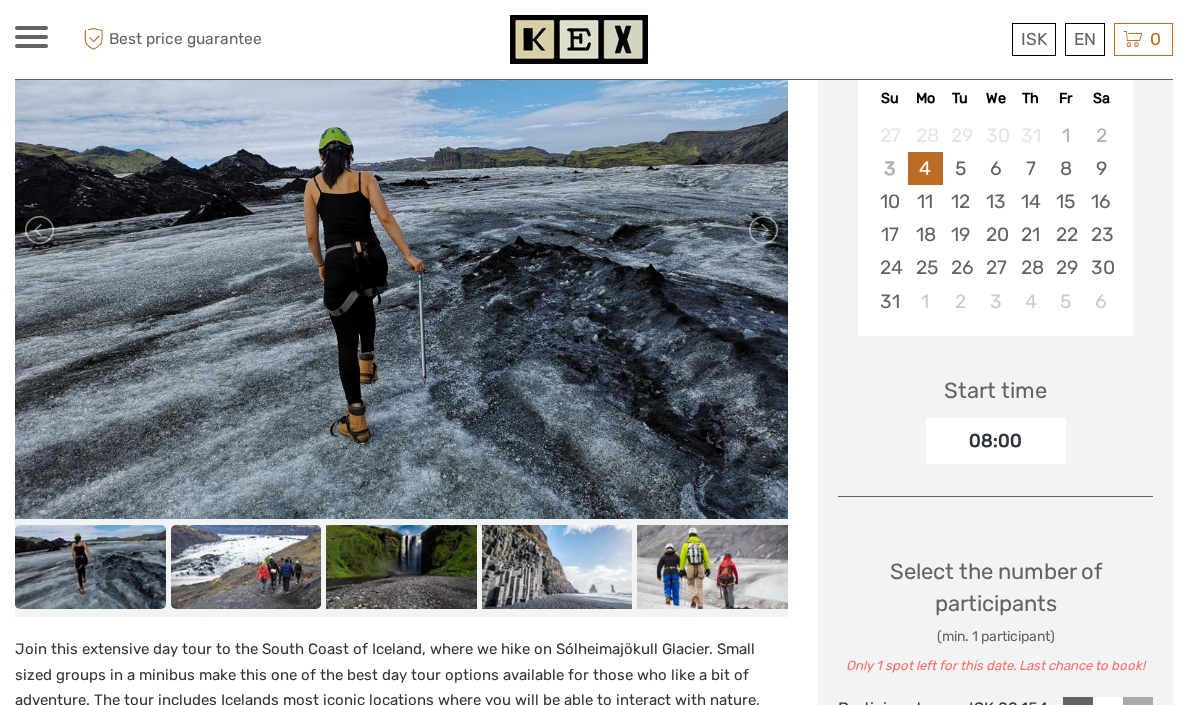 click at bounding box center (246, 567) 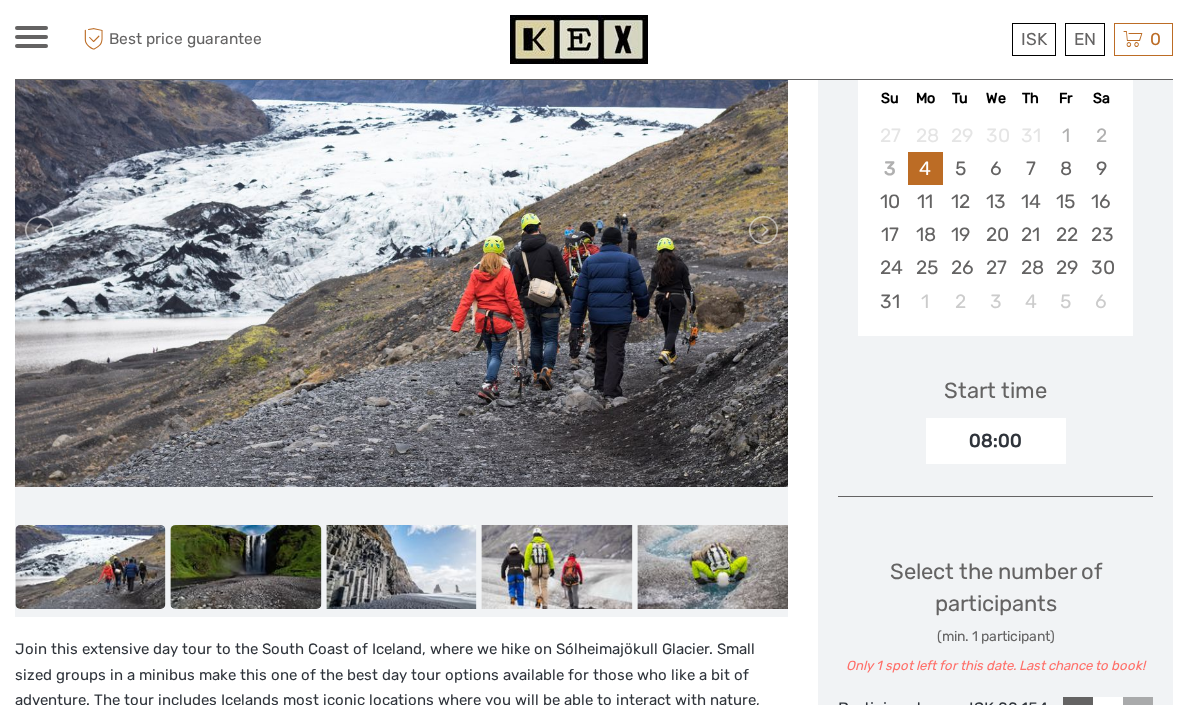 click at bounding box center (246, 567) 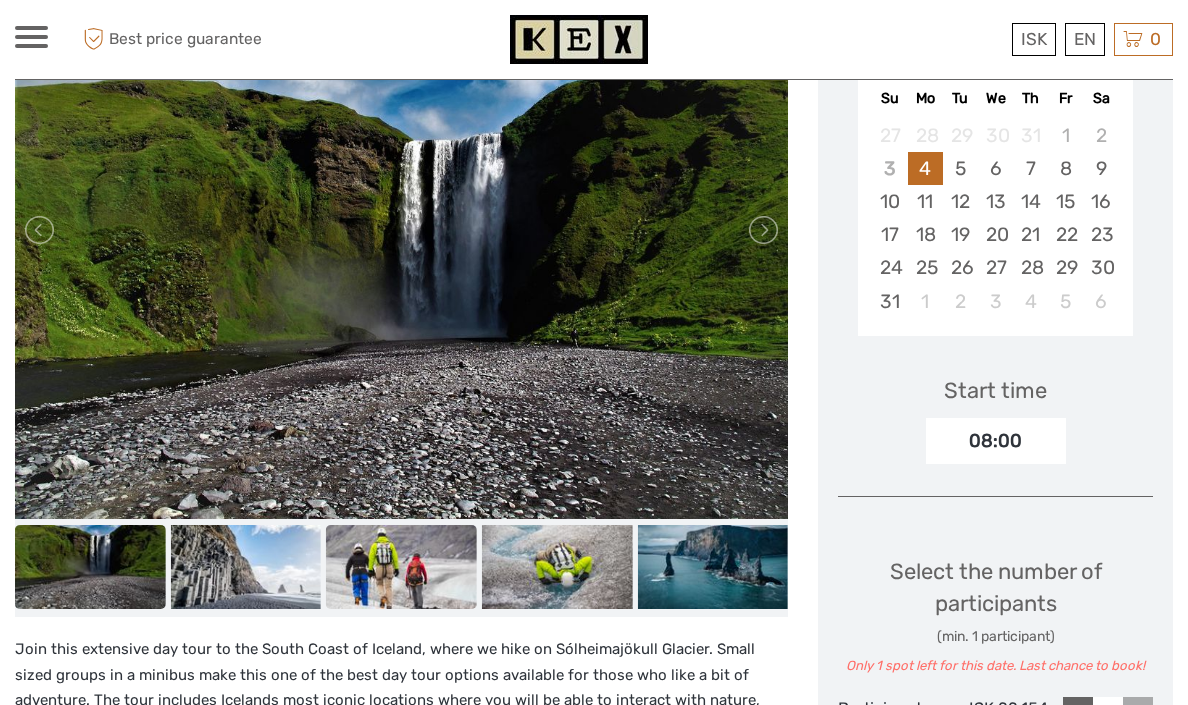 click at bounding box center [401, 567] 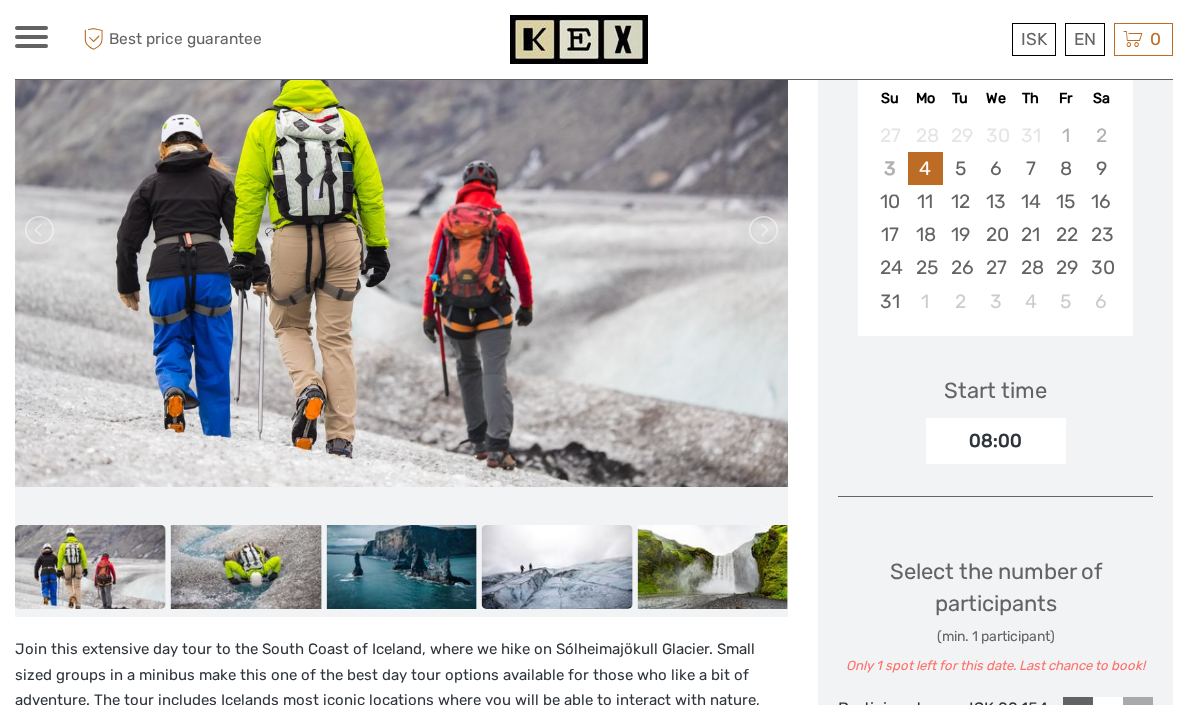 click at bounding box center [557, 567] 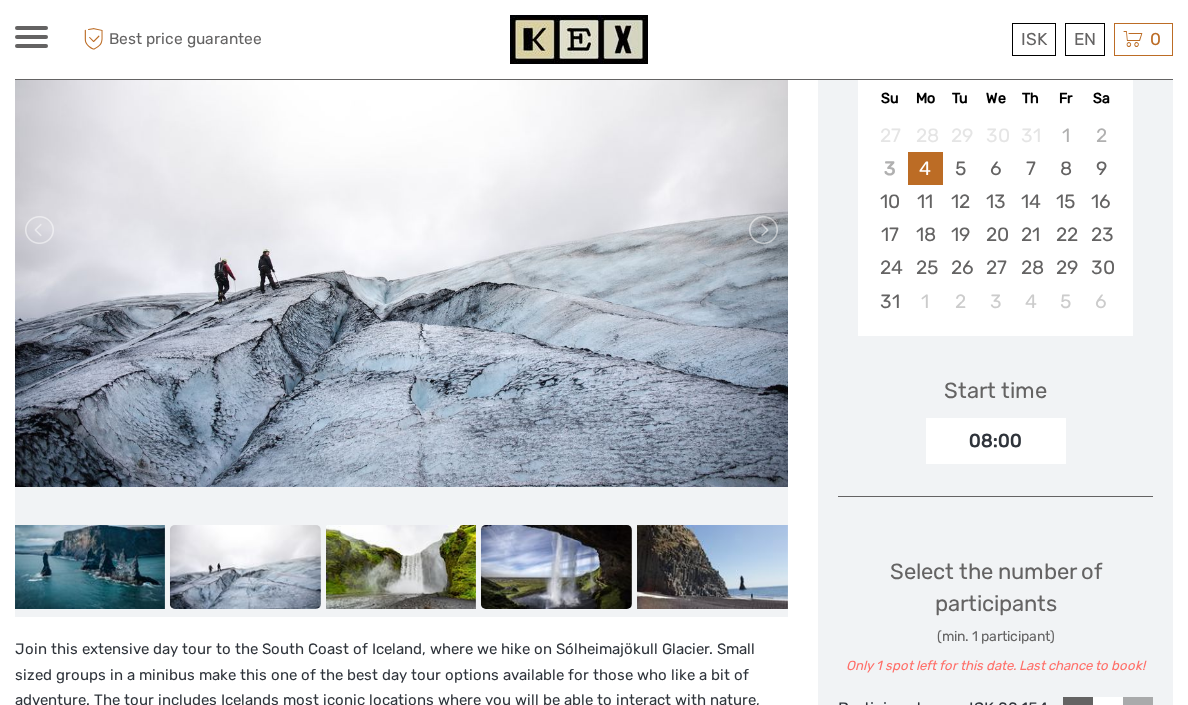 click at bounding box center [556, 567] 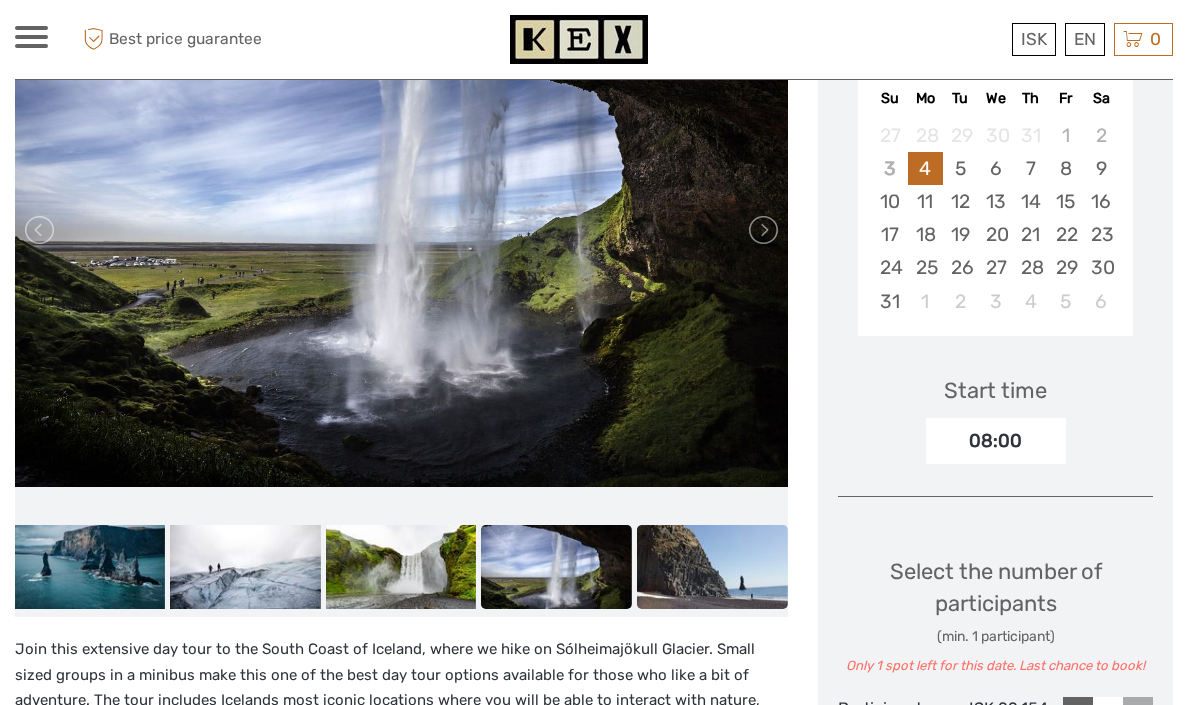 click at bounding box center [712, 567] 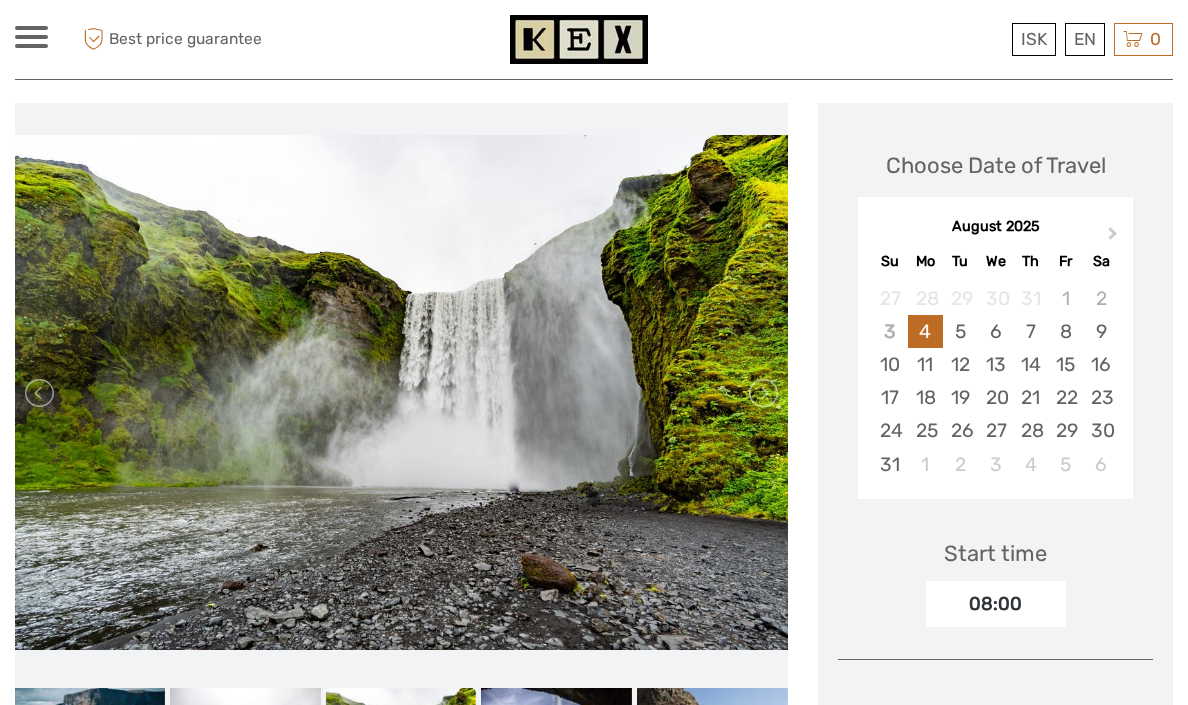 scroll, scrollTop: 228, scrollLeft: 0, axis: vertical 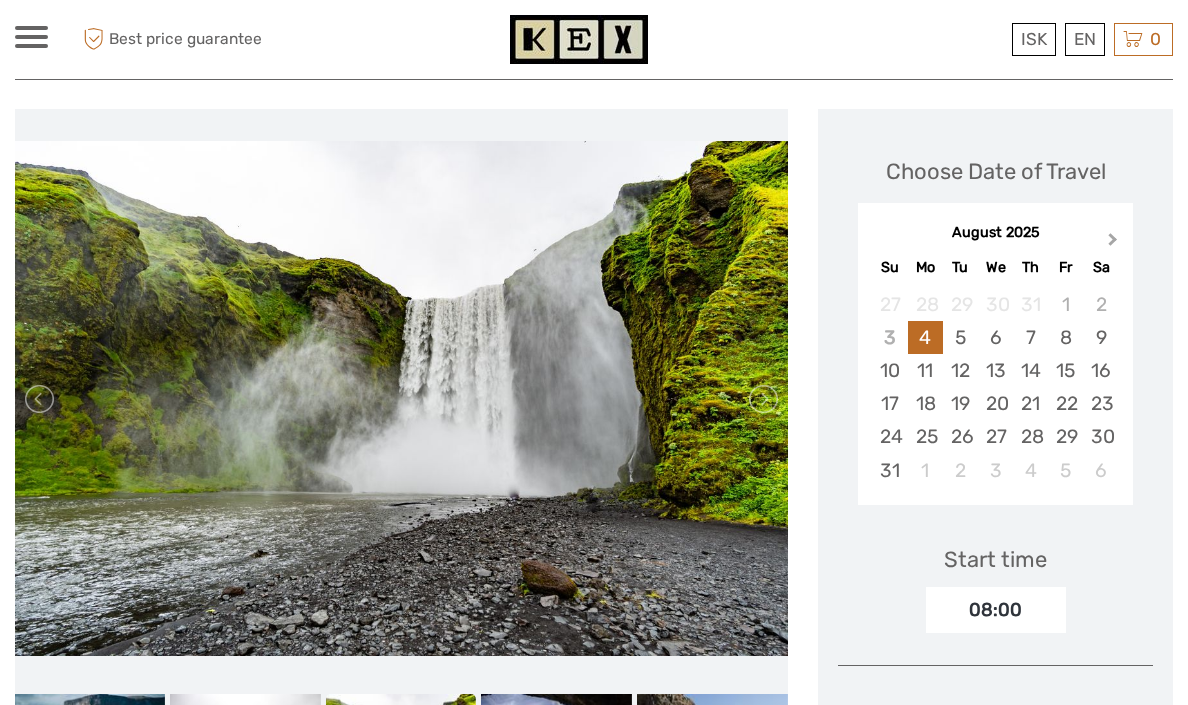 click on "Next Month" at bounding box center [1113, 243] 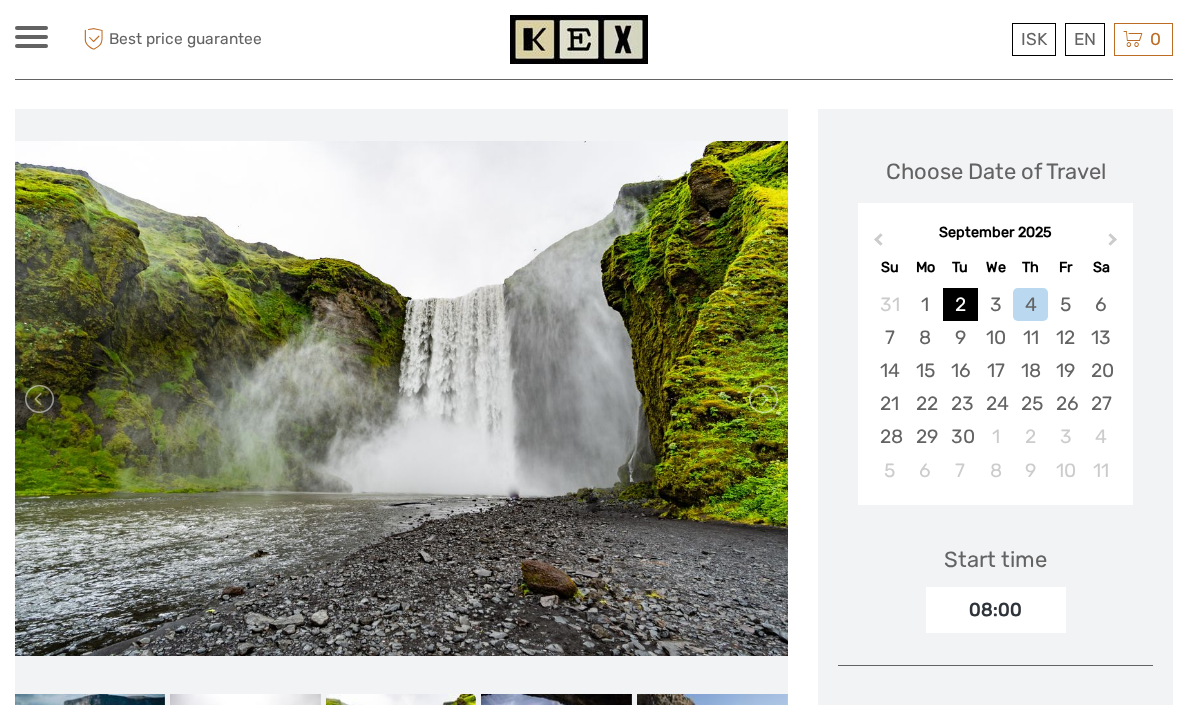 click on "2" at bounding box center [960, 304] 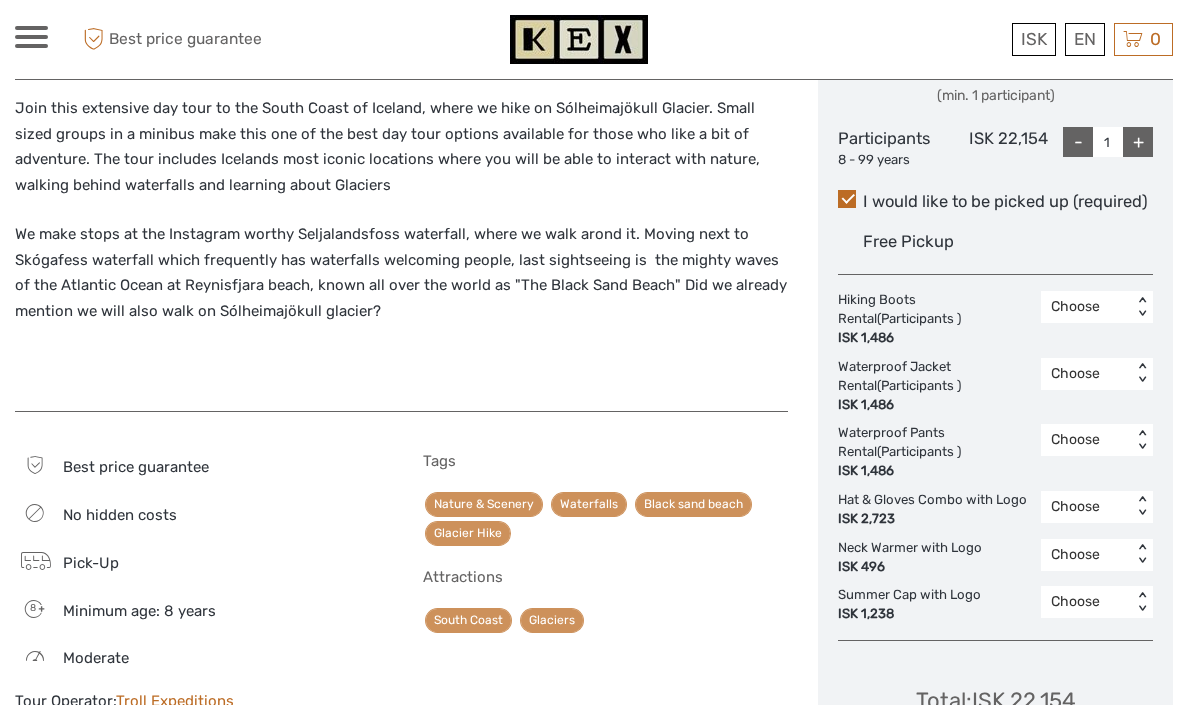 scroll, scrollTop: 945, scrollLeft: 0, axis: vertical 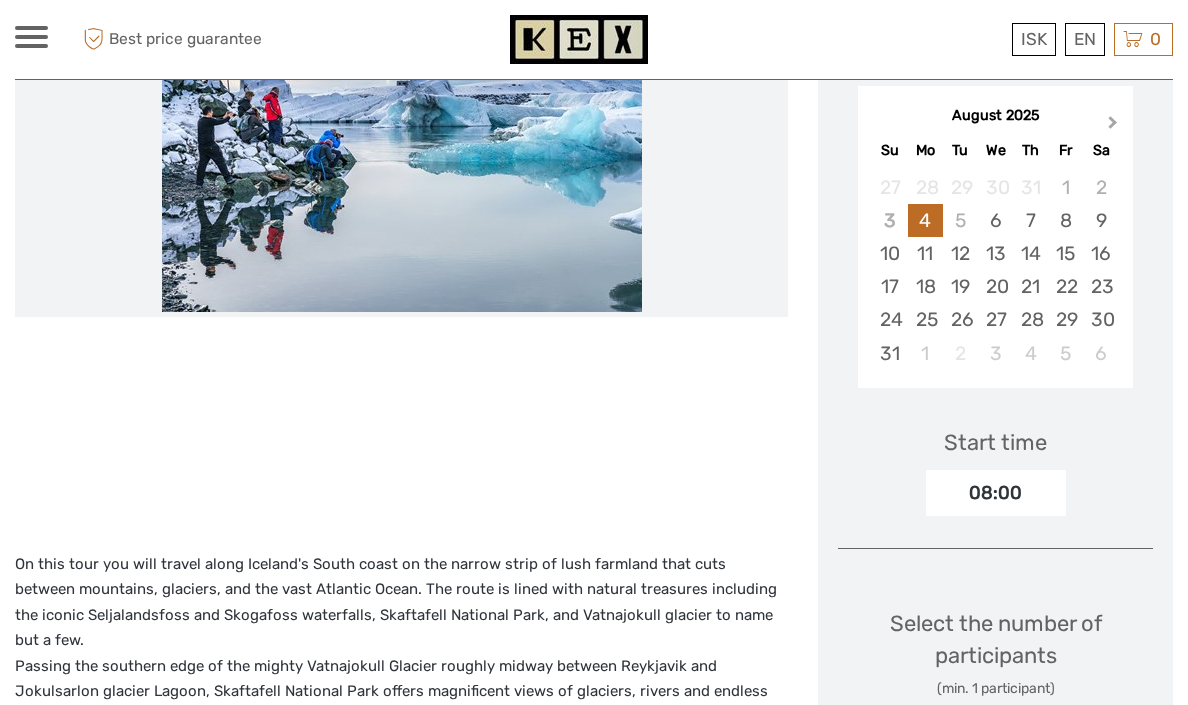 click on "Next Month" at bounding box center [1113, 126] 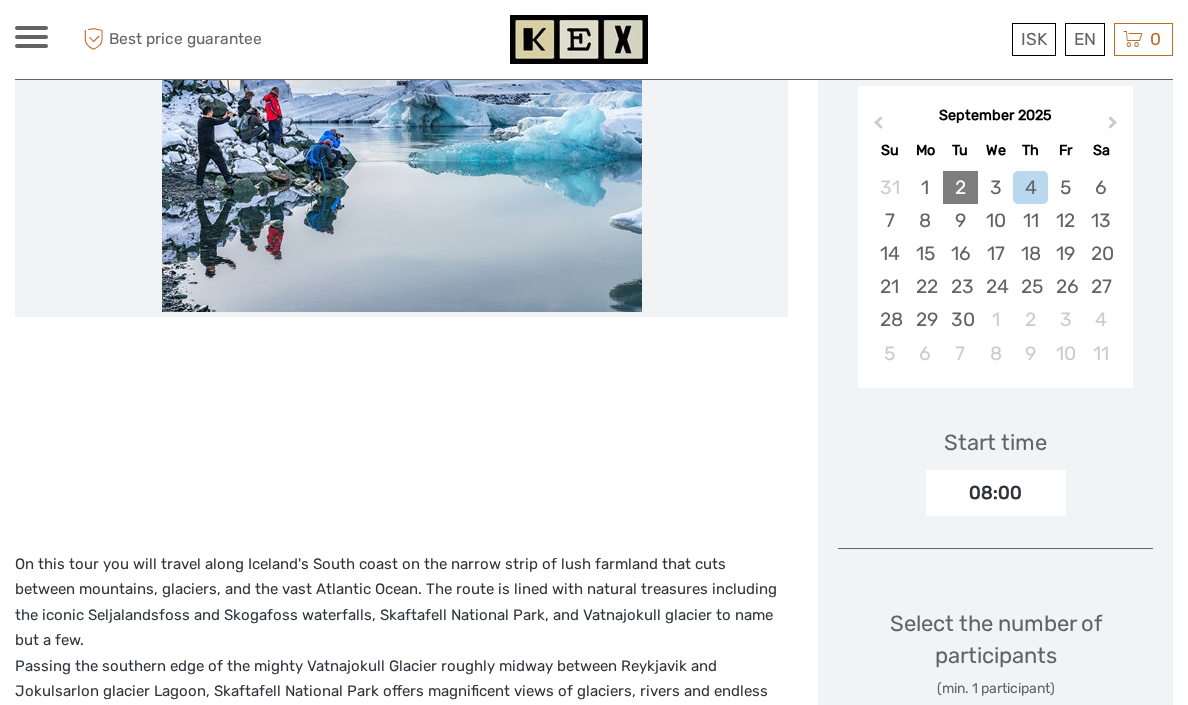click on "2" at bounding box center (960, 187) 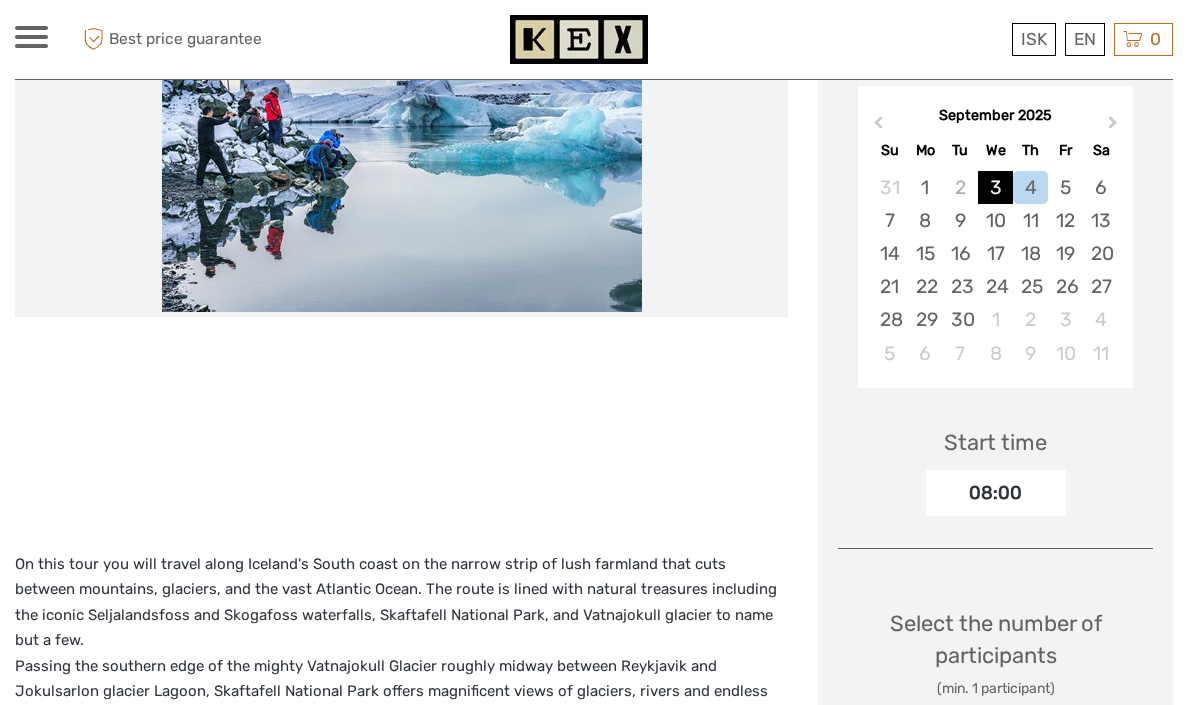 click on "3" at bounding box center (995, 187) 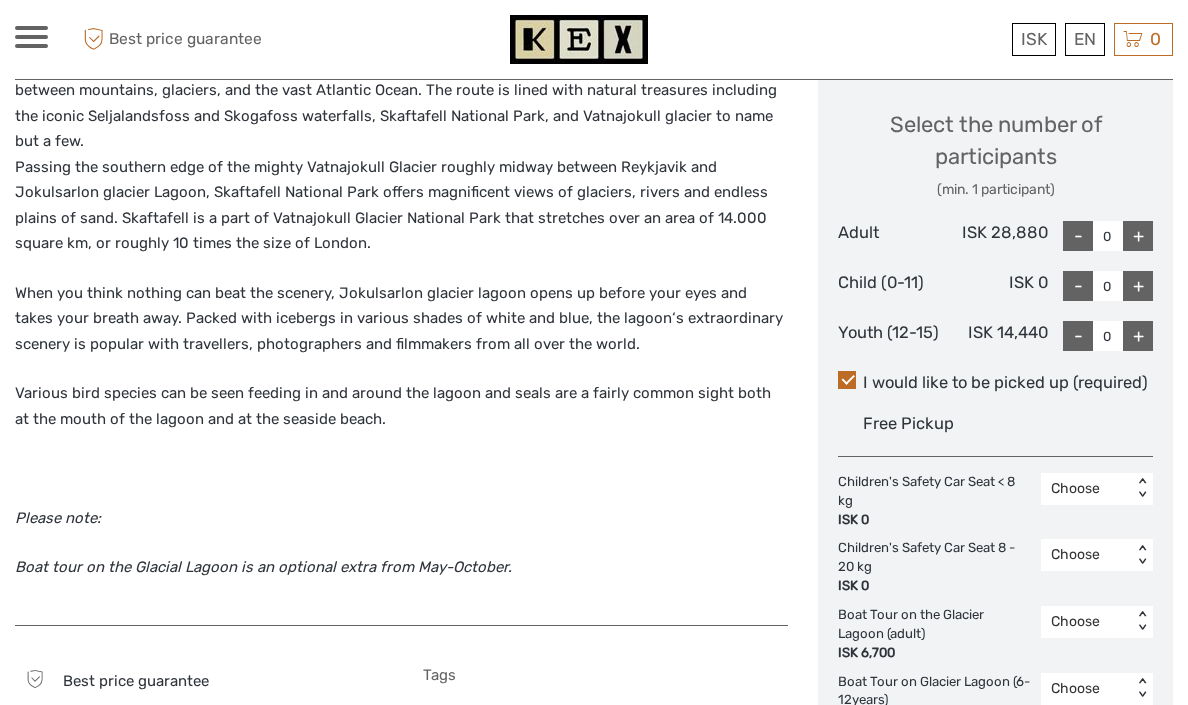 scroll, scrollTop: 817, scrollLeft: 0, axis: vertical 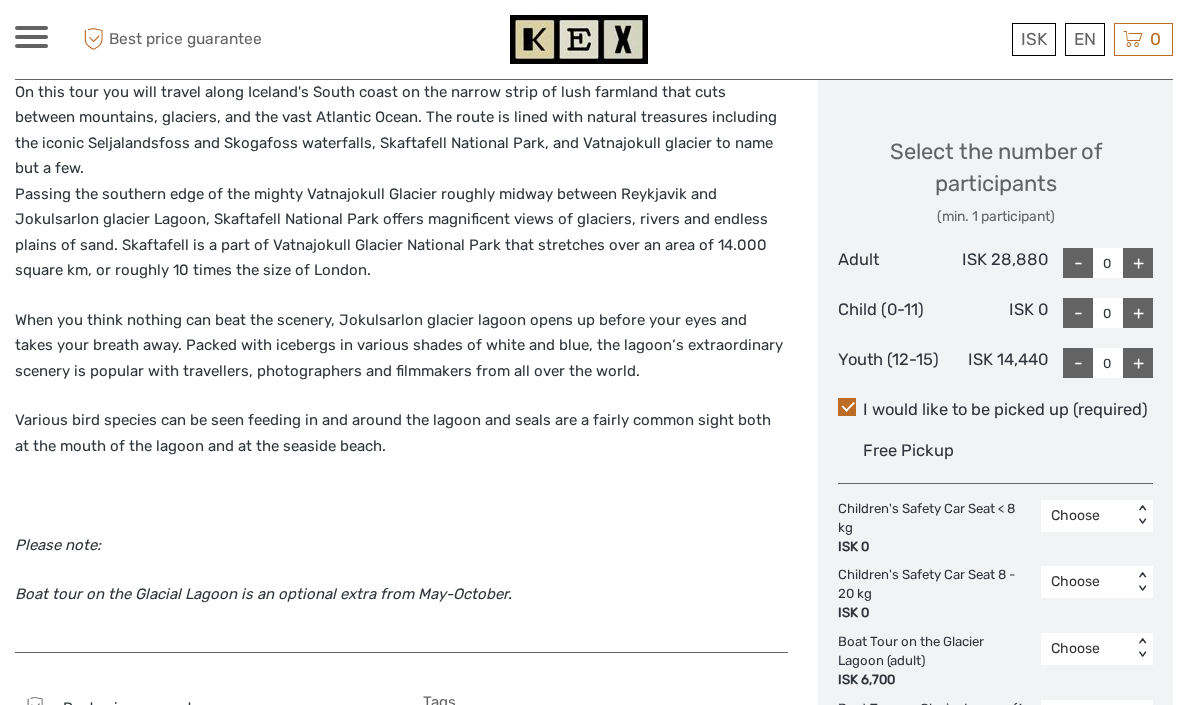 click on "+" at bounding box center [1138, 263] 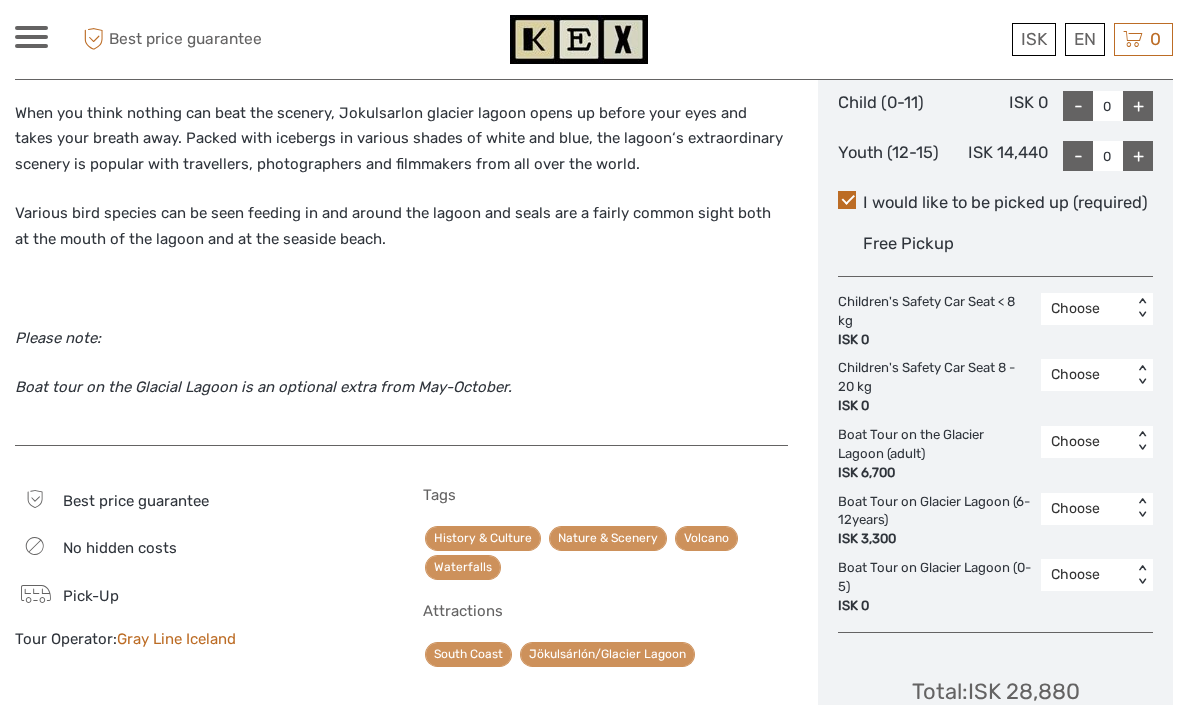 scroll, scrollTop: 1026, scrollLeft: 0, axis: vertical 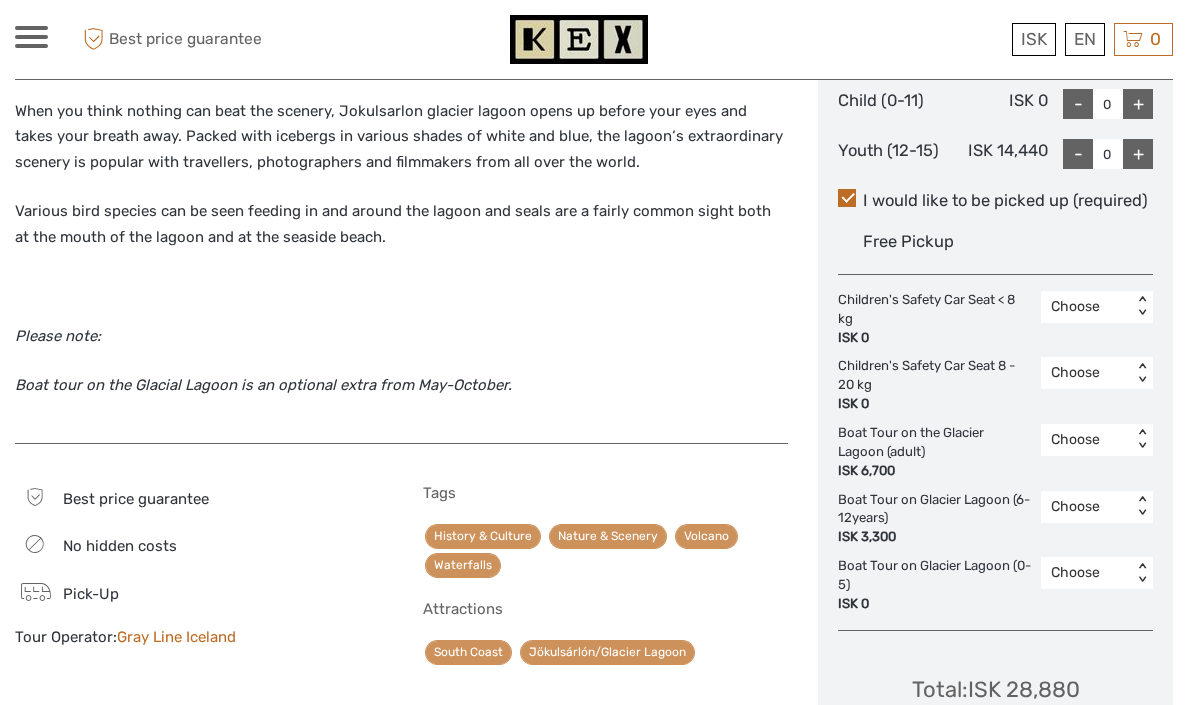click on "Choose" at bounding box center (1086, 440) 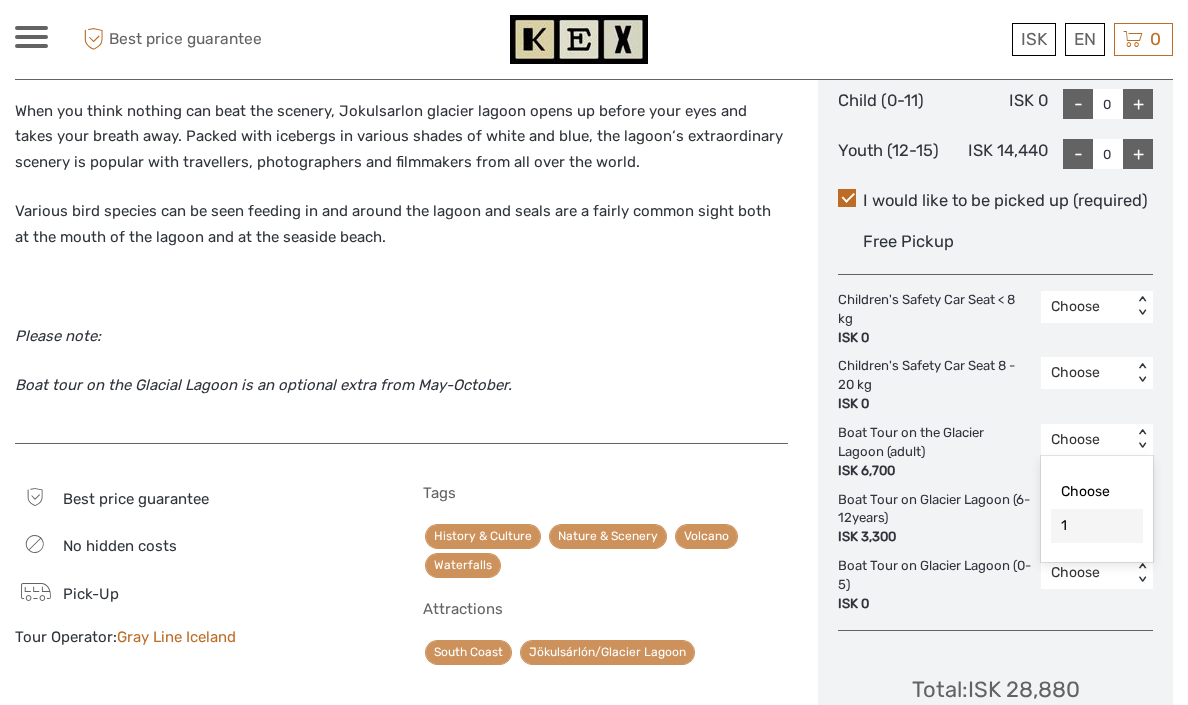 click on "1" at bounding box center (1097, 526) 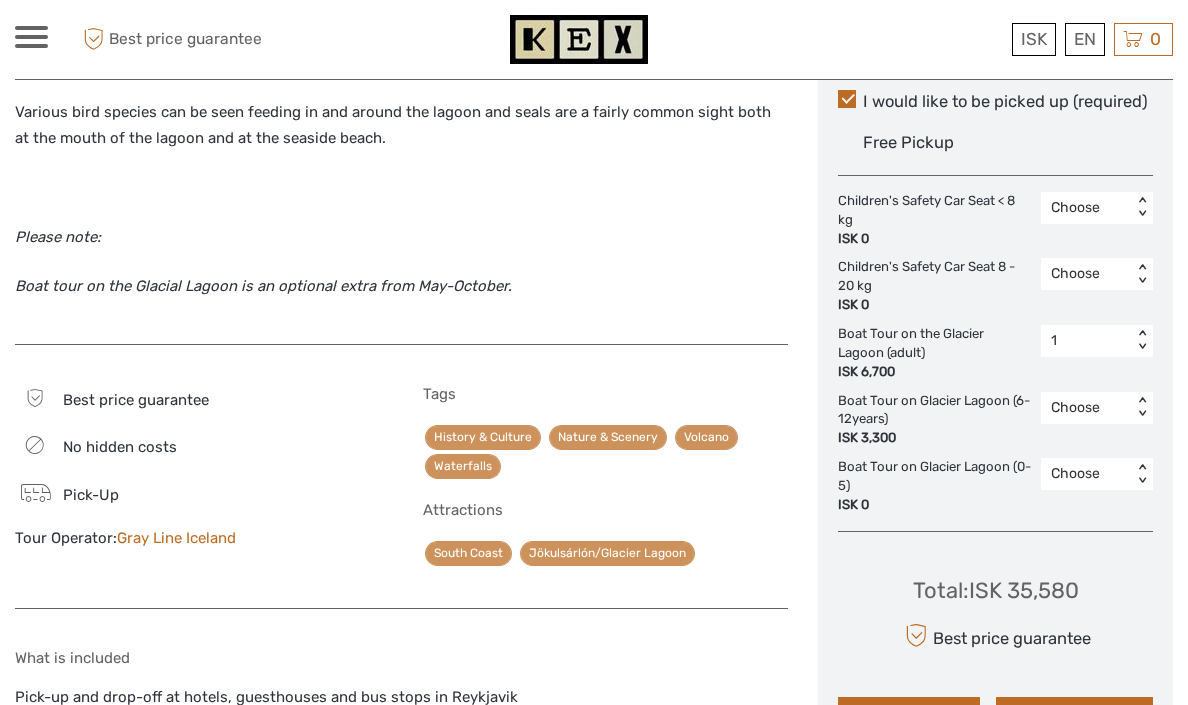 scroll, scrollTop: 1133, scrollLeft: 0, axis: vertical 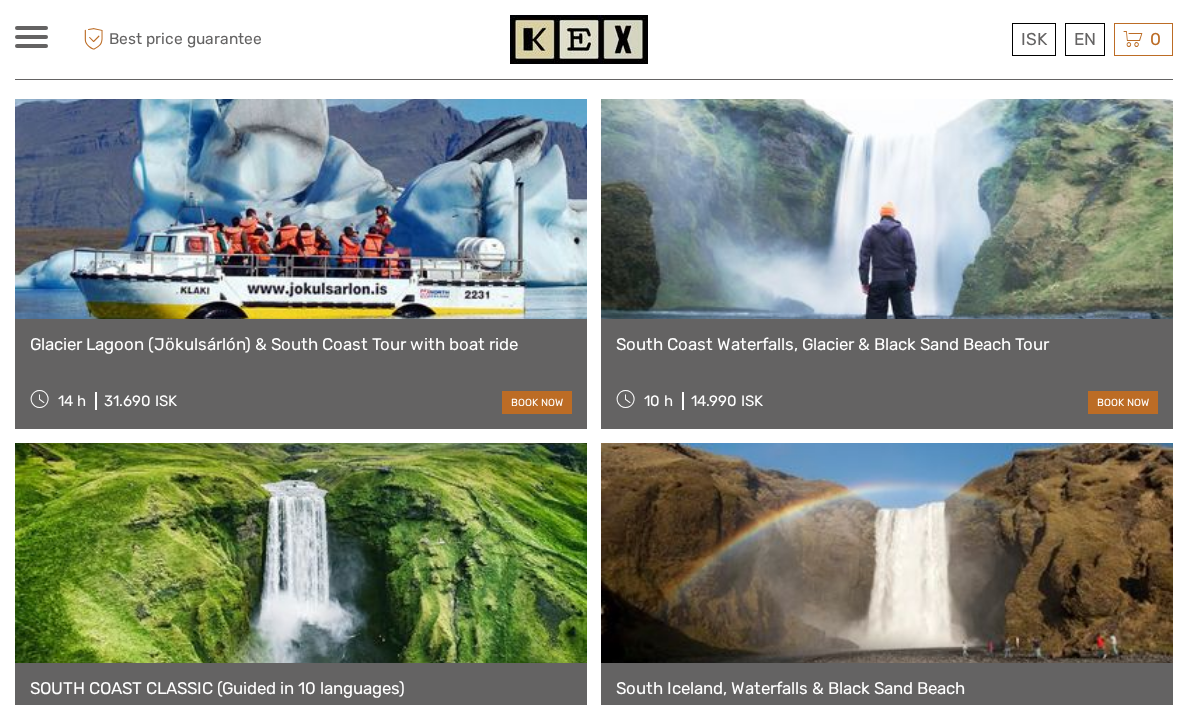 click on "South Coast Waterfalls, Glacier & Black Sand Beach Tour" at bounding box center [887, 344] 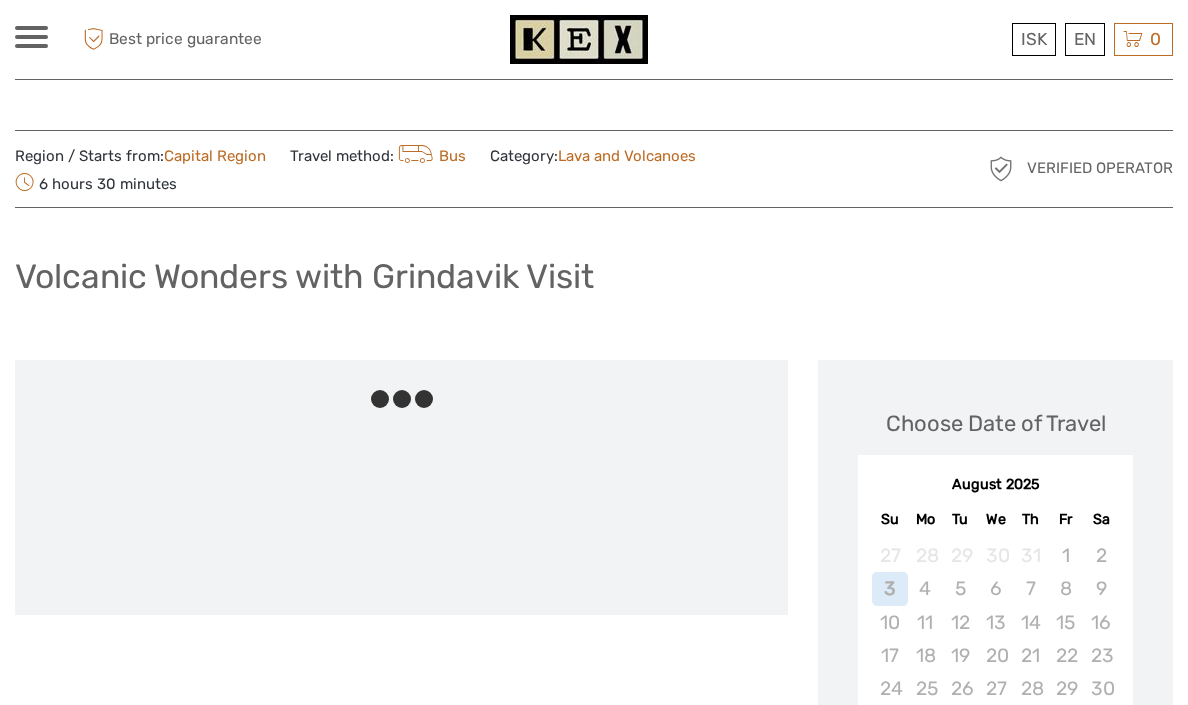 scroll, scrollTop: 0, scrollLeft: 0, axis: both 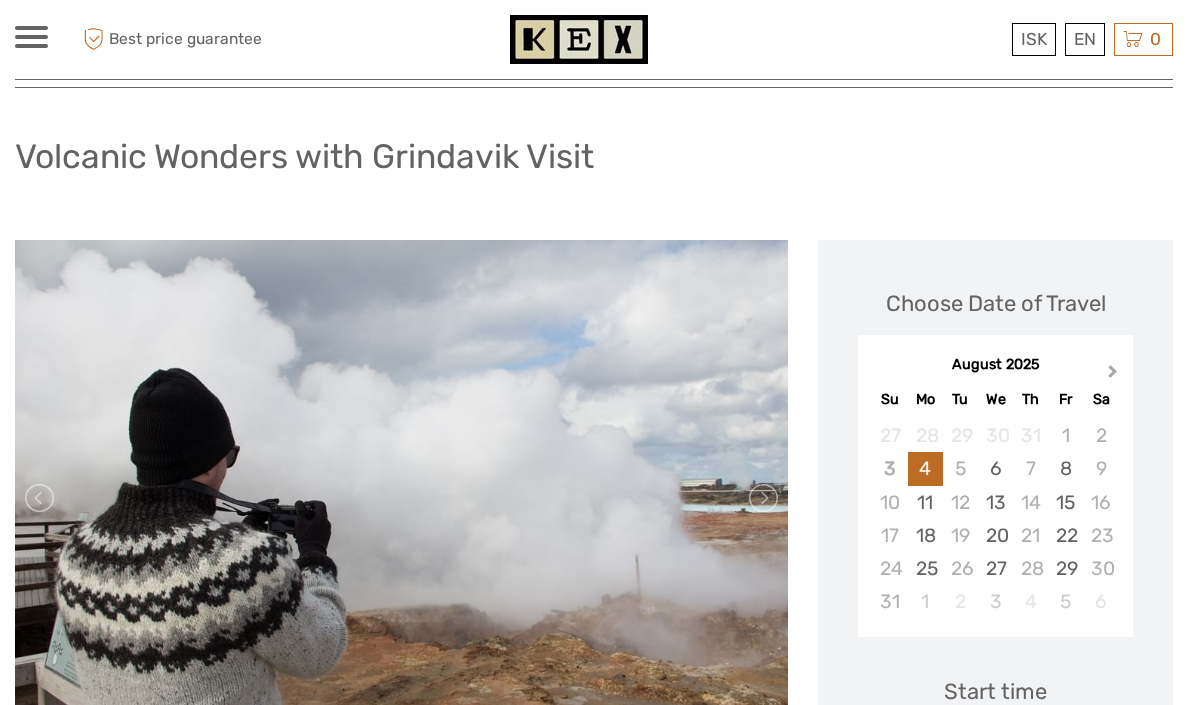 click on "Next Month" at bounding box center (1113, 375) 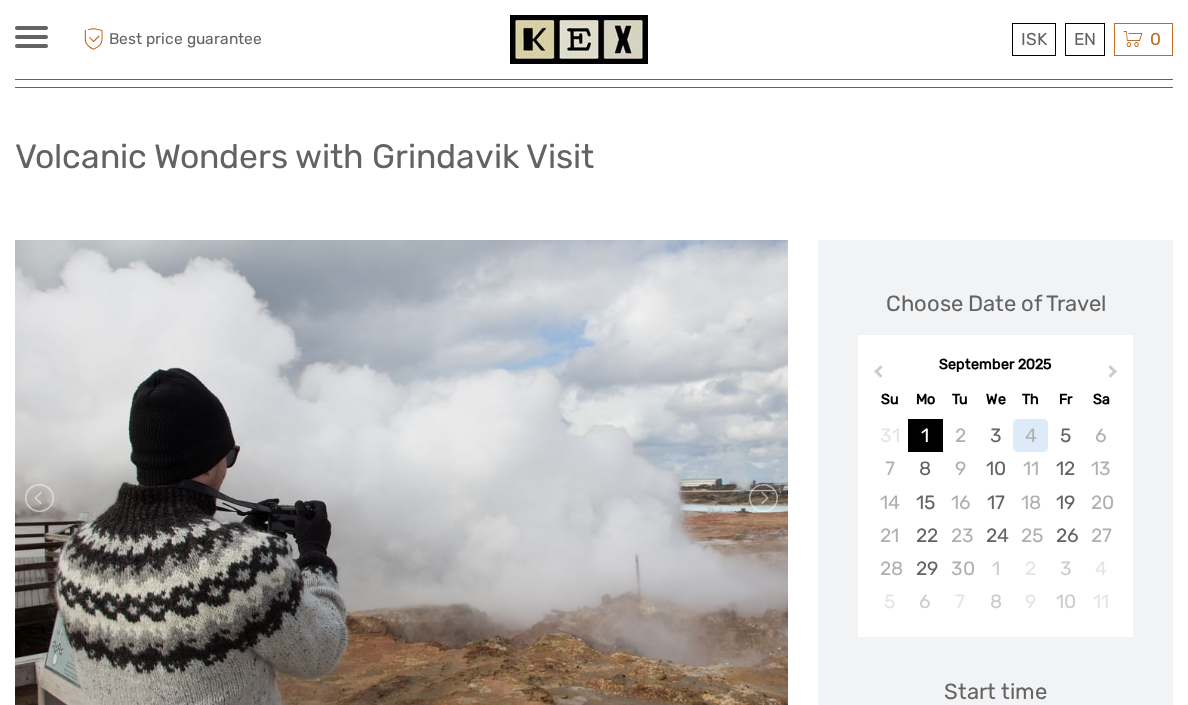 click on "1" at bounding box center (925, 435) 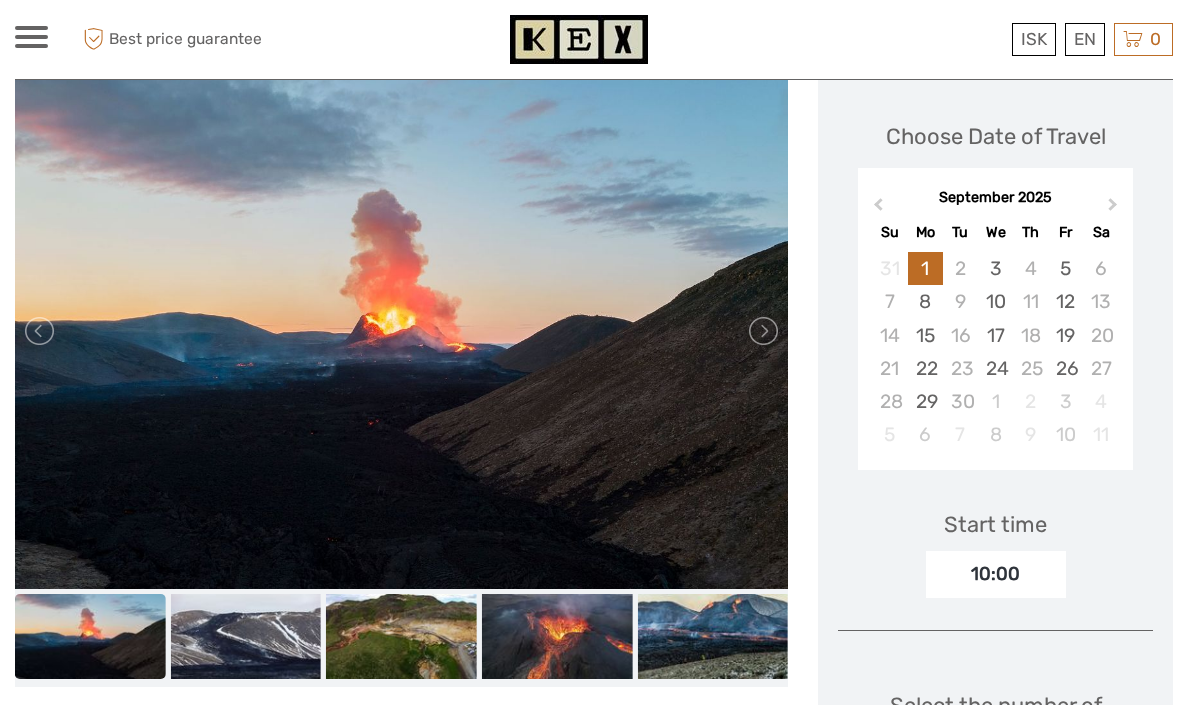 scroll, scrollTop: 314, scrollLeft: 0, axis: vertical 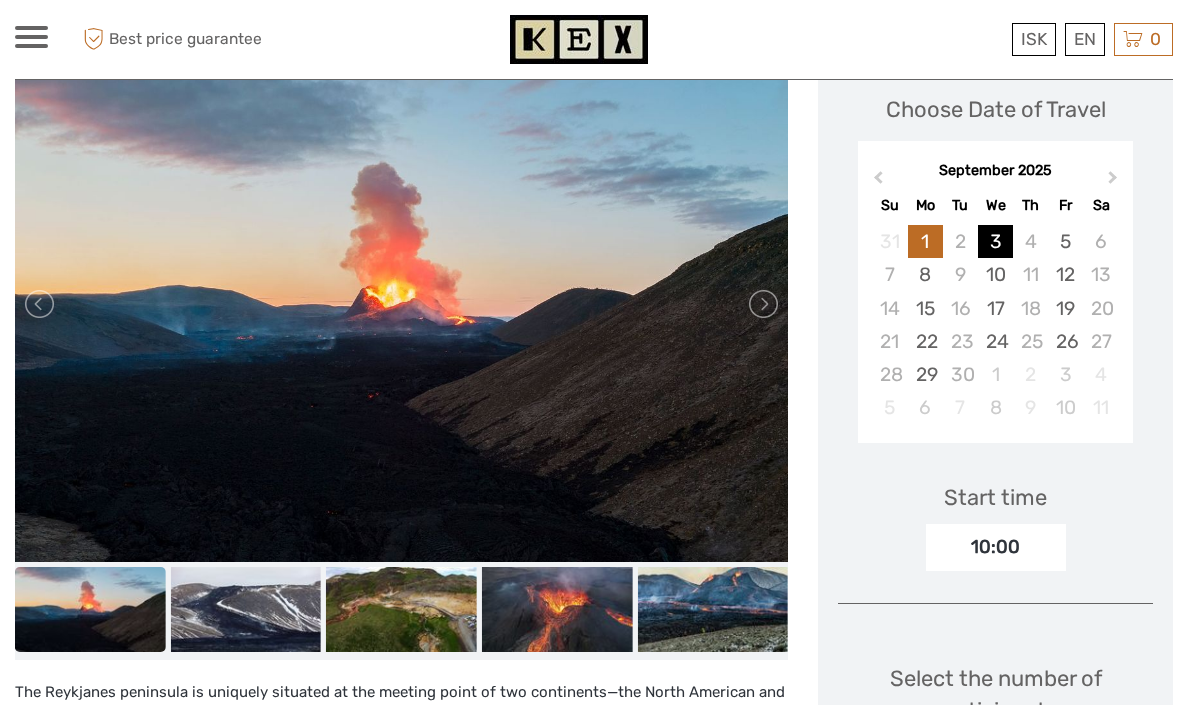click on "3" at bounding box center [995, 241] 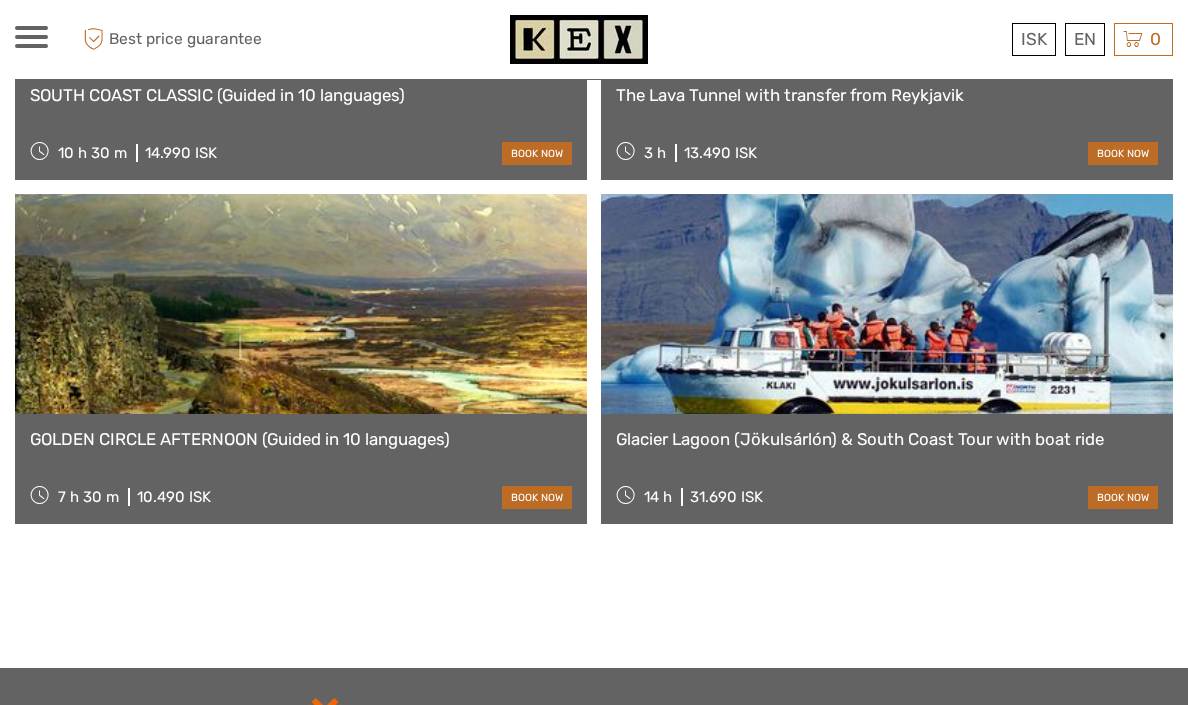 scroll, scrollTop: 3352, scrollLeft: 0, axis: vertical 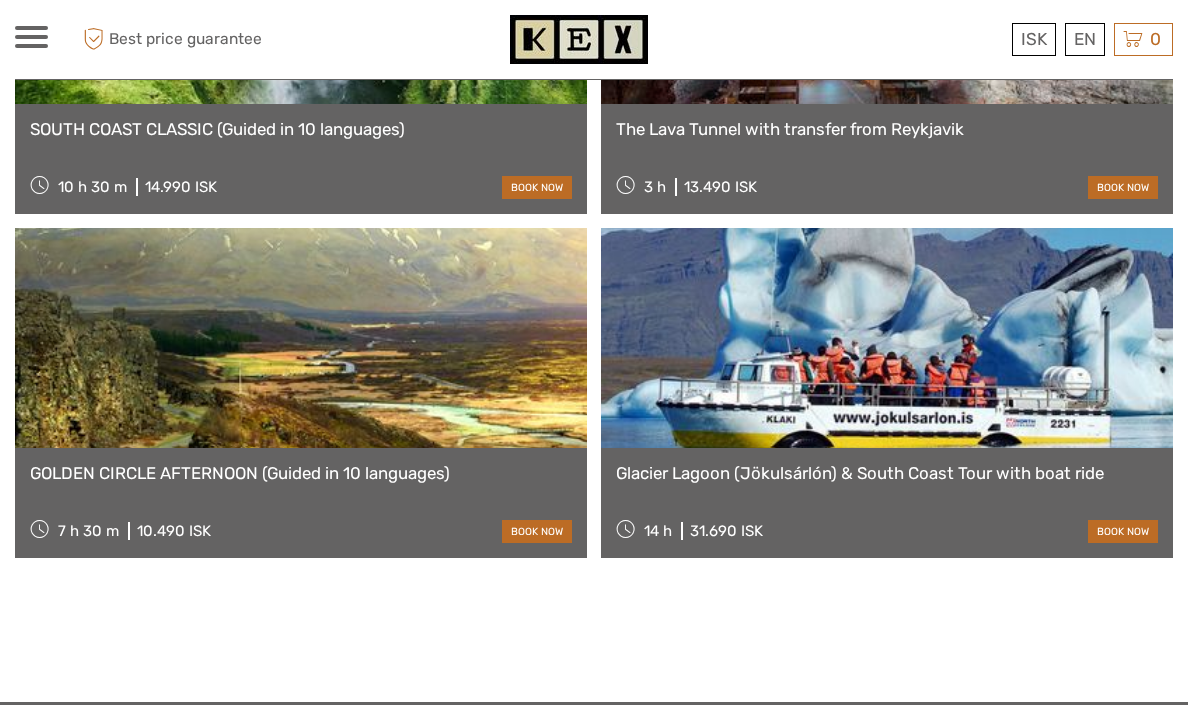 click on "Glacier Lagoon (Jökulsárlón) & South Coast Tour with boat ride" at bounding box center [887, 473] 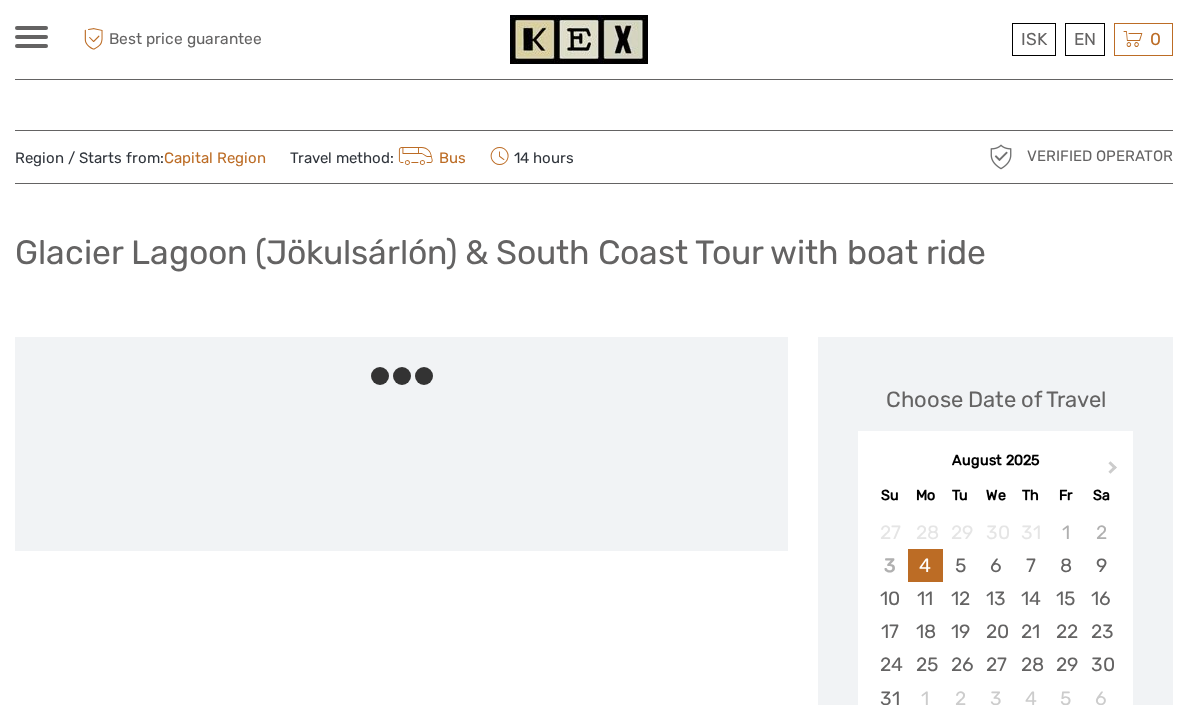 scroll, scrollTop: 0, scrollLeft: 0, axis: both 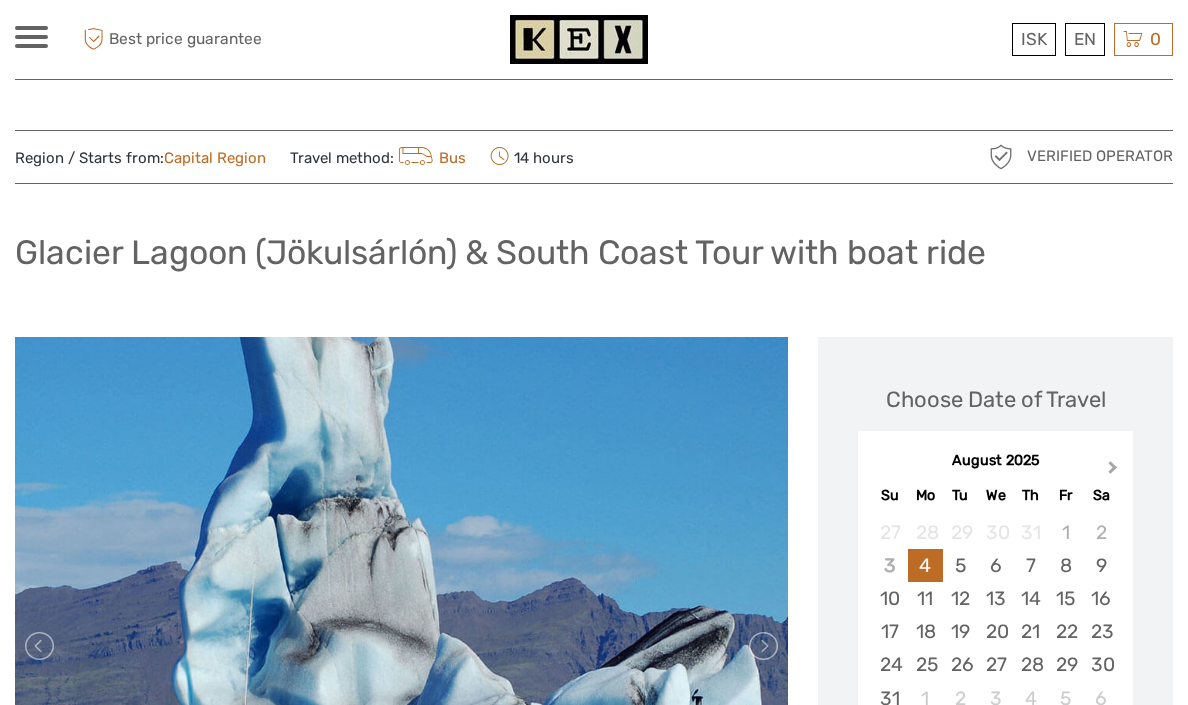 click on "Next Month" at bounding box center (1113, 471) 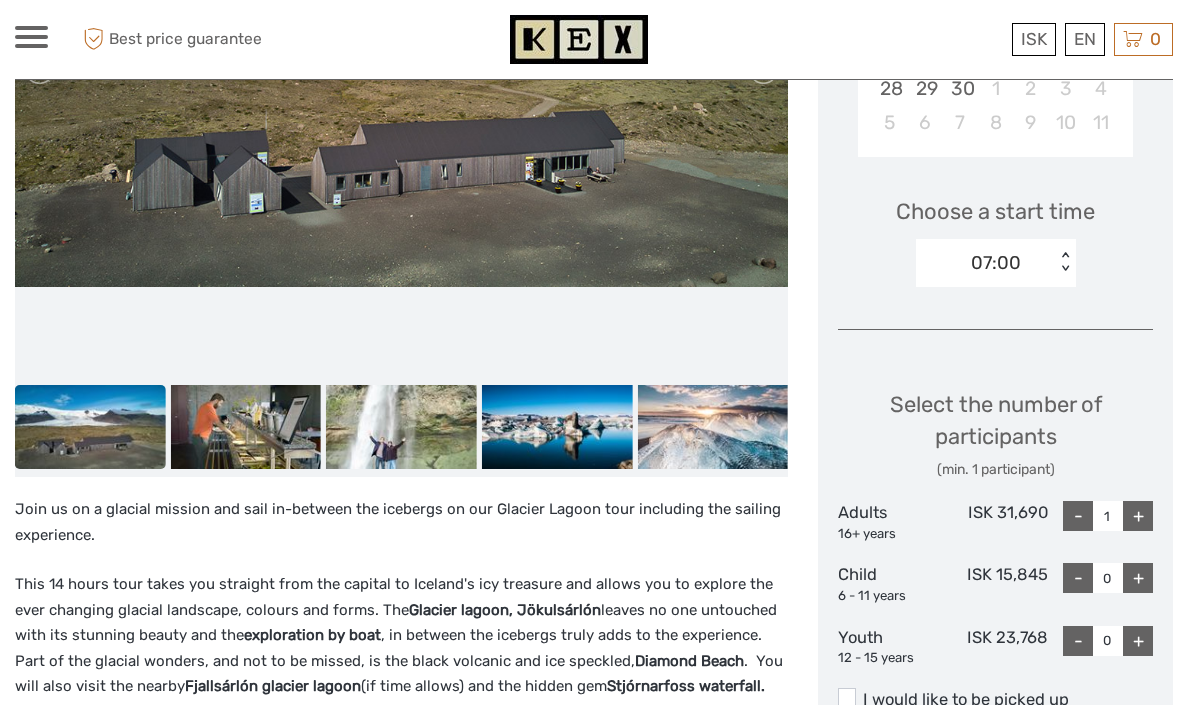 scroll, scrollTop: 460, scrollLeft: 0, axis: vertical 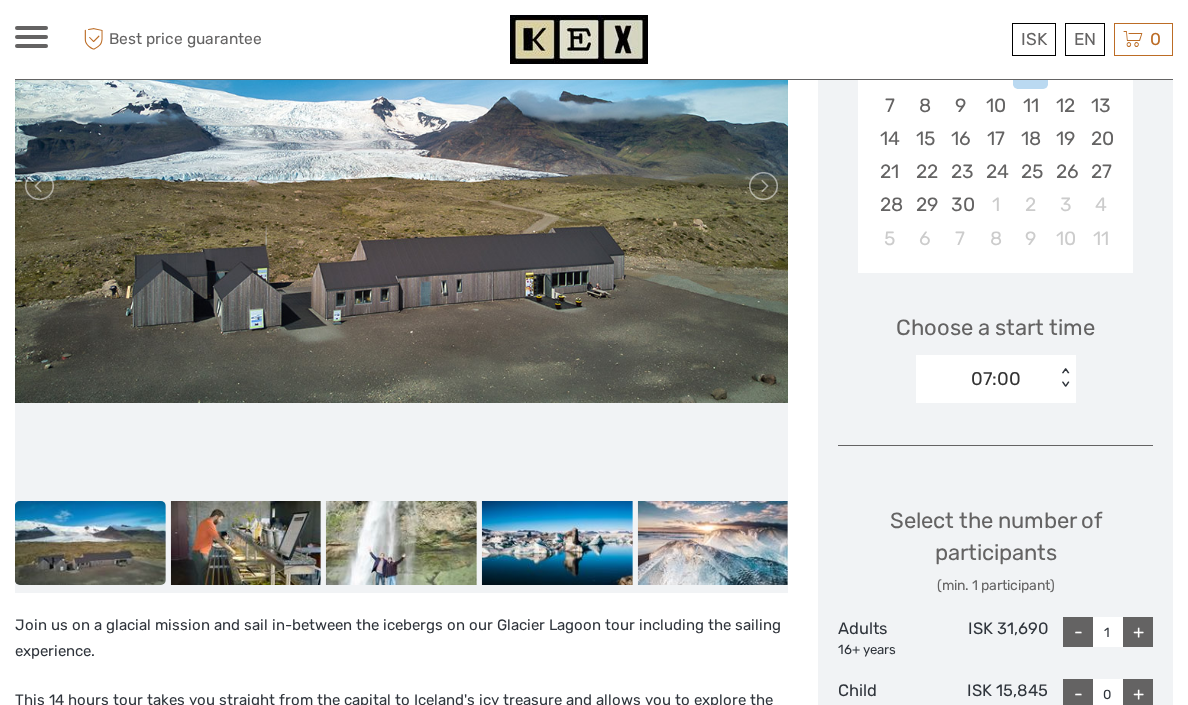 click at bounding box center (90, 543) 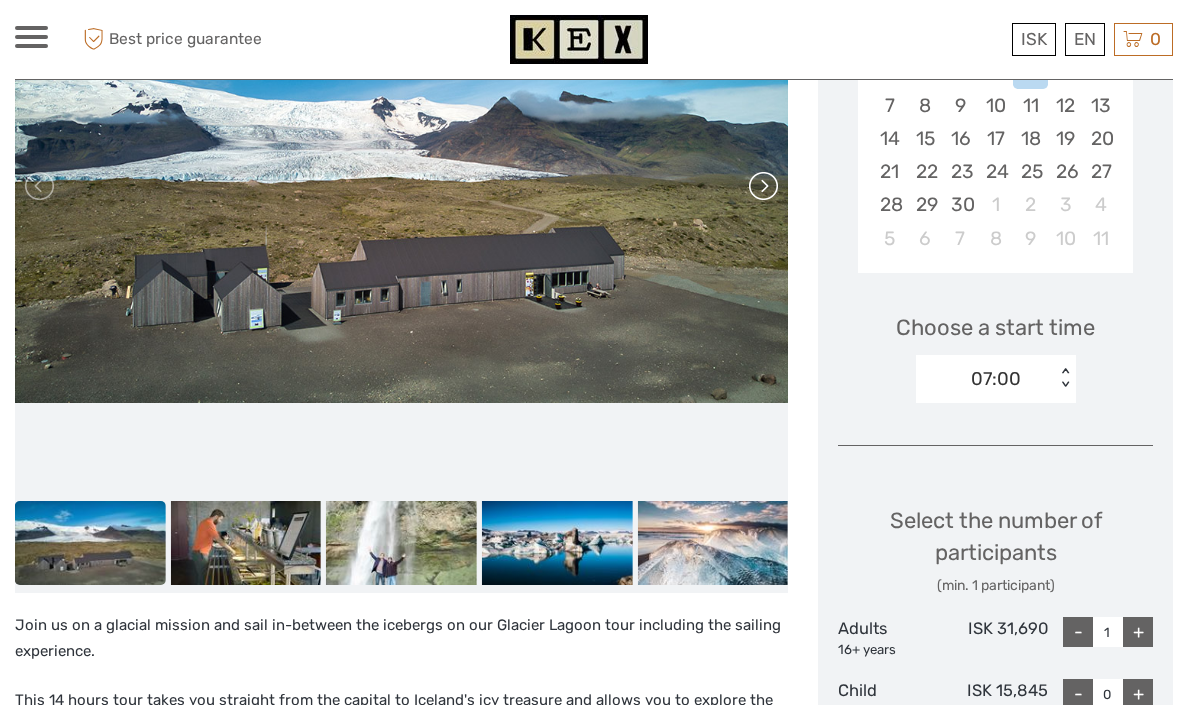 click at bounding box center [762, 186] 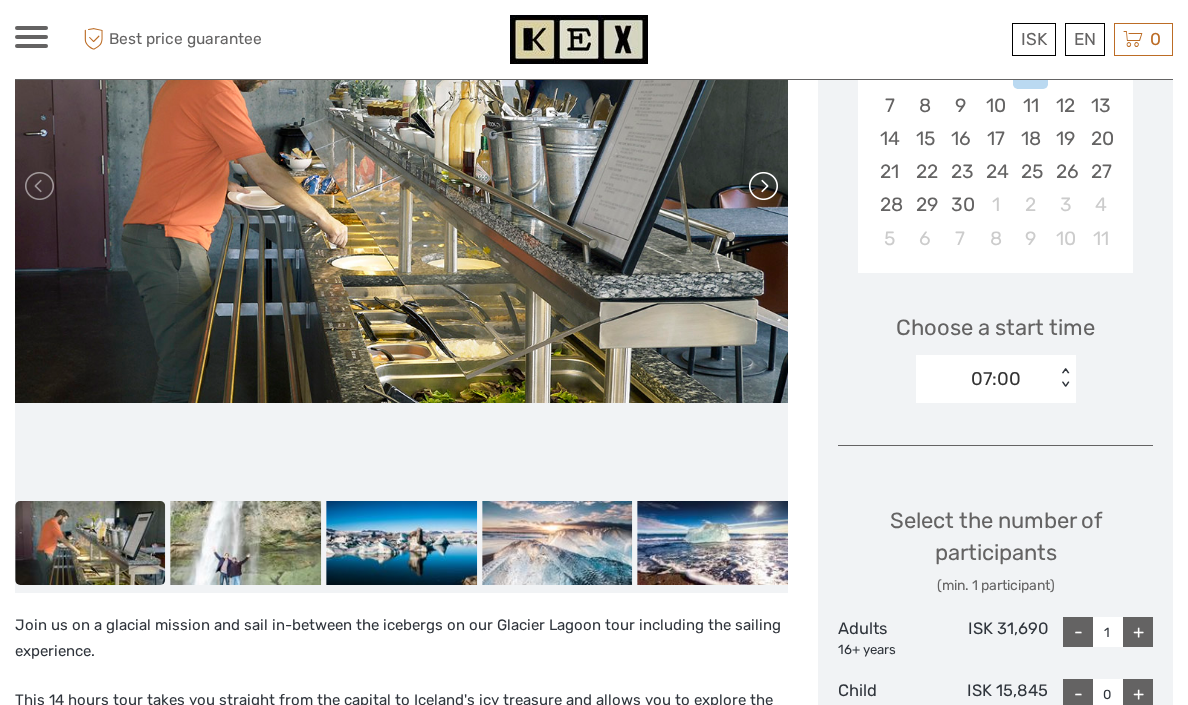 click at bounding box center (762, 186) 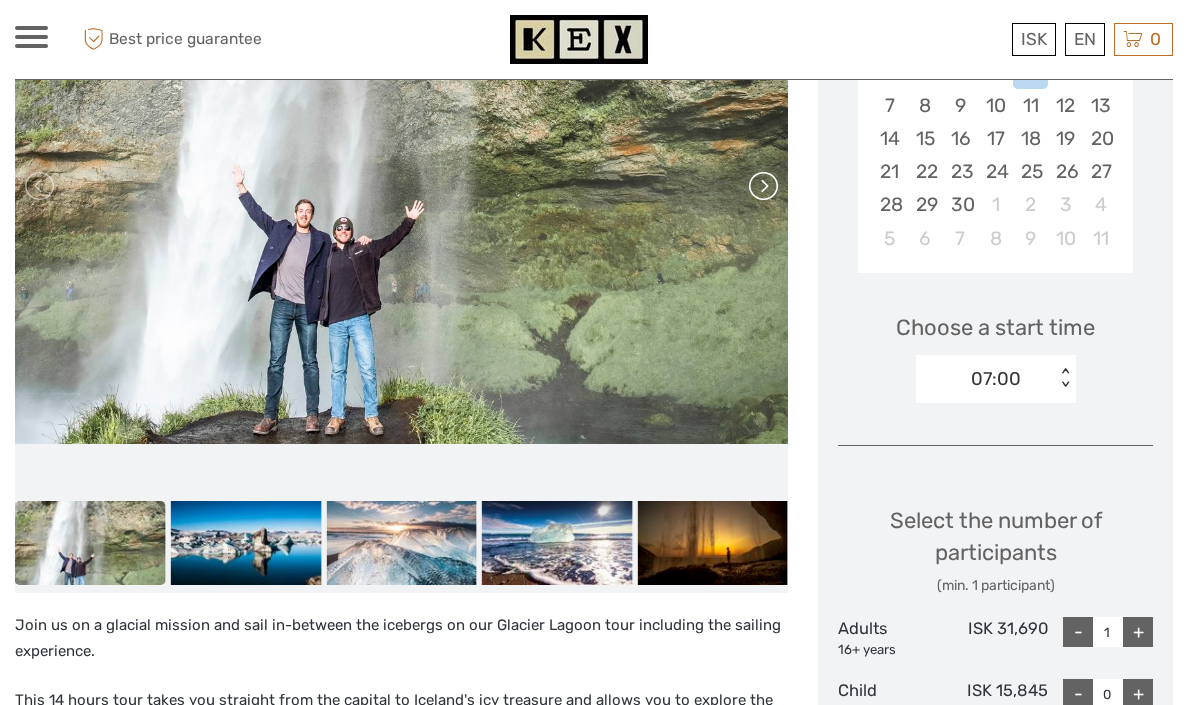 click at bounding box center (762, 186) 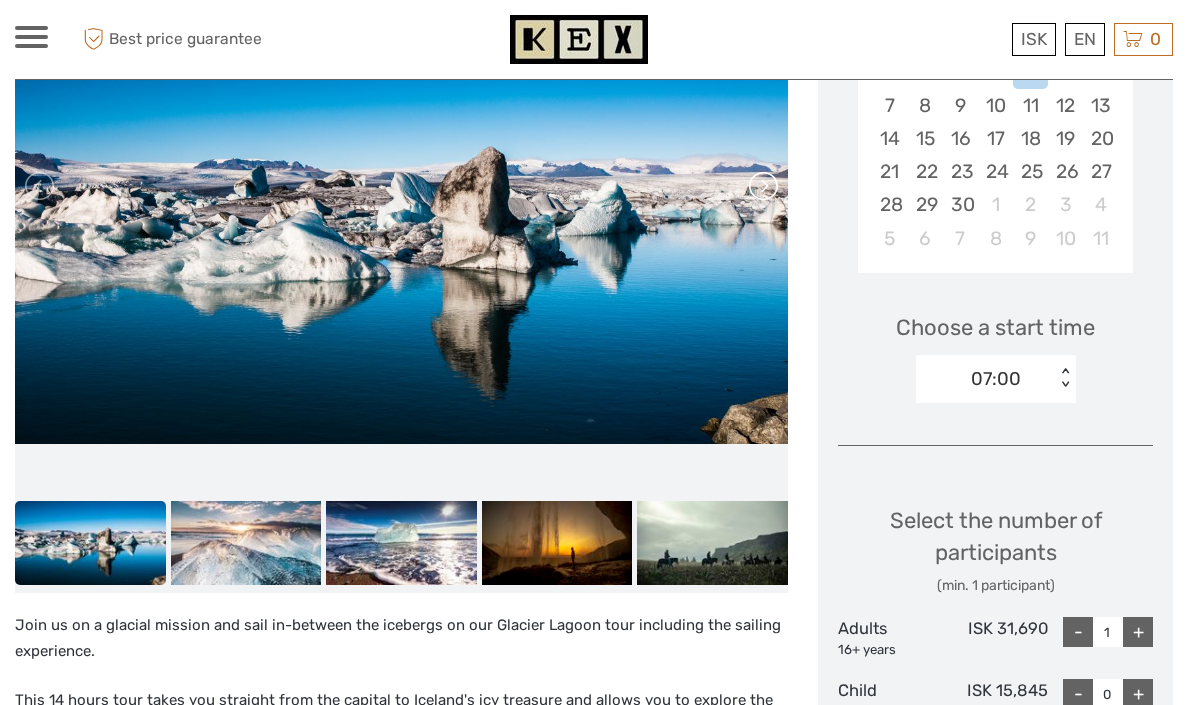 click at bounding box center (762, 186) 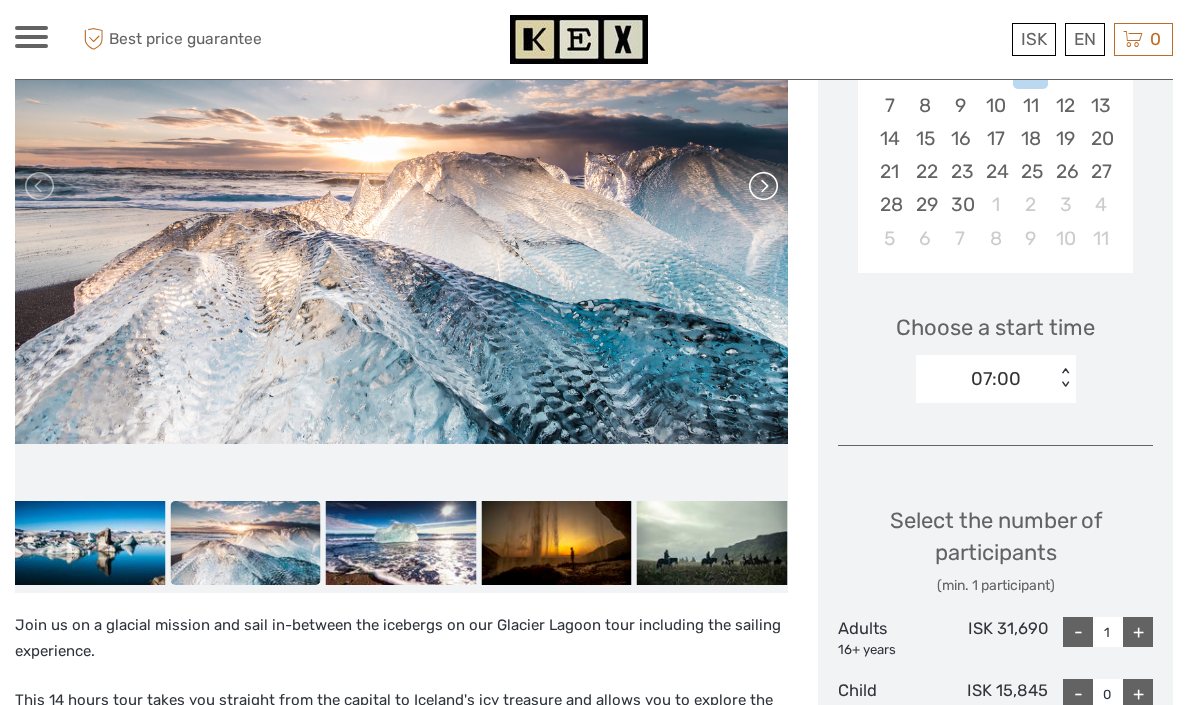 click at bounding box center (762, 186) 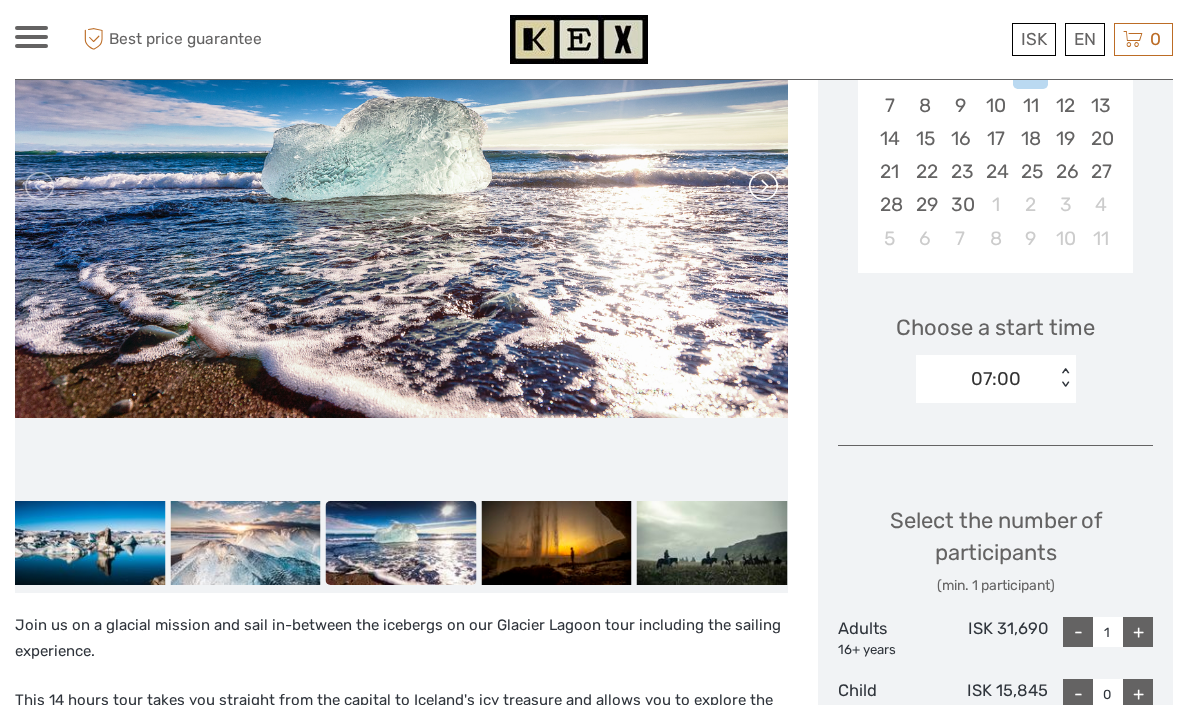 click at bounding box center [762, 186] 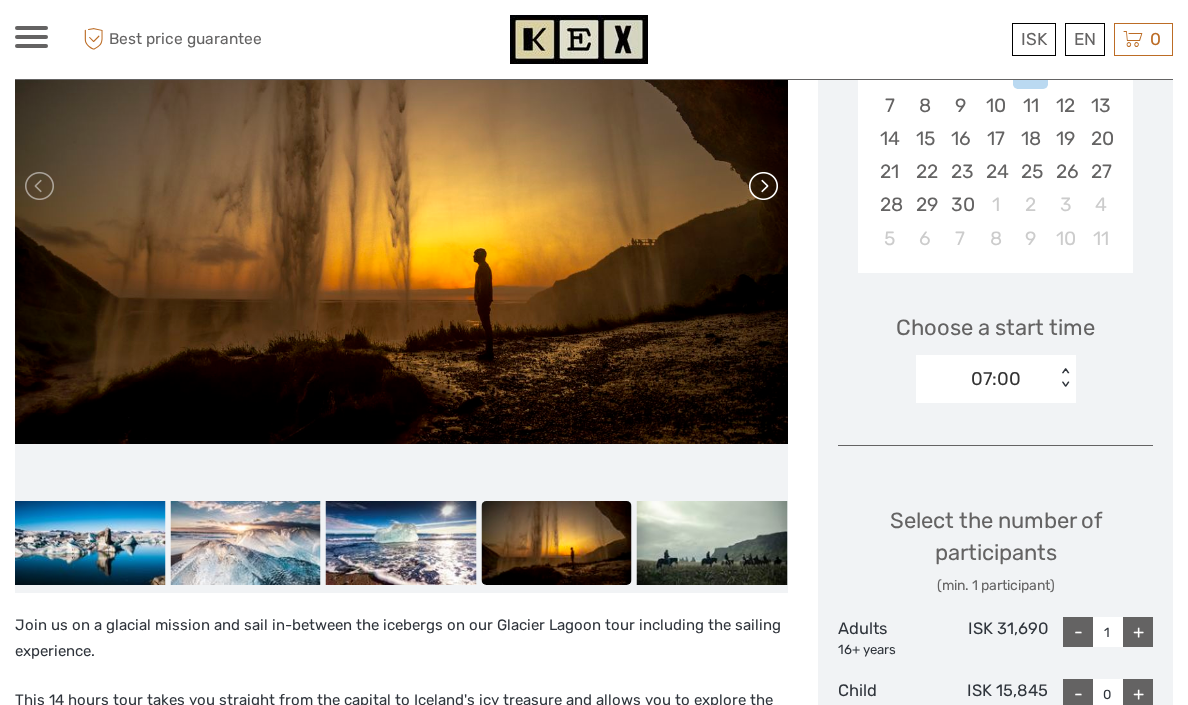 click at bounding box center [762, 186] 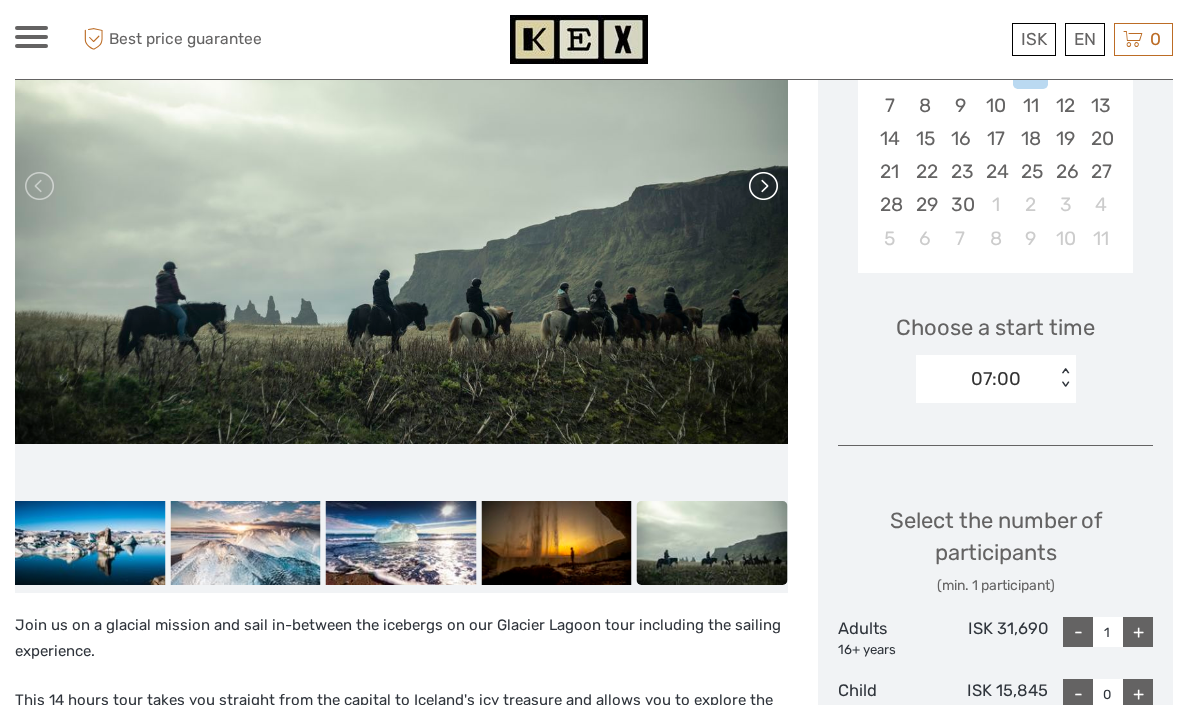 click at bounding box center (762, 186) 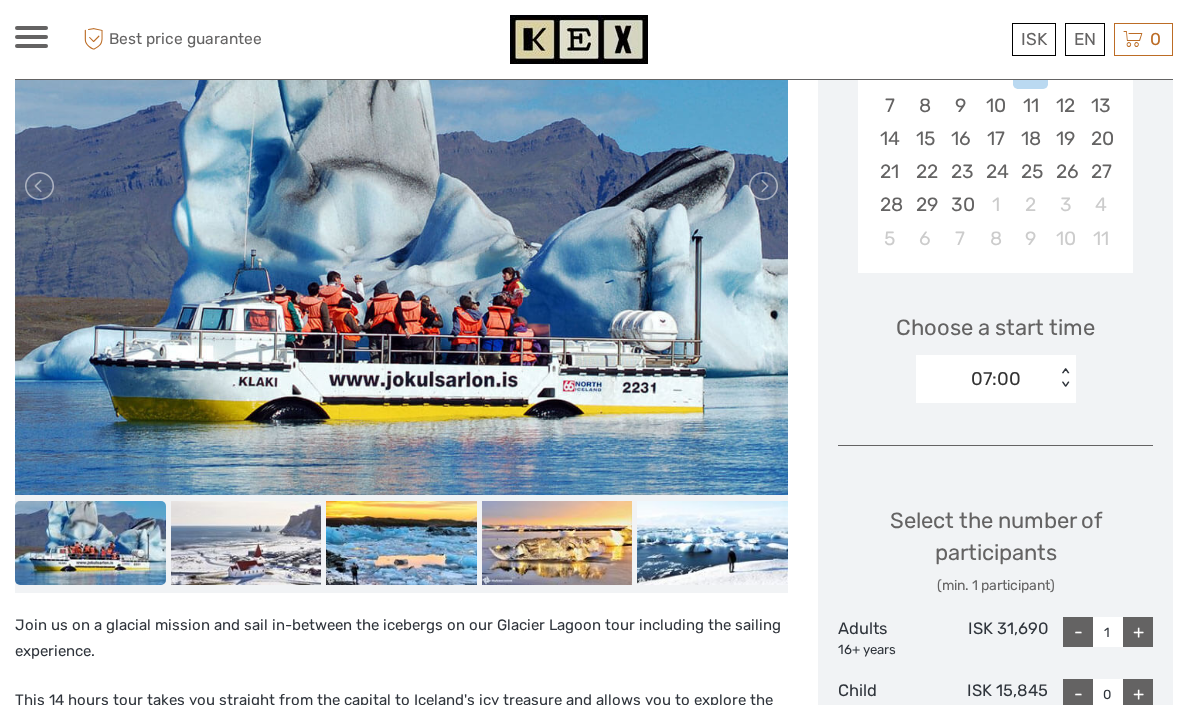 scroll, scrollTop: 418, scrollLeft: 0, axis: vertical 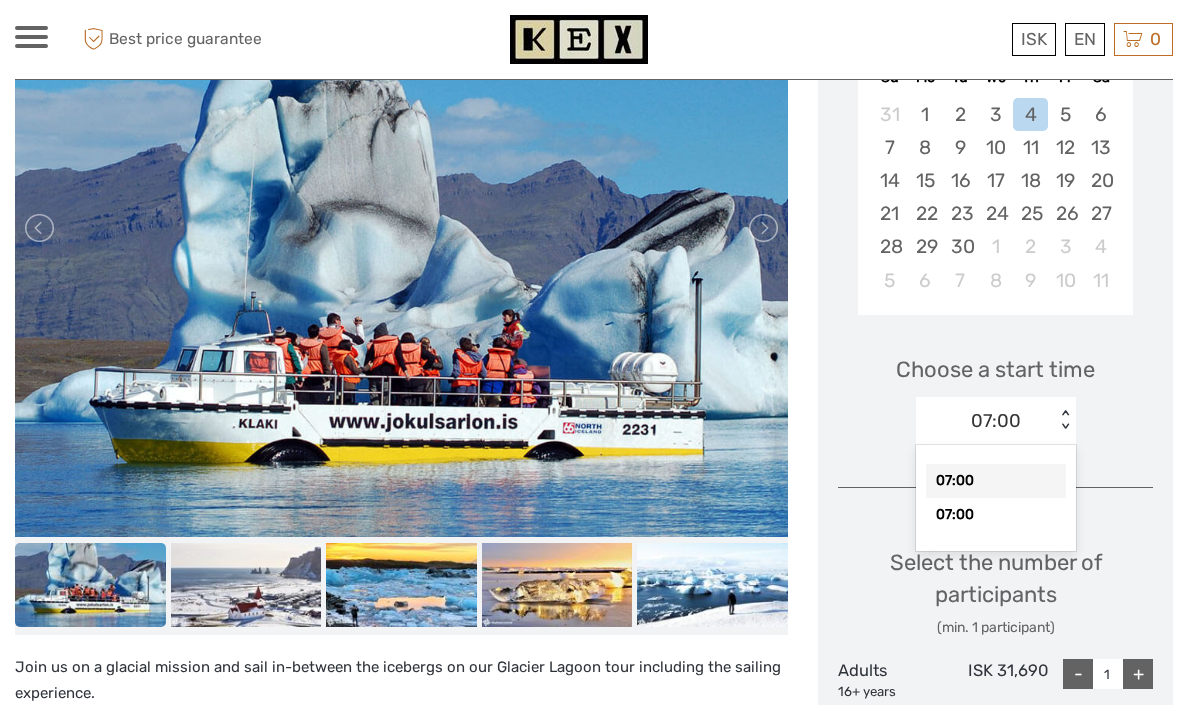click on "07:00" at bounding box center [985, 421] 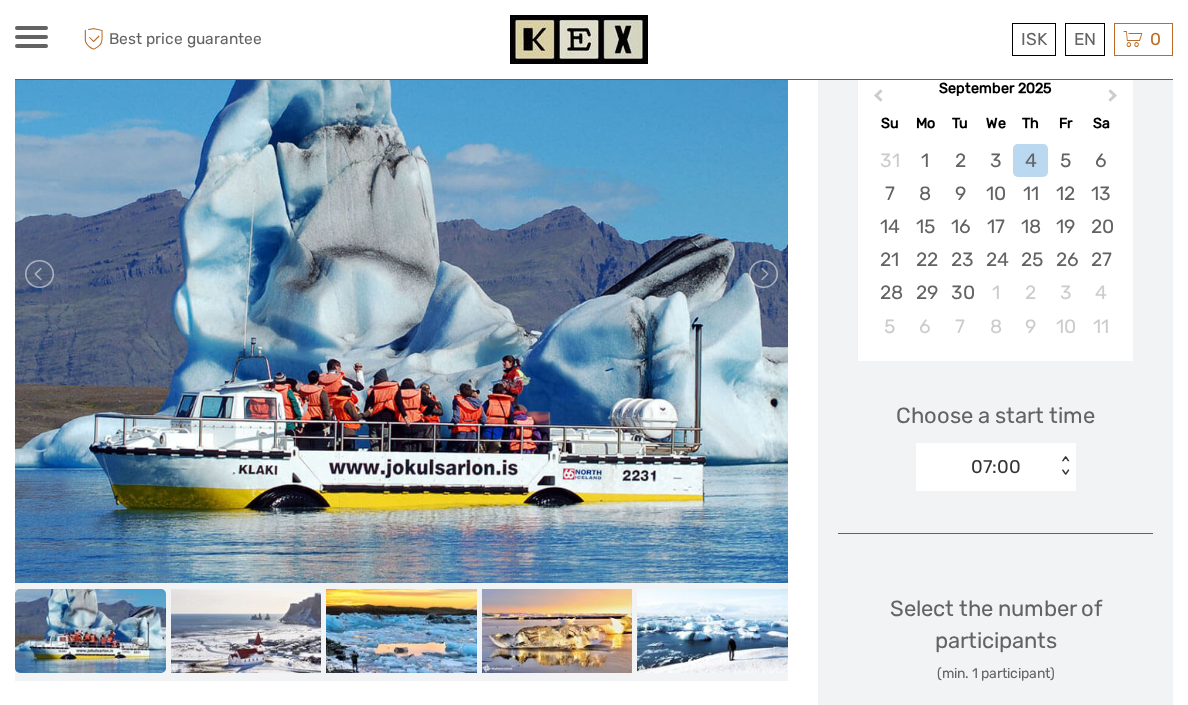 scroll, scrollTop: 371, scrollLeft: 0, axis: vertical 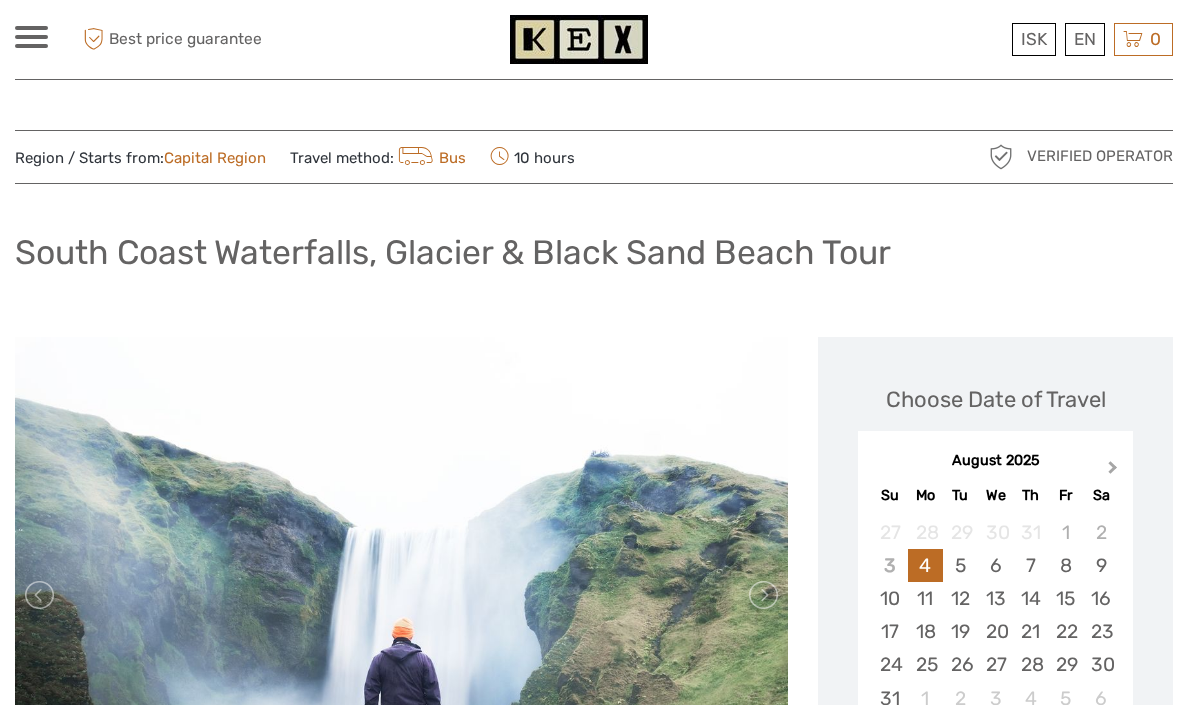 click on "Next Month" at bounding box center [1115, 472] 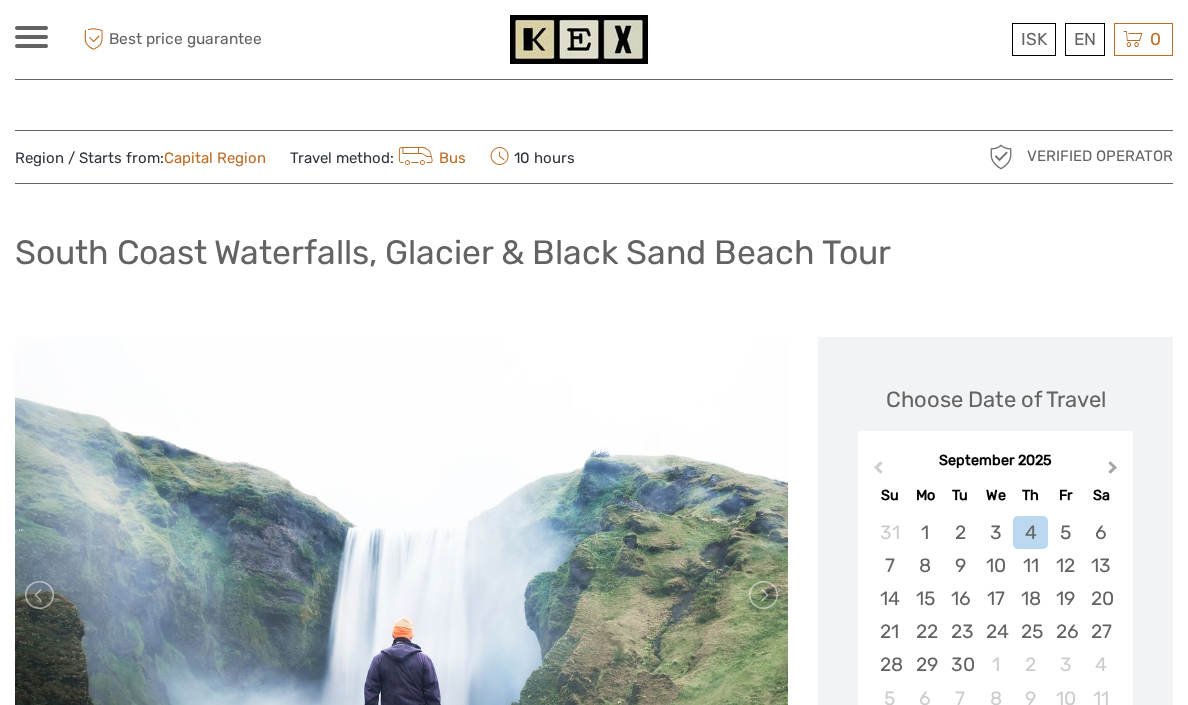 scroll, scrollTop: 0, scrollLeft: 0, axis: both 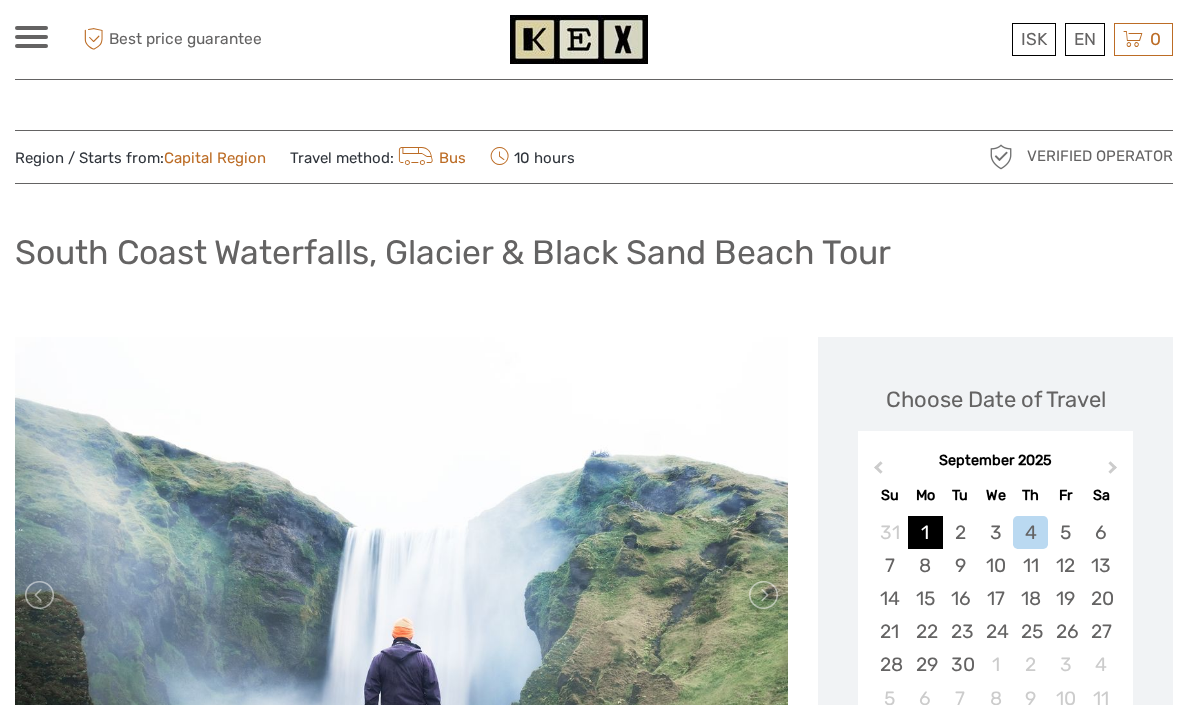 click on "1" at bounding box center (925, 532) 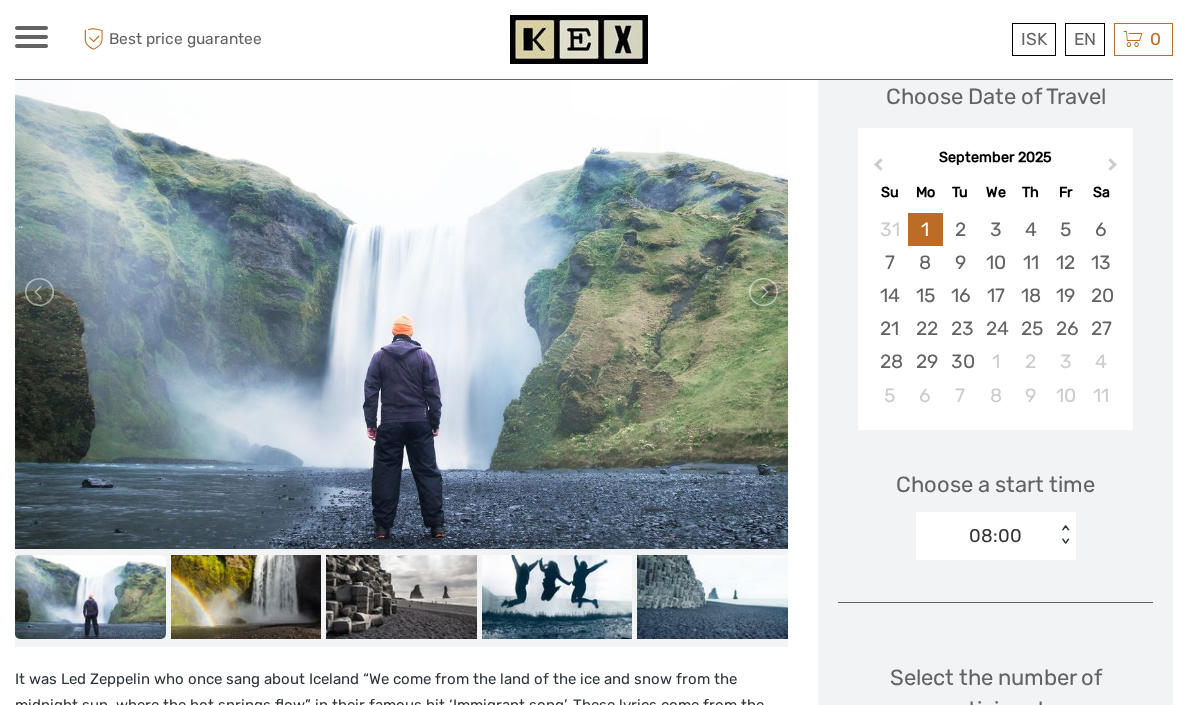 scroll, scrollTop: 305, scrollLeft: 0, axis: vertical 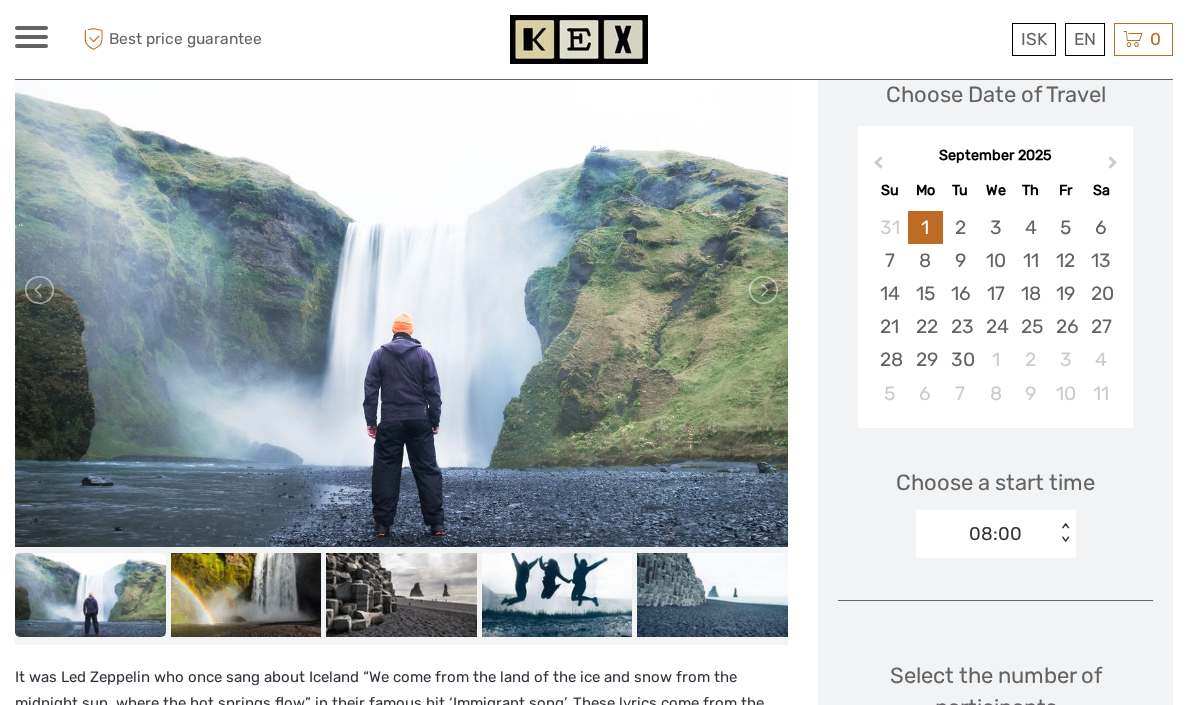 click on "08:00" at bounding box center (985, 534) 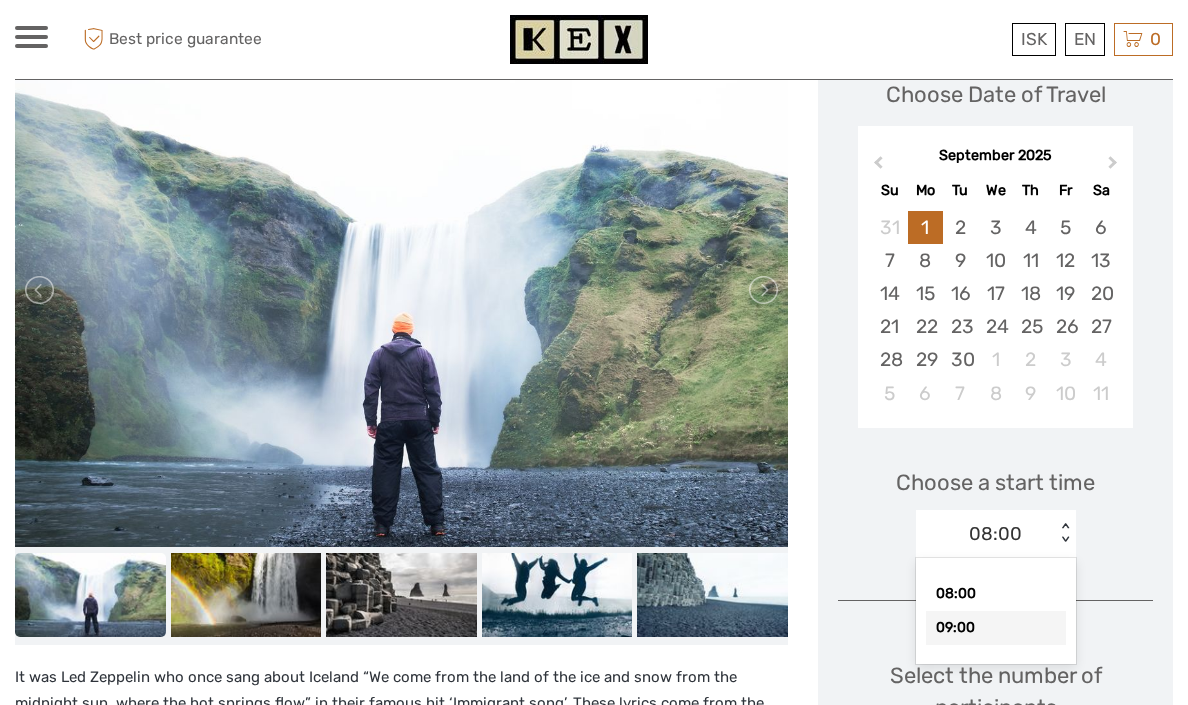 click on "09:00" at bounding box center (996, 628) 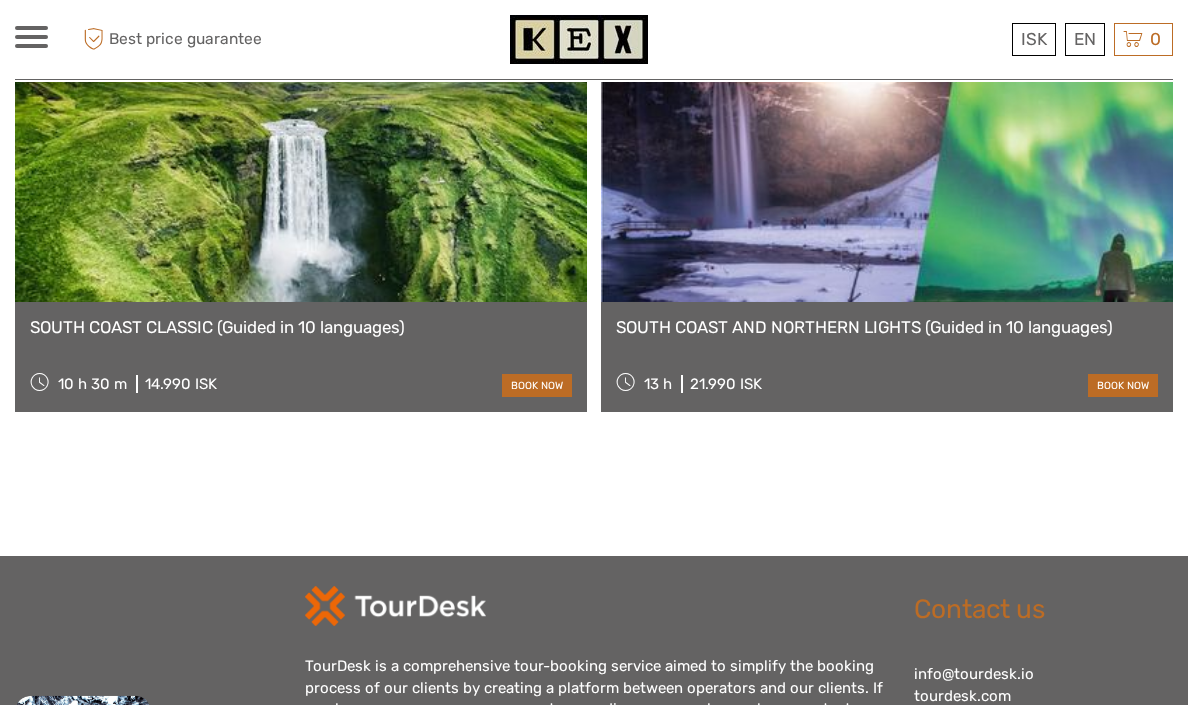 scroll, scrollTop: 3078, scrollLeft: 0, axis: vertical 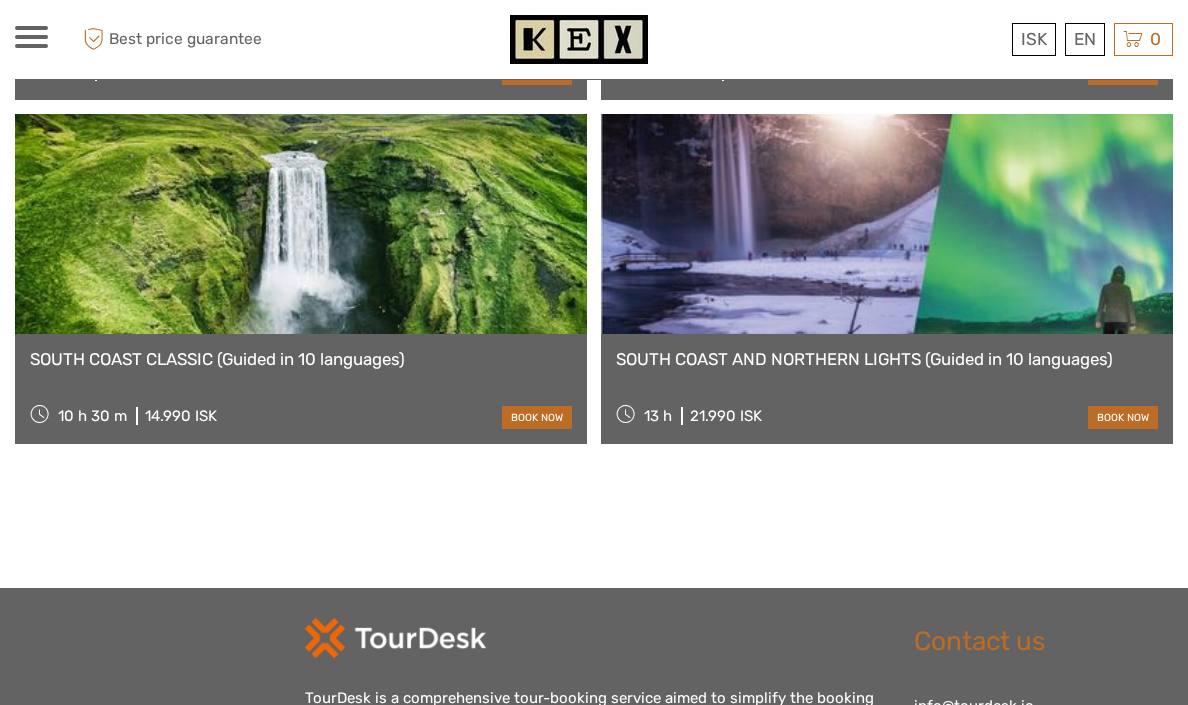 click on "SOUTH COAST AND NORTHERN LIGHTS (Guided in 10 languages)" at bounding box center [887, 359] 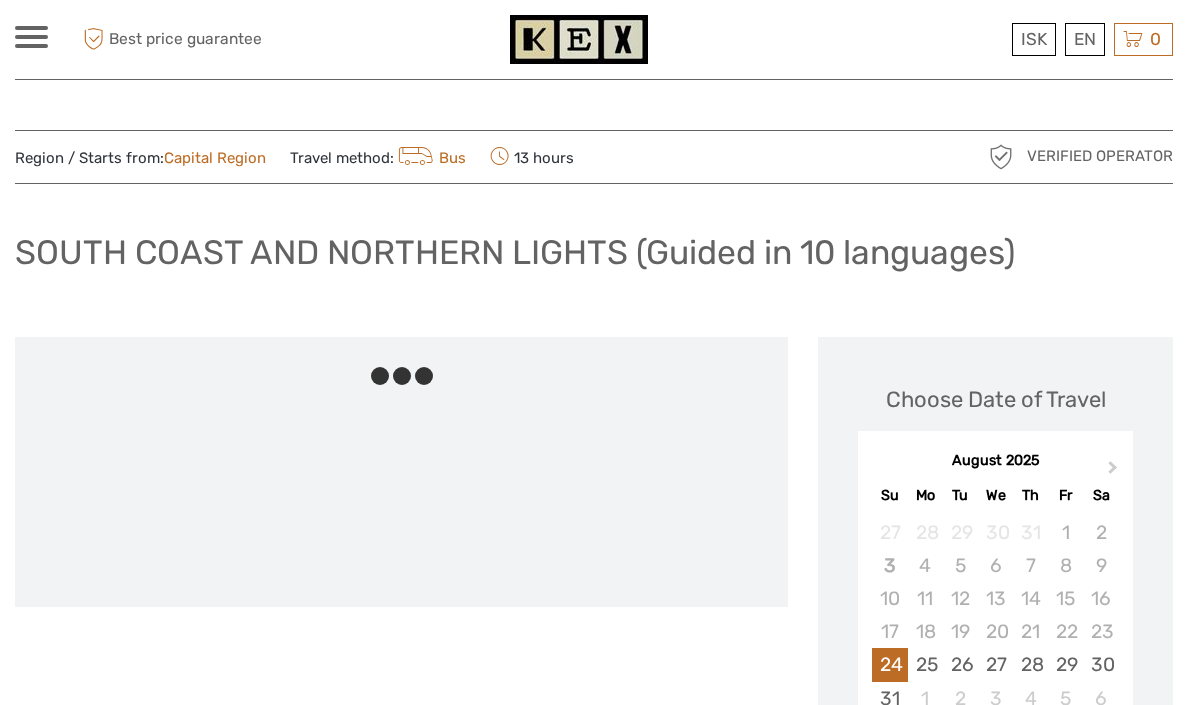 scroll, scrollTop: 0, scrollLeft: 0, axis: both 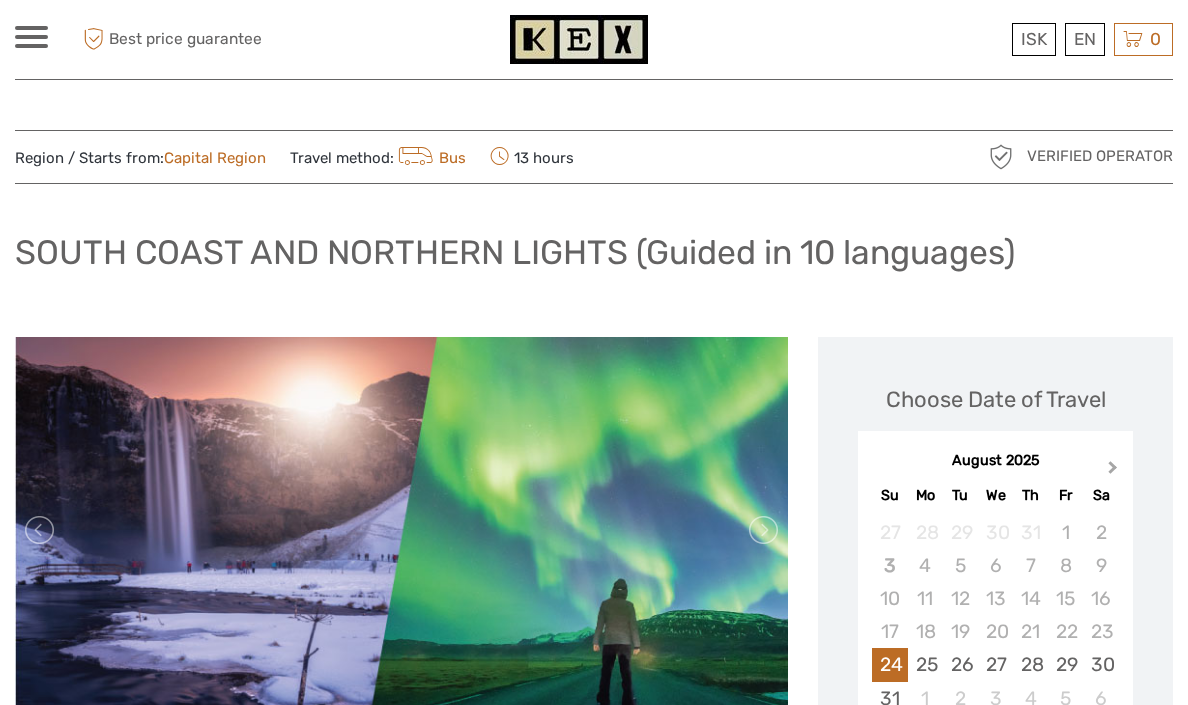 click on "Next Month" at bounding box center (1113, 471) 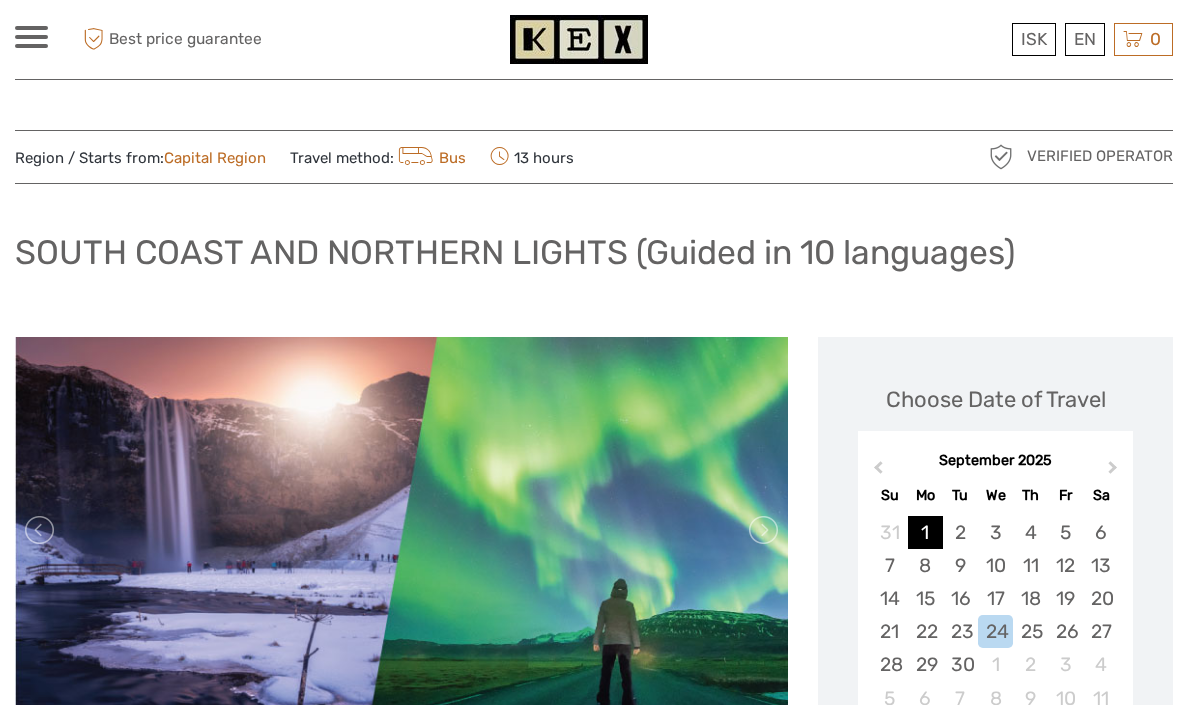 click on "1" at bounding box center (925, 532) 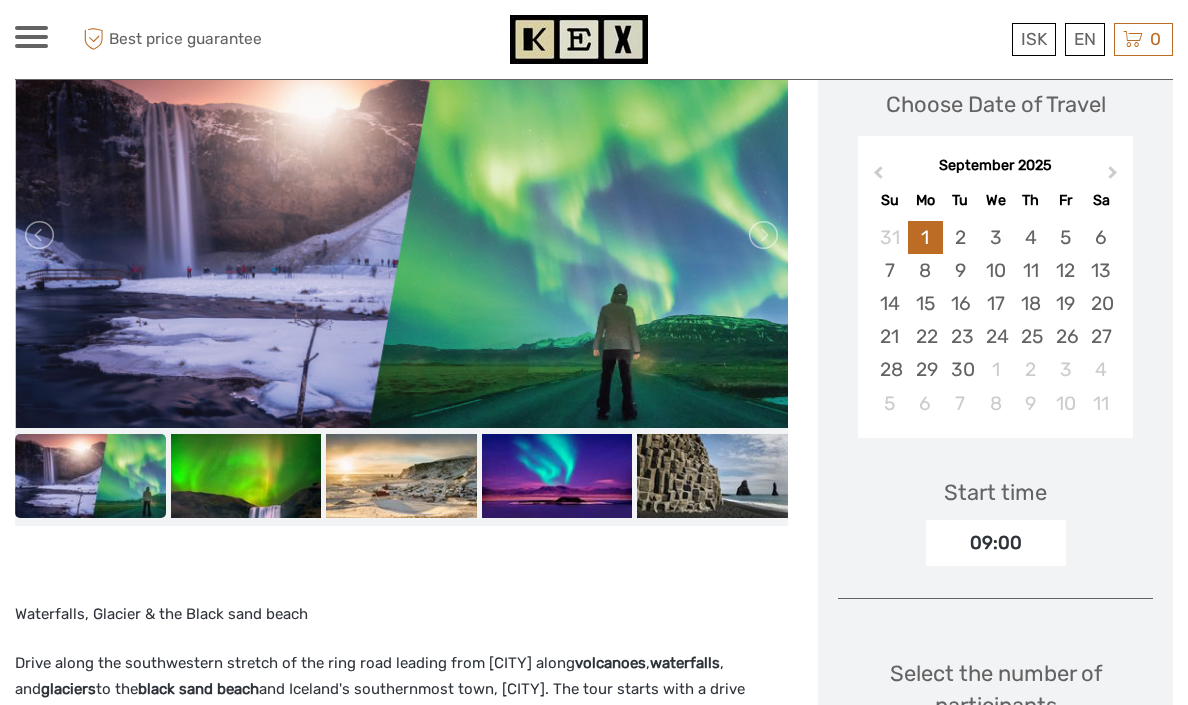 scroll, scrollTop: 333, scrollLeft: 0, axis: vertical 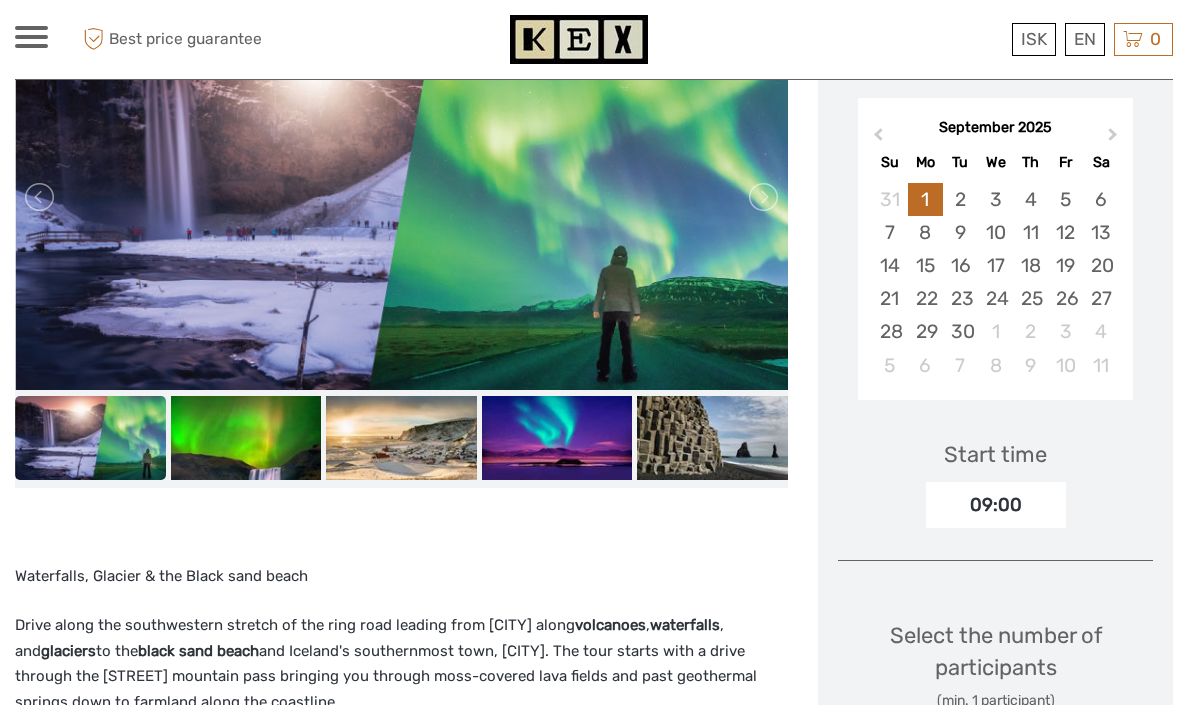 click on "09:00" at bounding box center (996, 505) 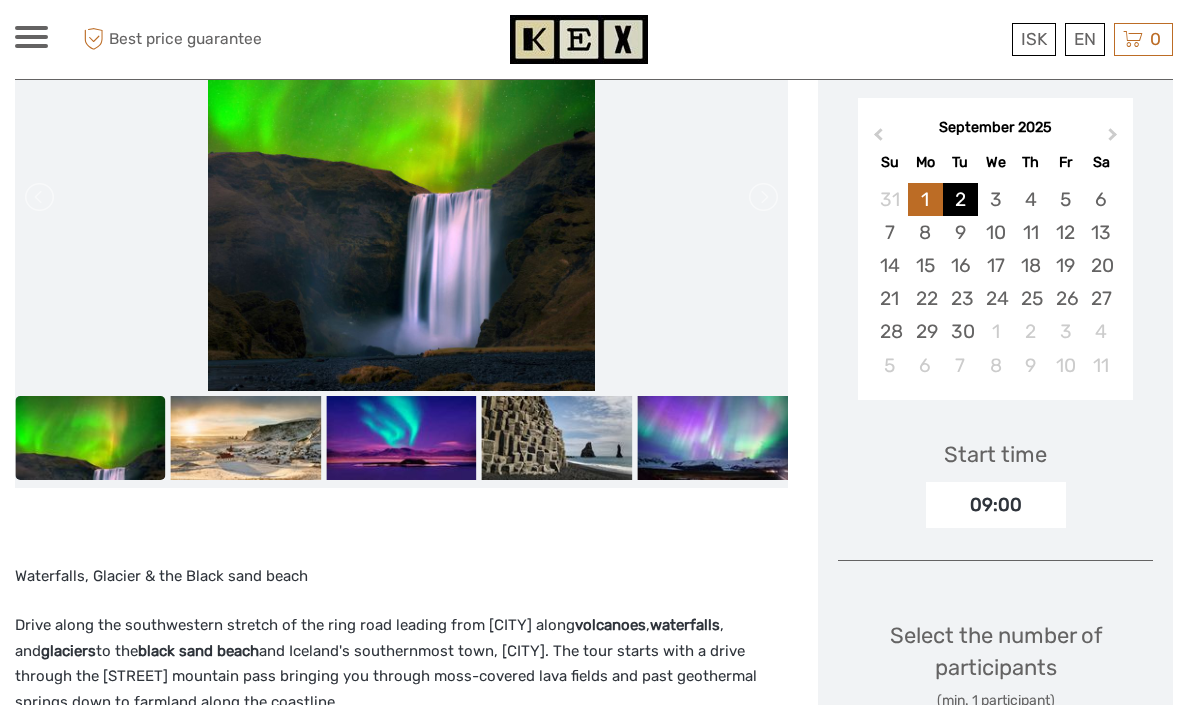 click on "2" at bounding box center (960, 199) 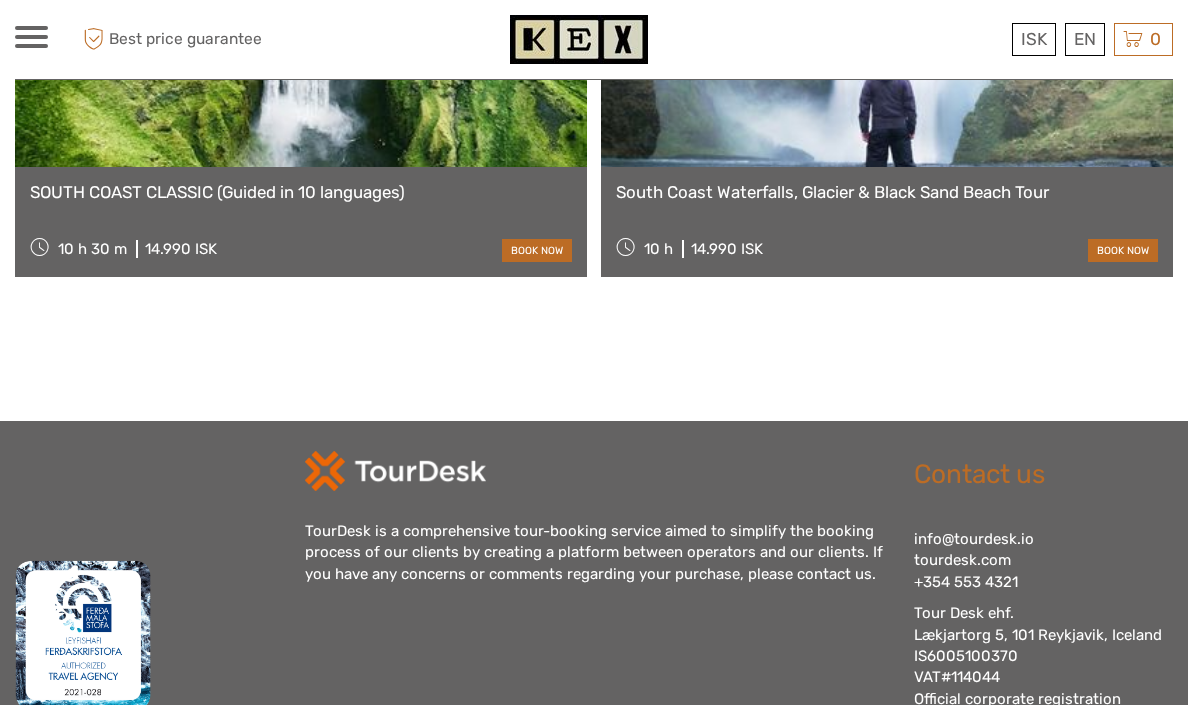 scroll, scrollTop: 3870, scrollLeft: 0, axis: vertical 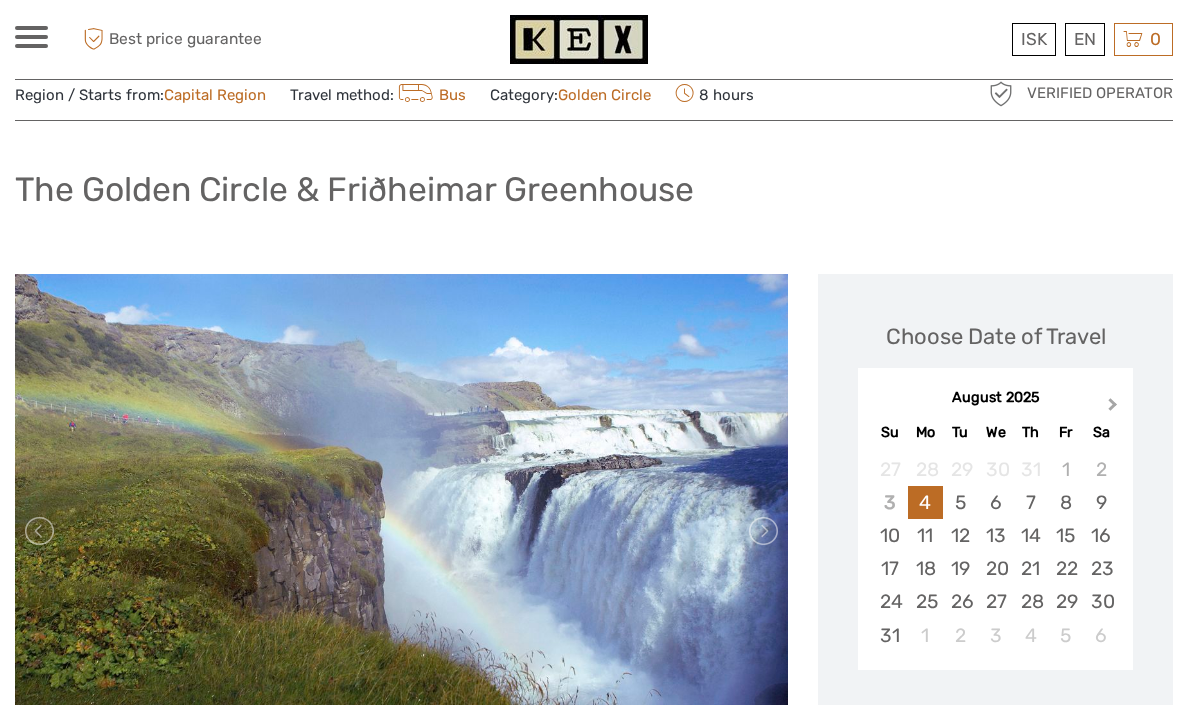 click on "Next Month" at bounding box center [1113, 408] 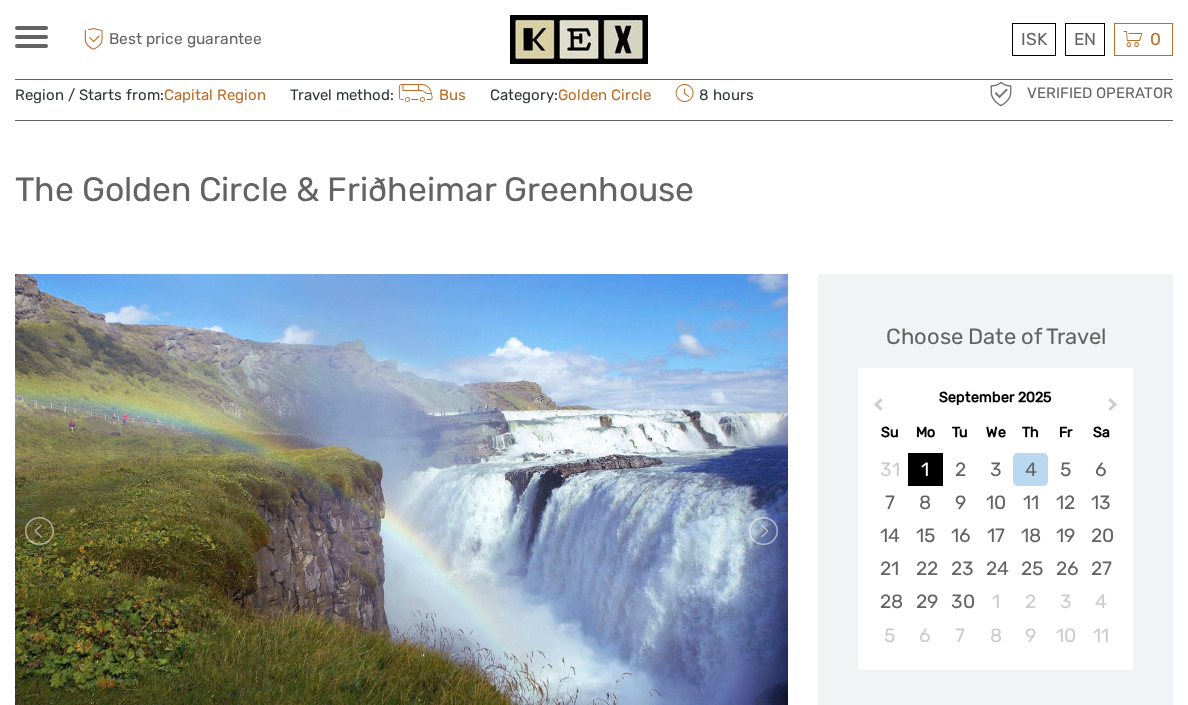 click on "1" at bounding box center [925, 469] 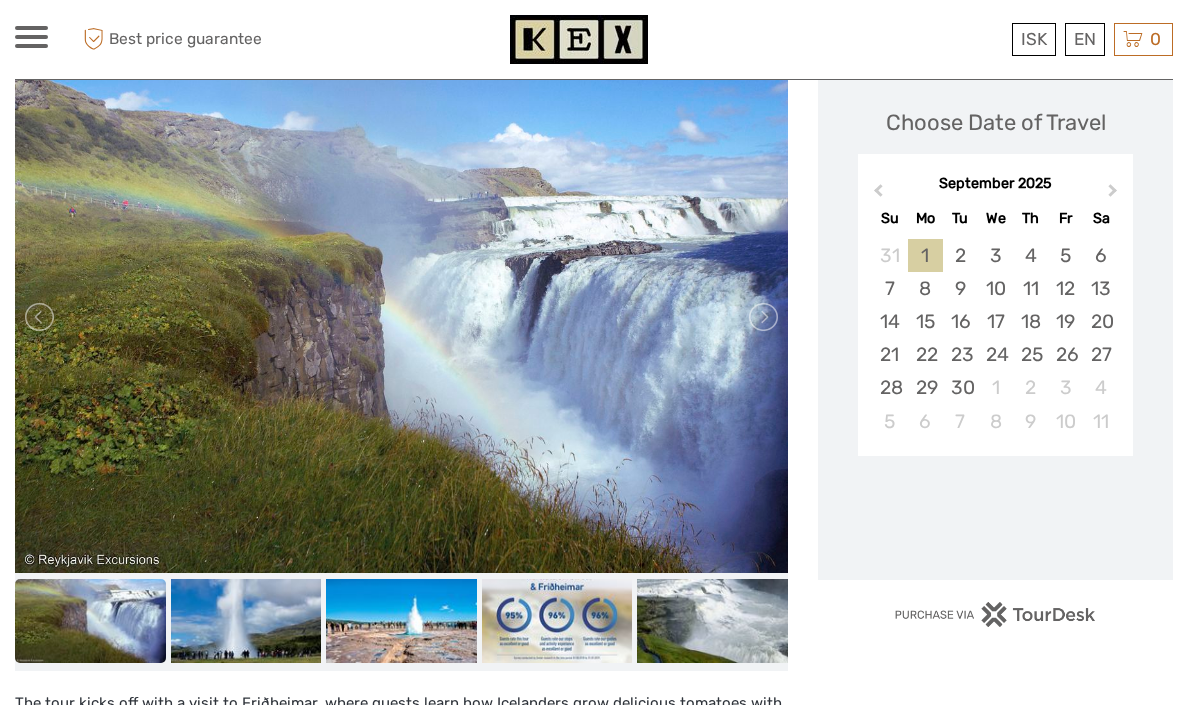 scroll, scrollTop: 281, scrollLeft: 0, axis: vertical 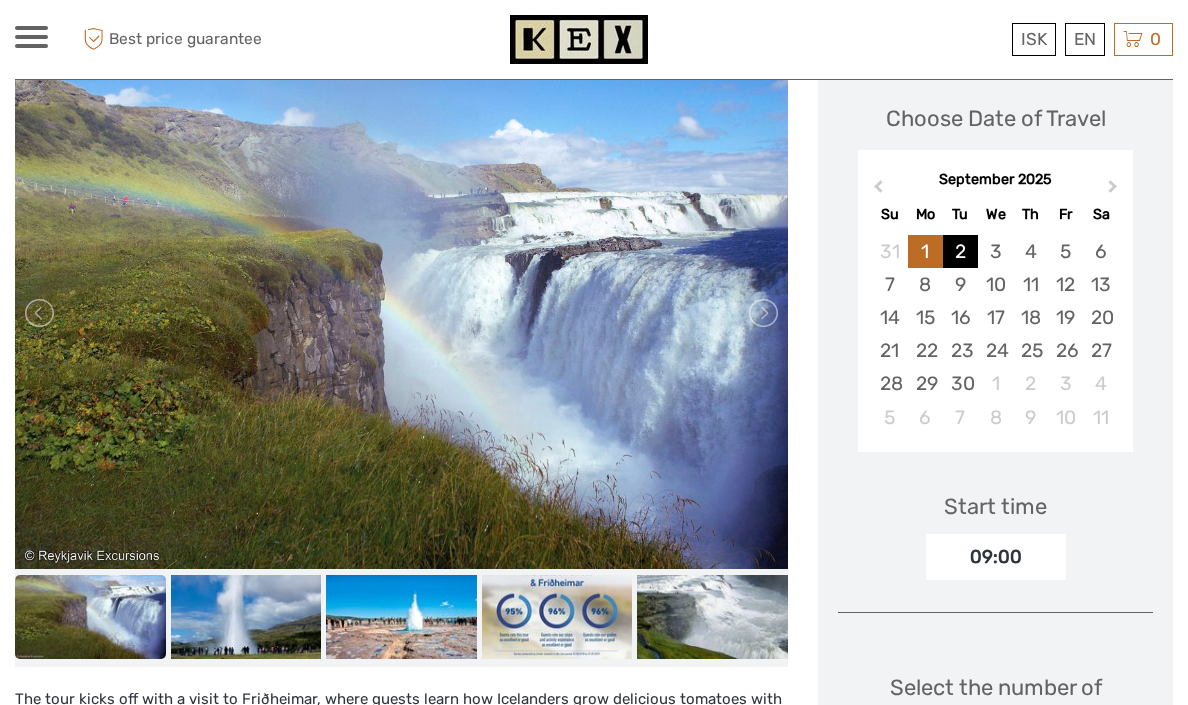 click on "2" at bounding box center (960, 251) 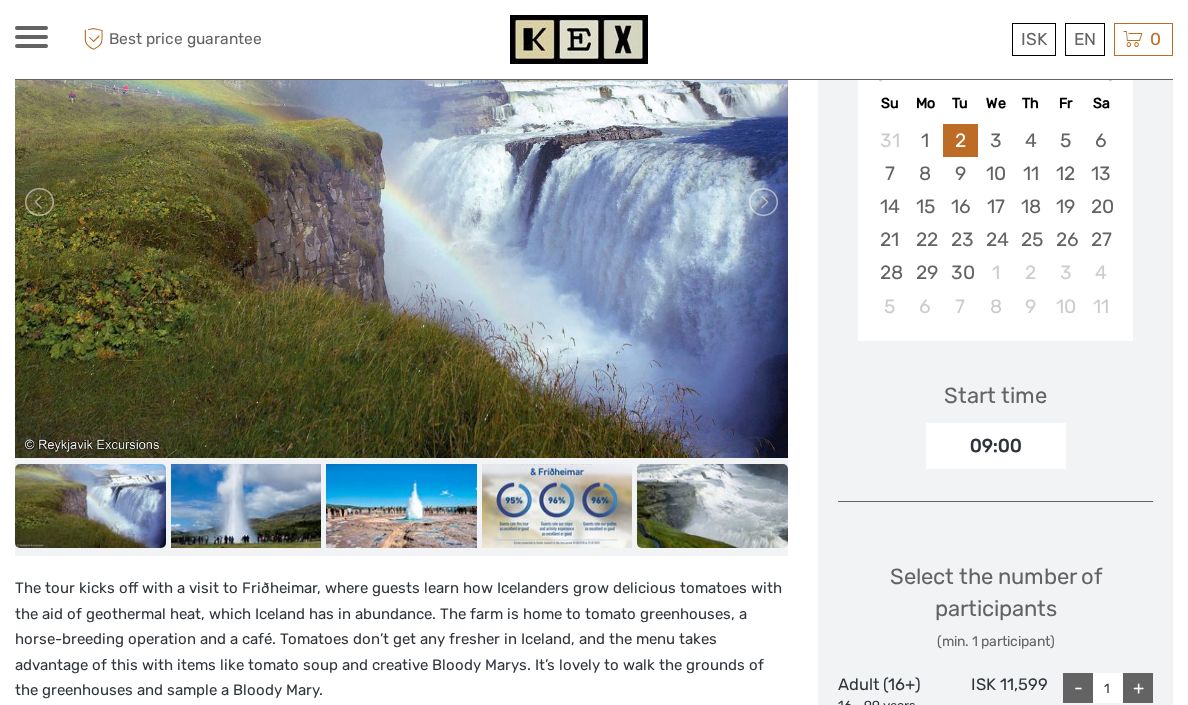 scroll, scrollTop: 389, scrollLeft: 0, axis: vertical 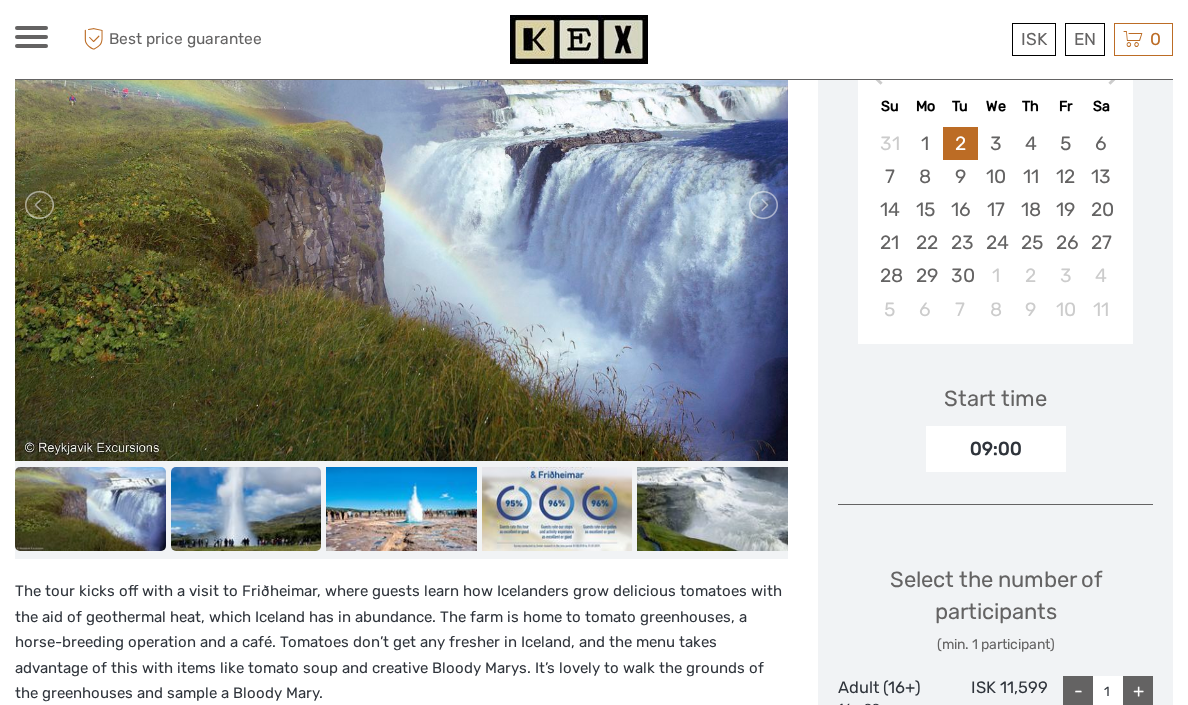 click at bounding box center [246, 509] 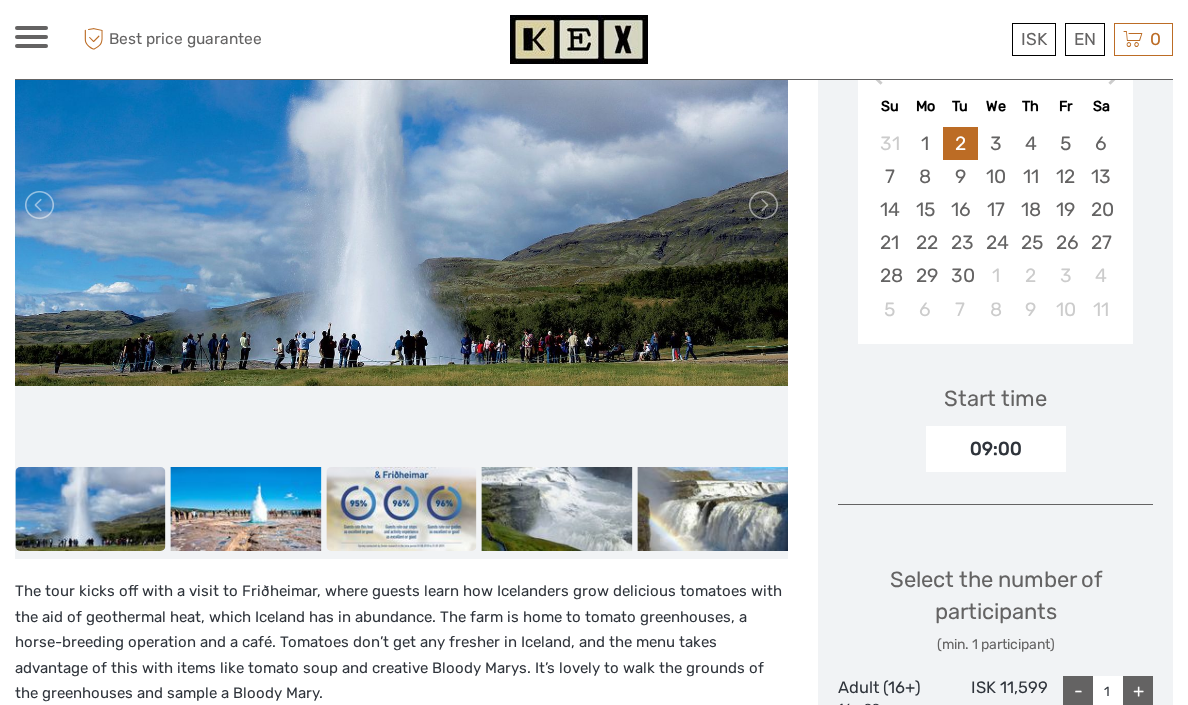 click at bounding box center [401, 509] 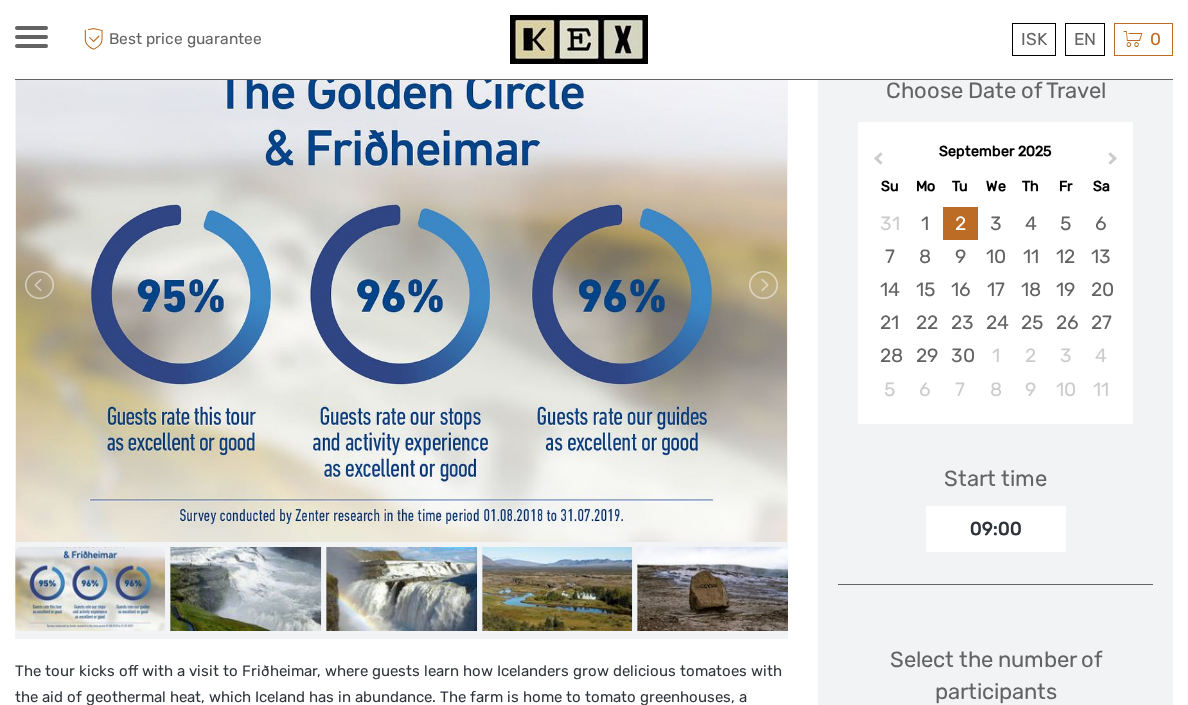 scroll, scrollTop: 308, scrollLeft: 0, axis: vertical 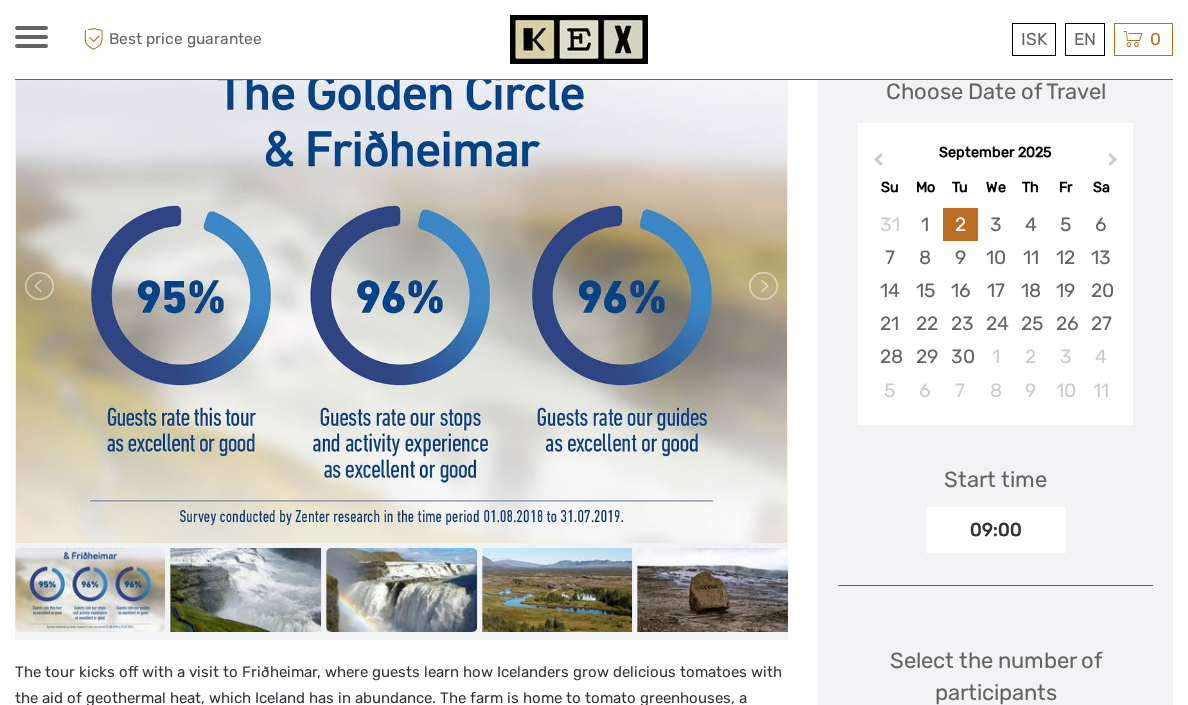 click at bounding box center [401, 590] 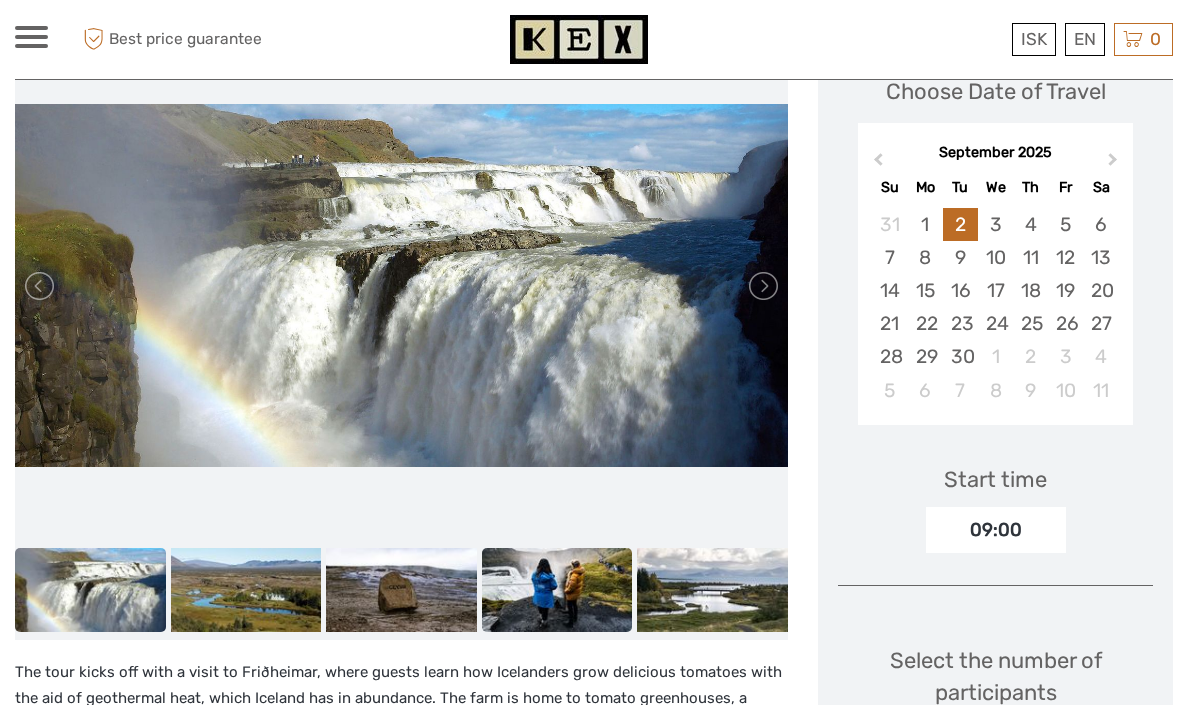 click at bounding box center [557, 590] 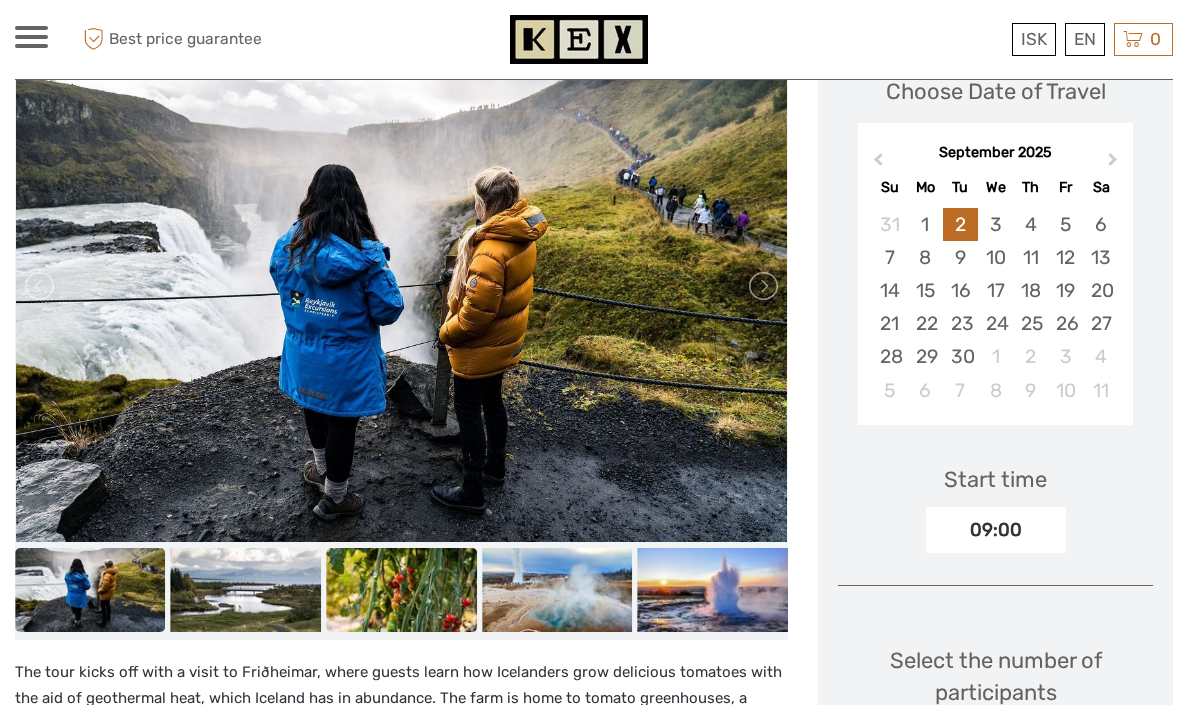 click at bounding box center (401, 590) 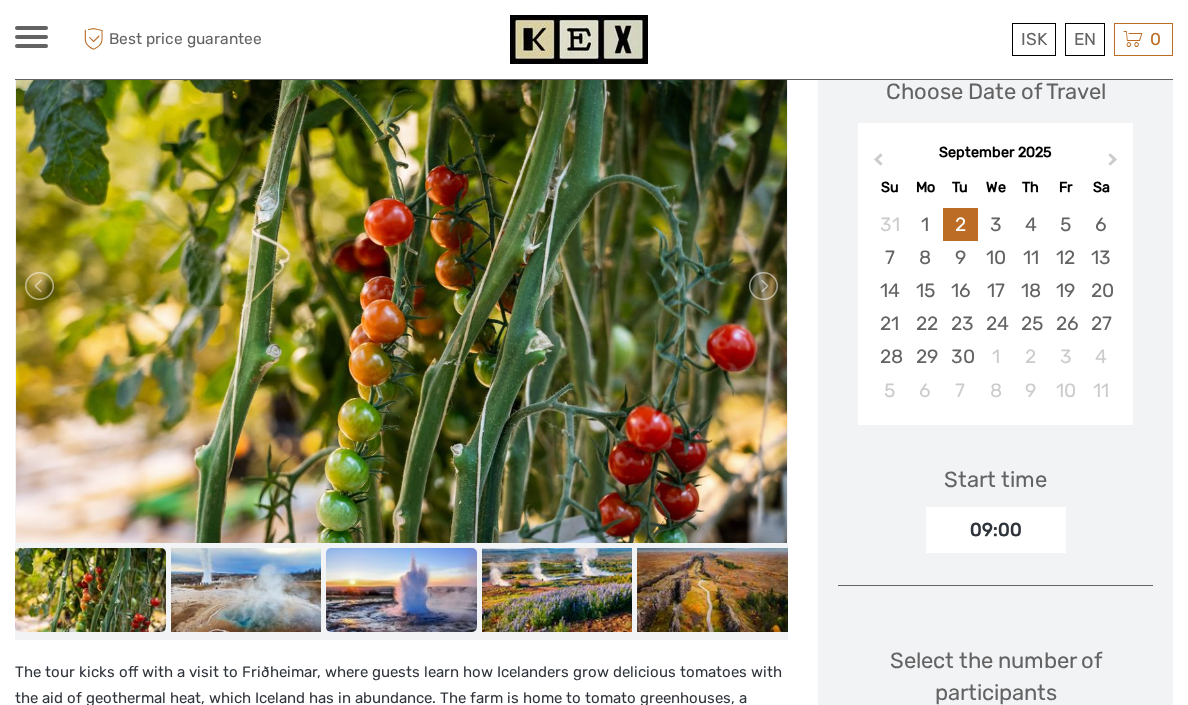 click at bounding box center [401, 590] 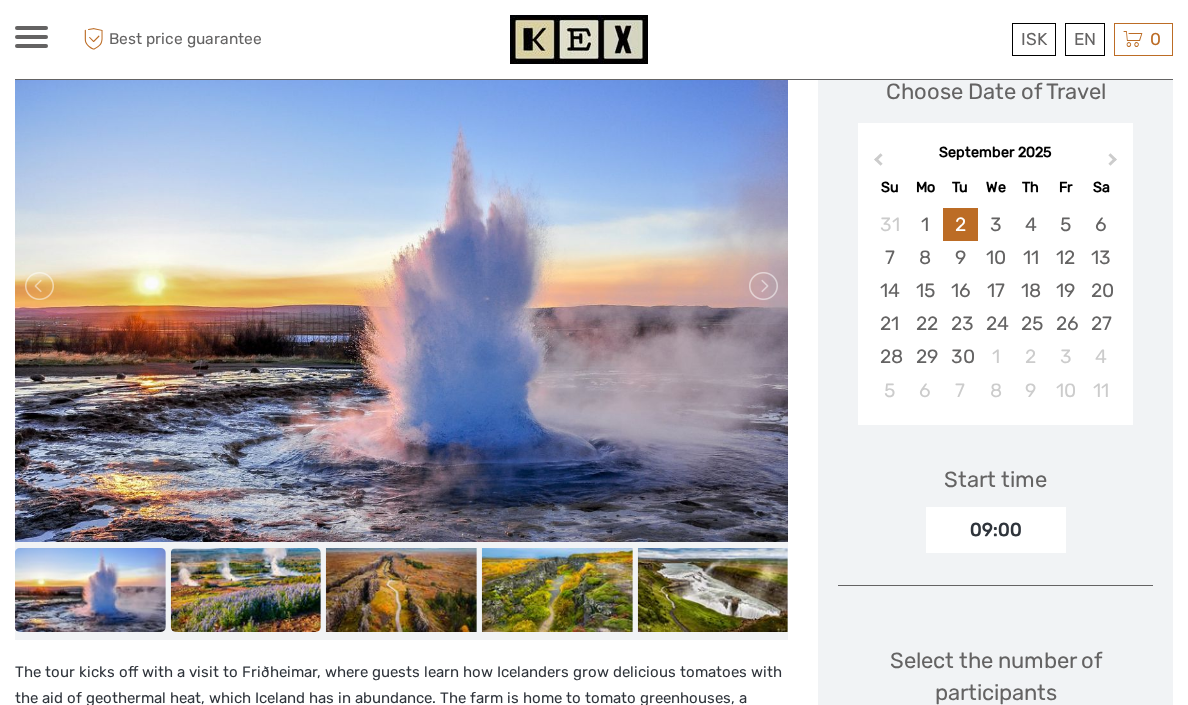 click at bounding box center [246, 590] 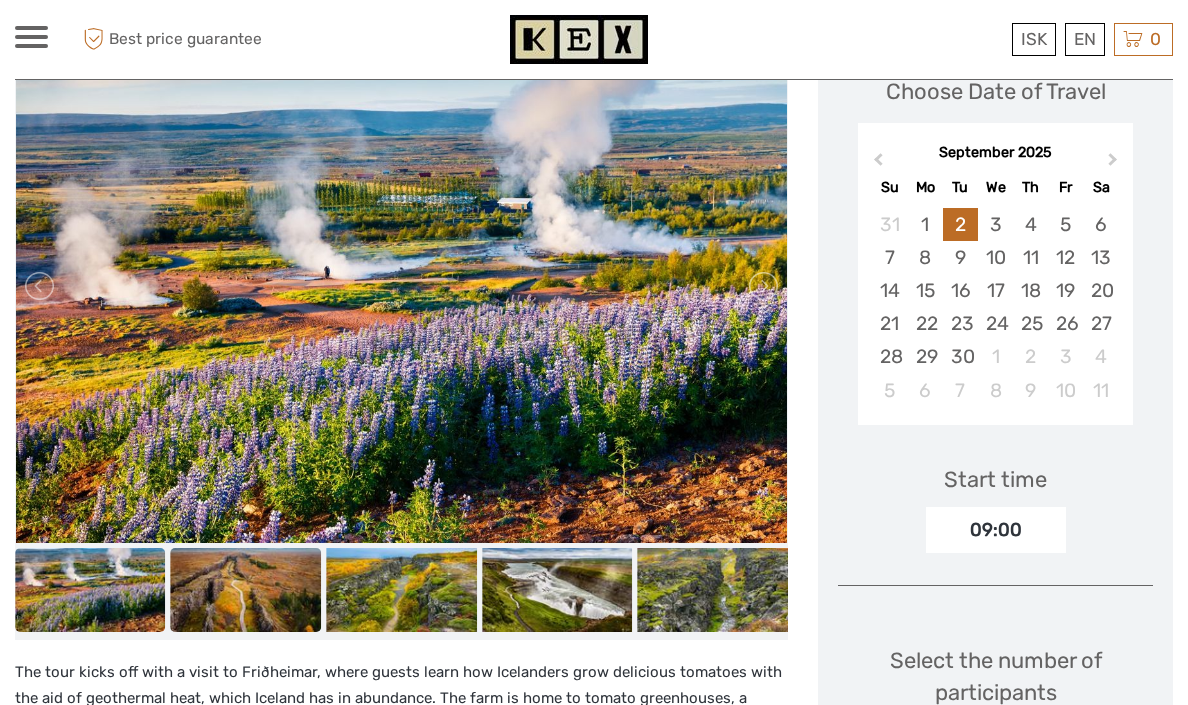 click at bounding box center (246, 590) 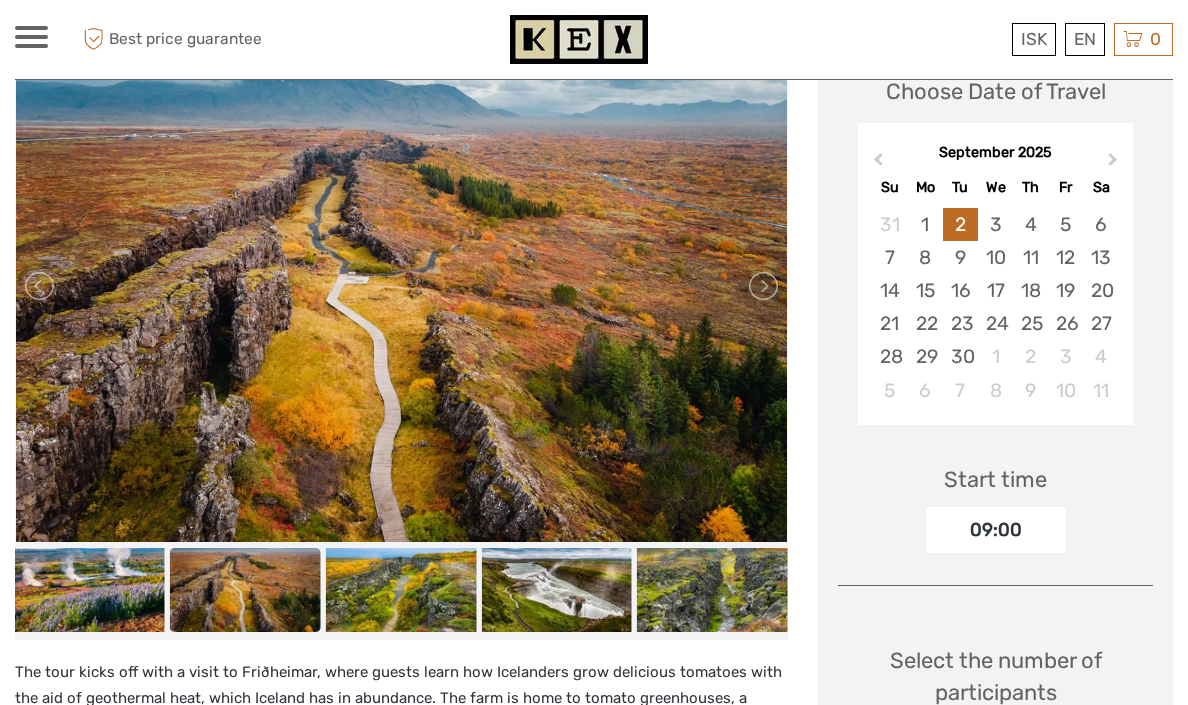 click at bounding box center (245, 590) 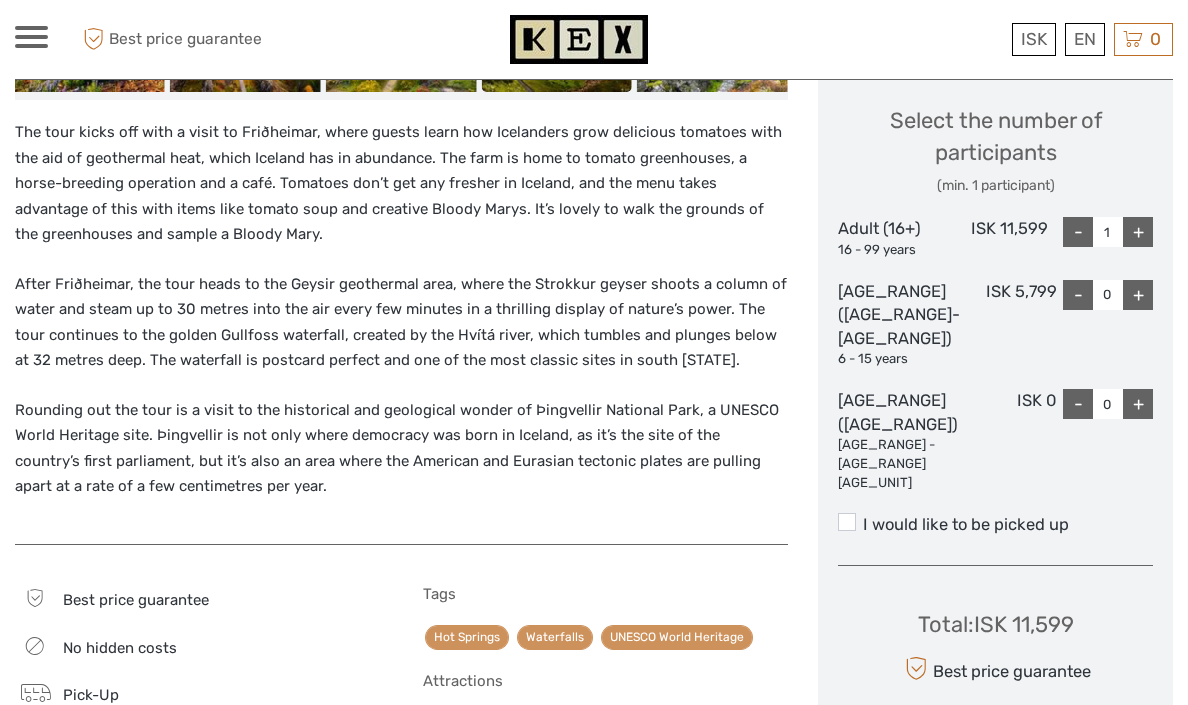 scroll, scrollTop: 855, scrollLeft: 0, axis: vertical 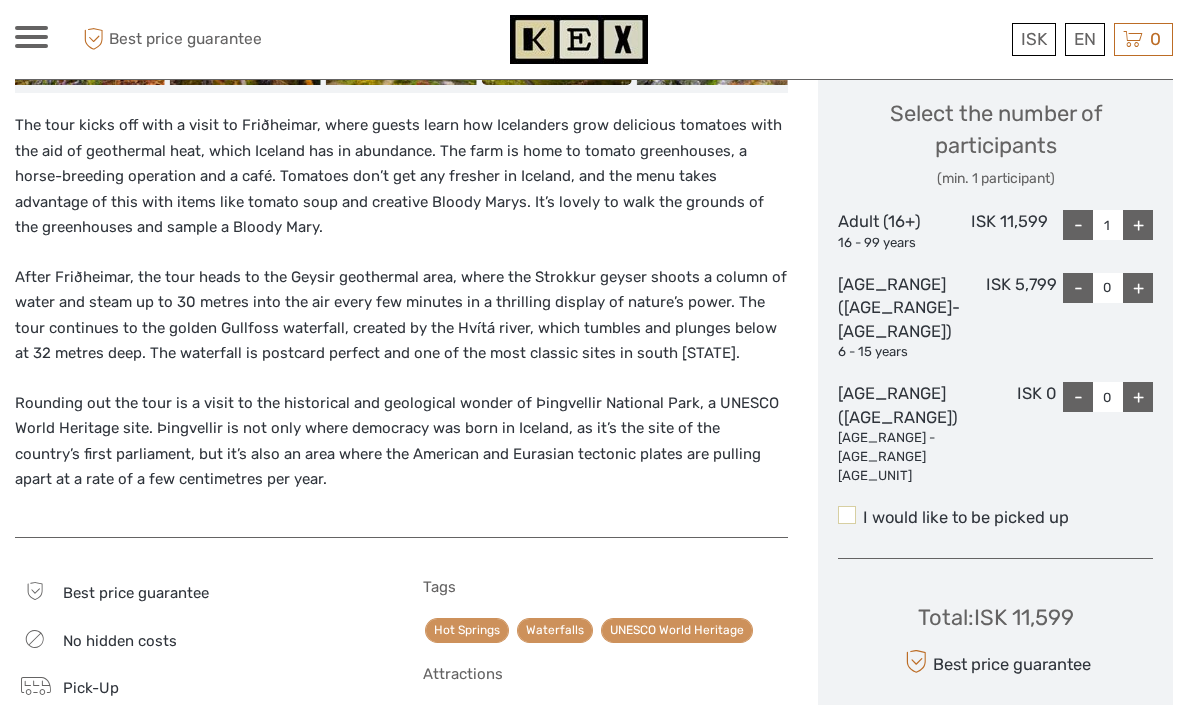 click at bounding box center (847, 515) 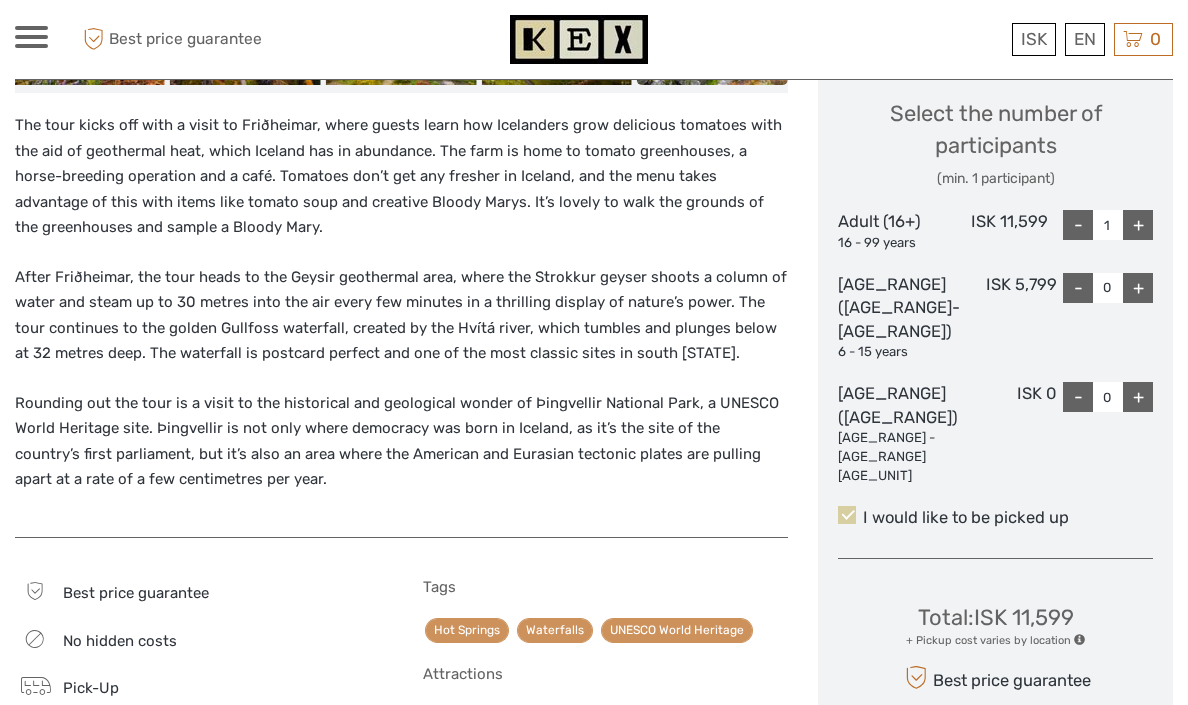 click at bounding box center [847, 515] 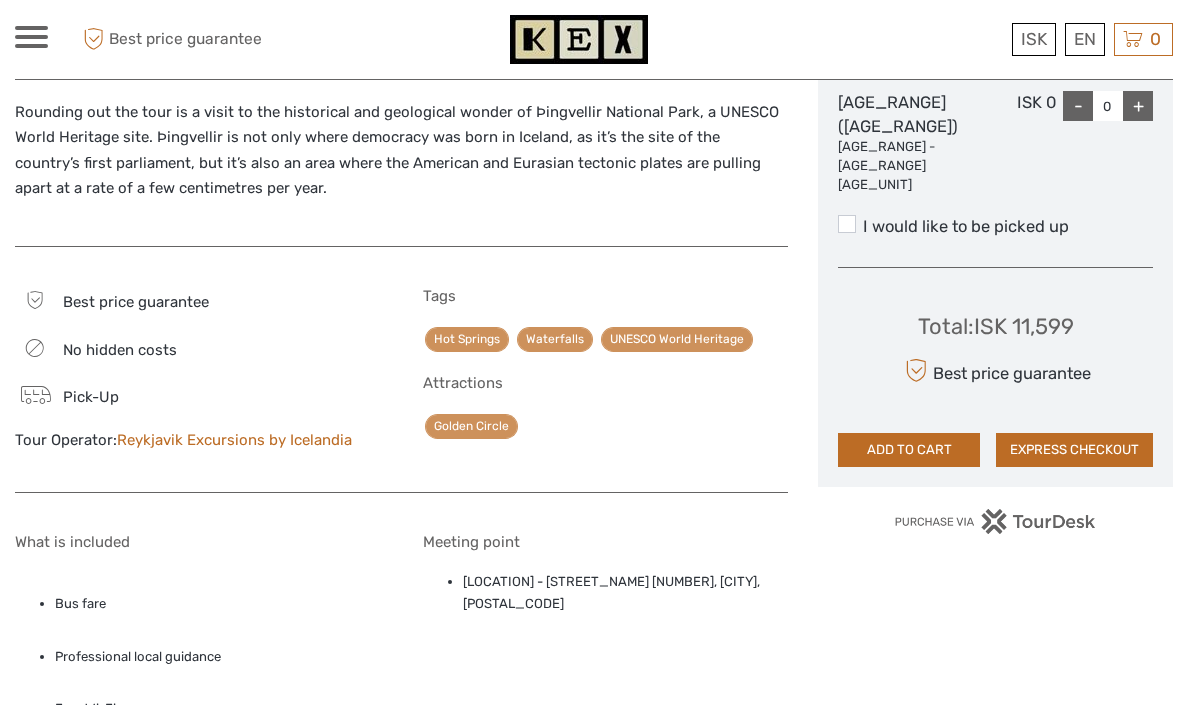 scroll, scrollTop: 1155, scrollLeft: 0, axis: vertical 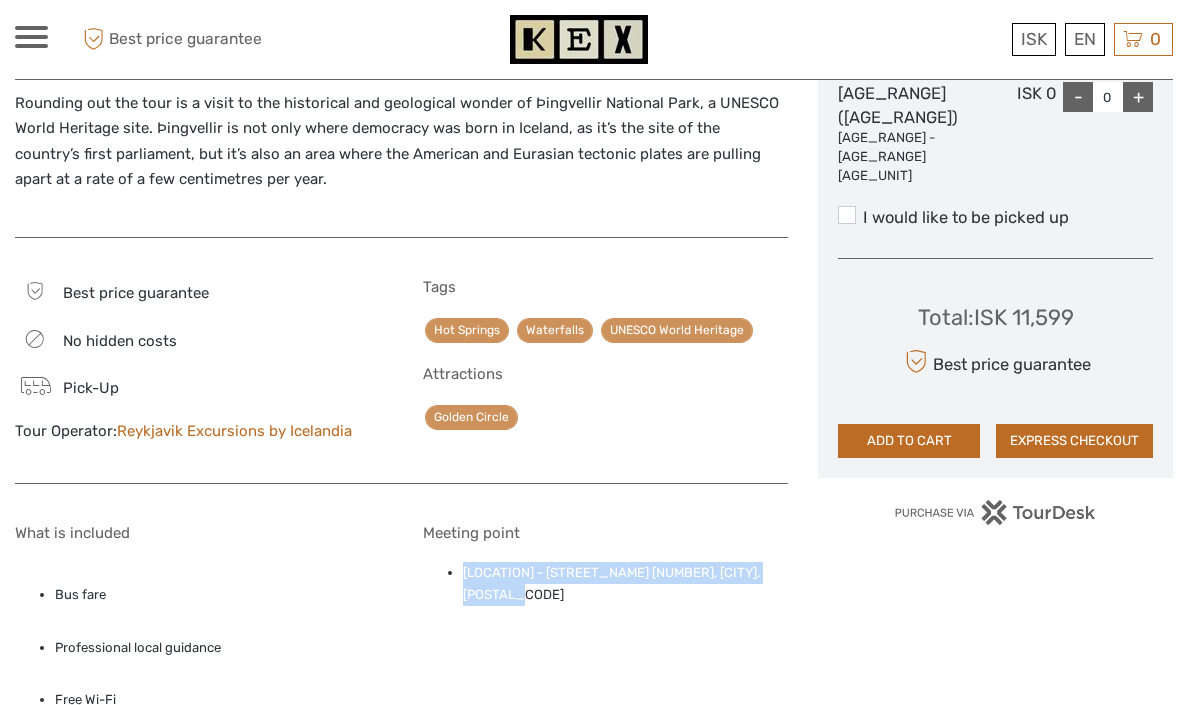 drag, startPoint x: 464, startPoint y: 574, endPoint x: 686, endPoint y: 607, distance: 224.4393 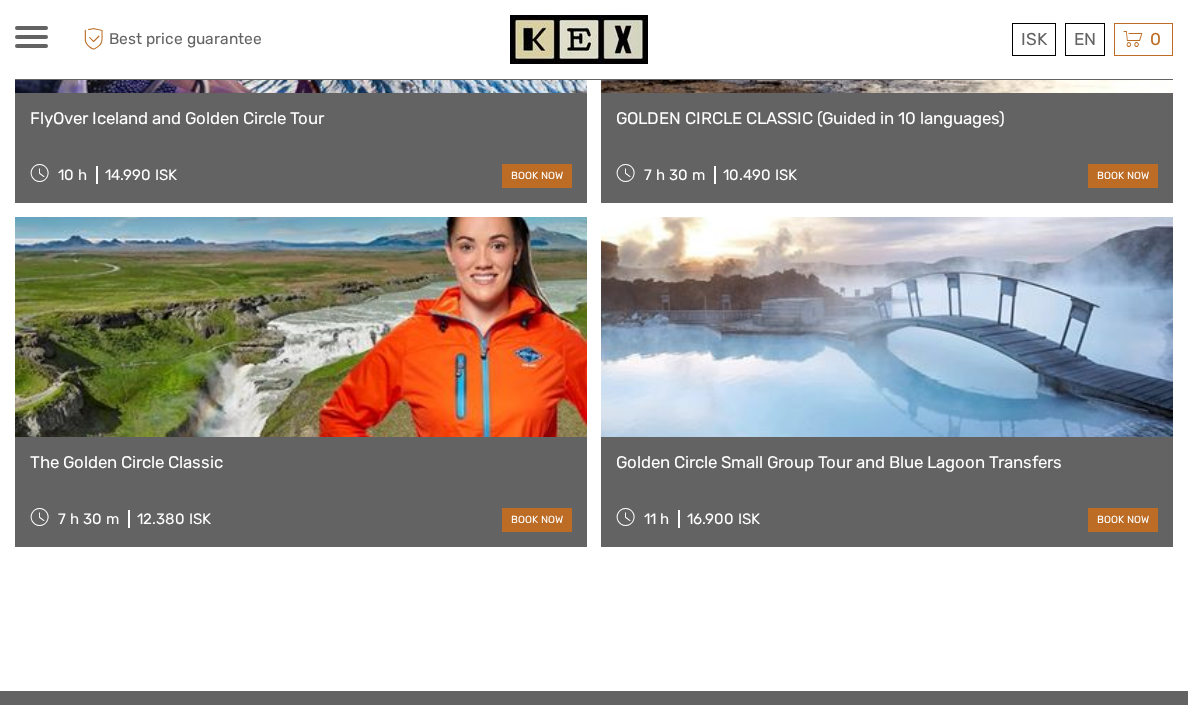 scroll, scrollTop: 2499, scrollLeft: 0, axis: vertical 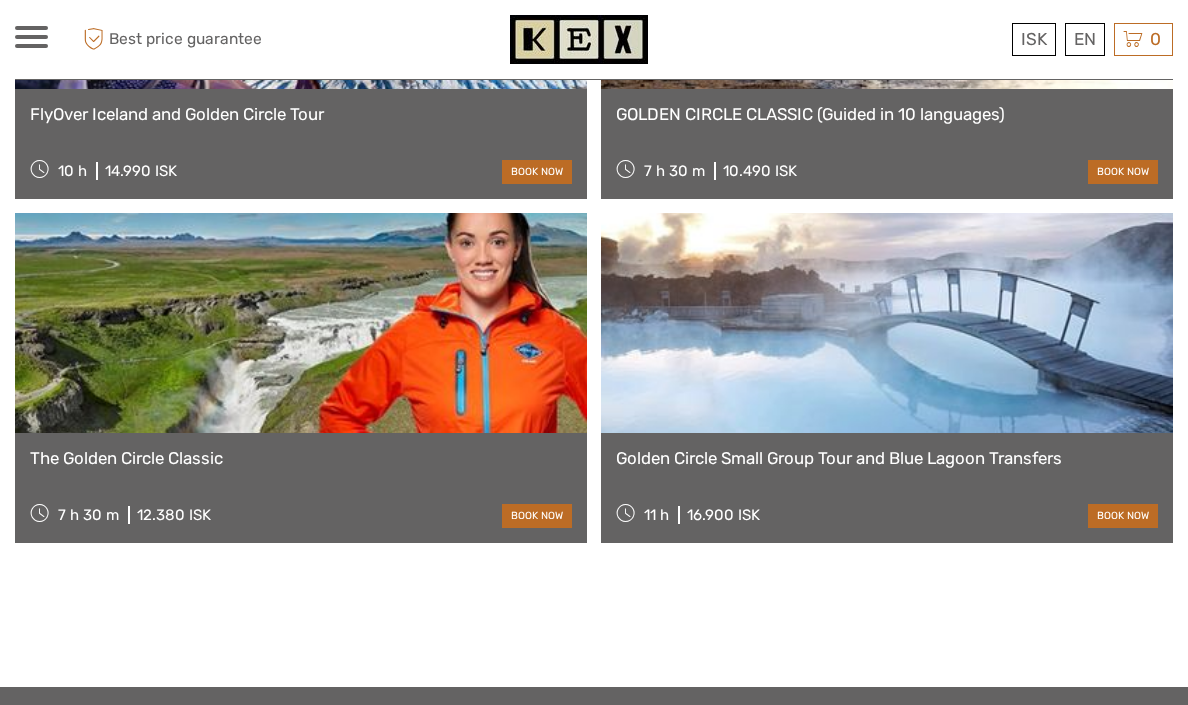 click on "Golden Circle Small Group Tour and Blue Lagoon Transfers" at bounding box center [887, 458] 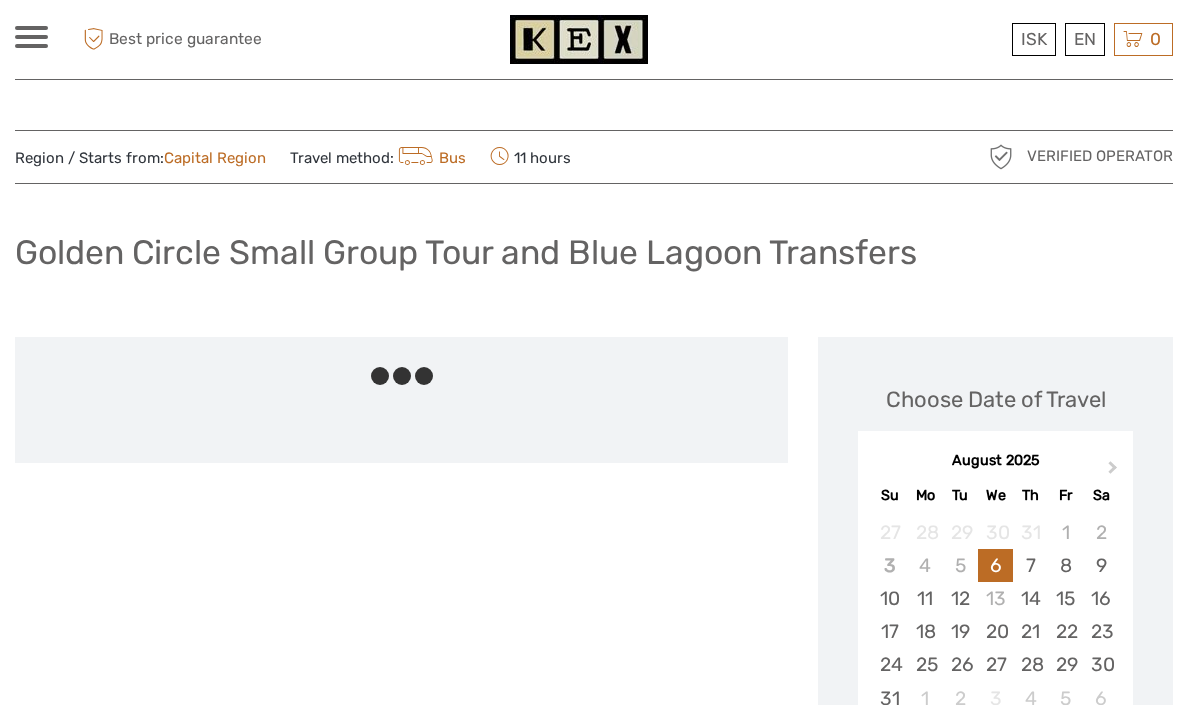 scroll, scrollTop: 0, scrollLeft: 0, axis: both 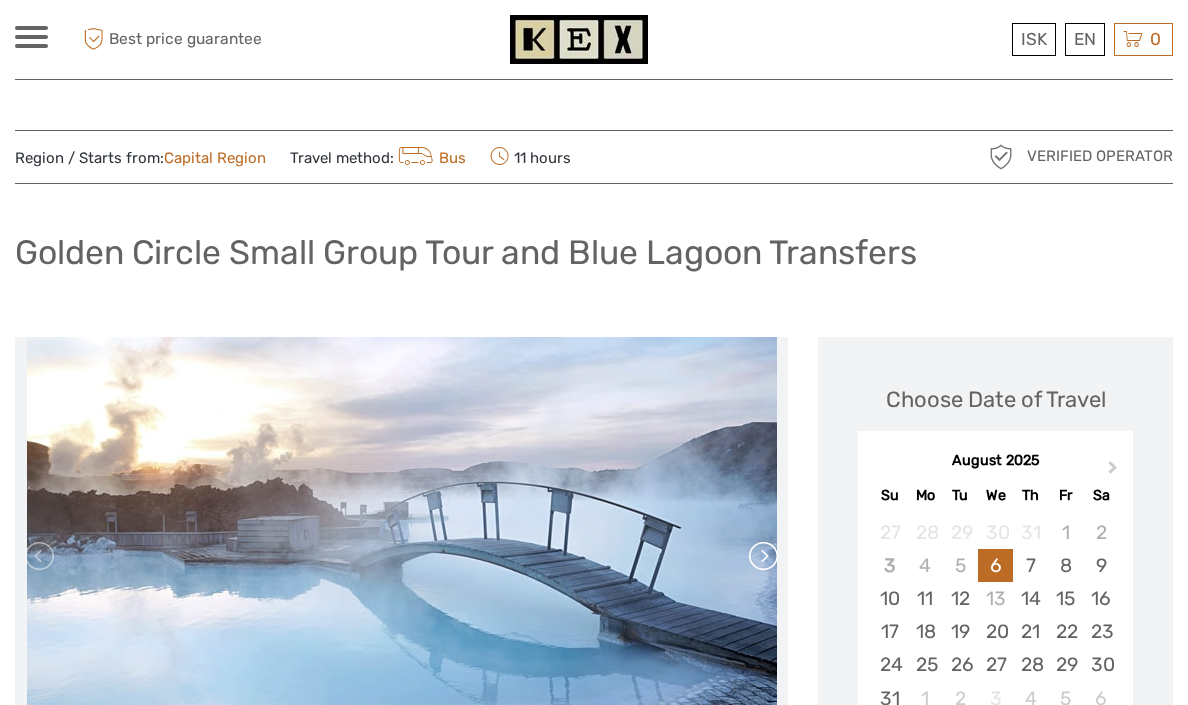 click at bounding box center [762, 556] 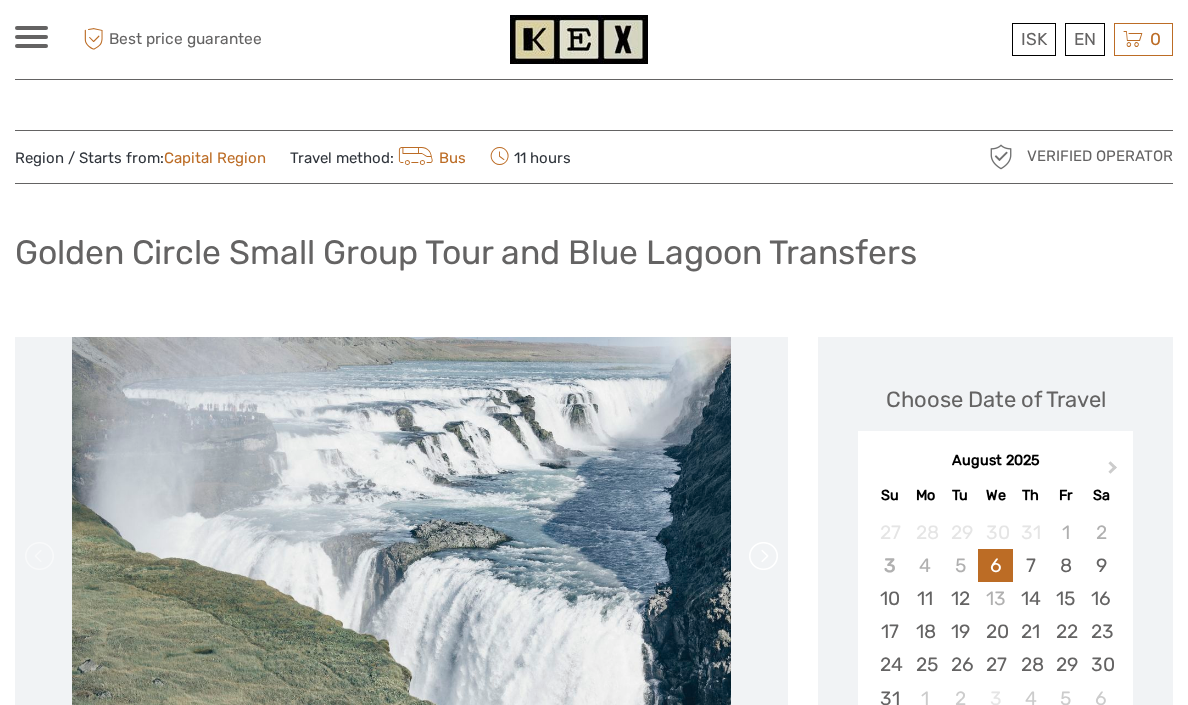 click at bounding box center (762, 556) 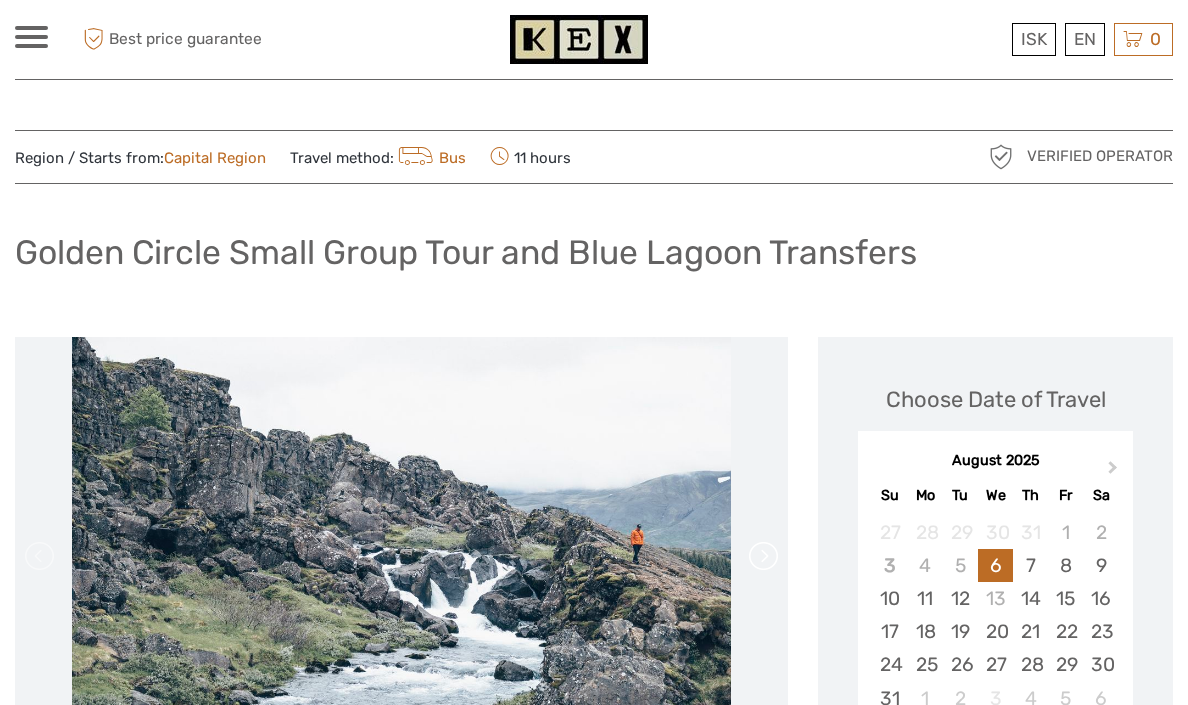 click at bounding box center (762, 556) 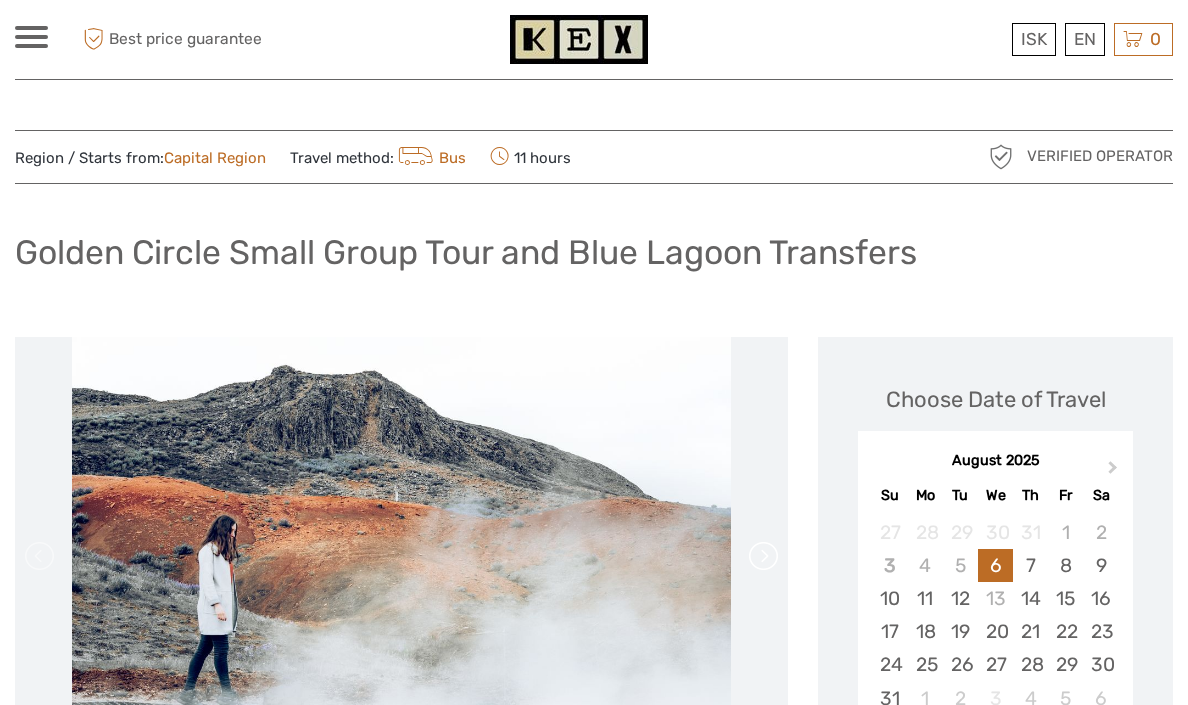 click at bounding box center [762, 556] 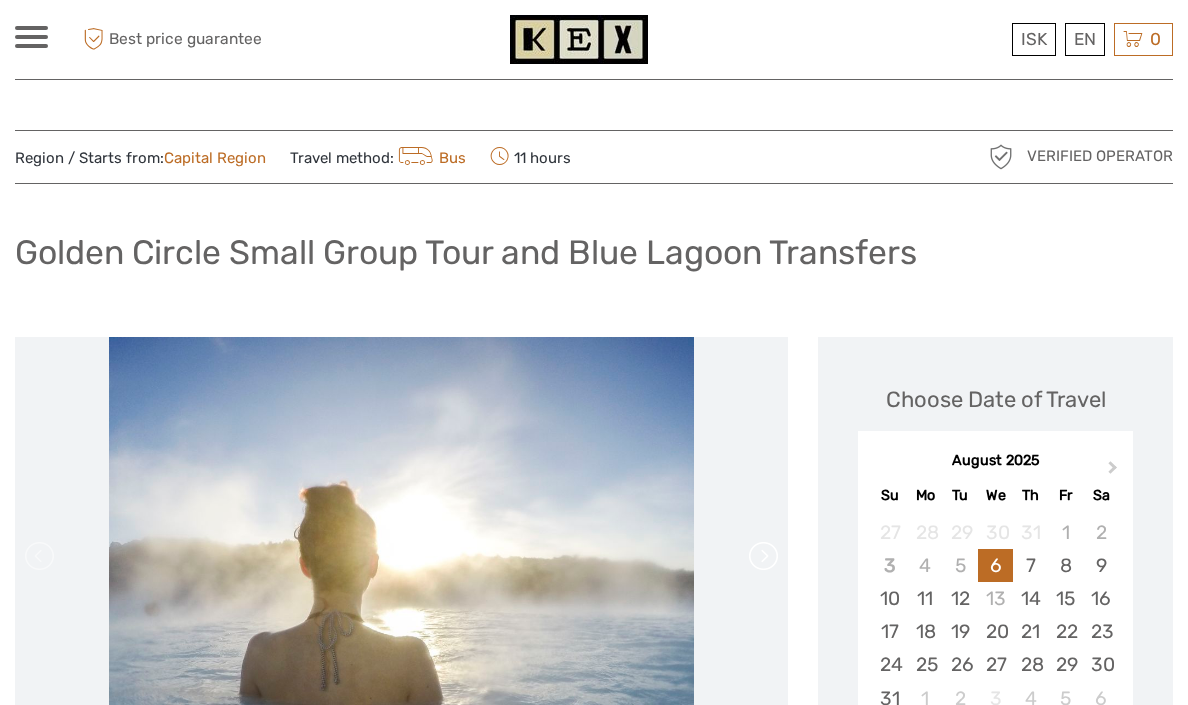 click at bounding box center (762, 556) 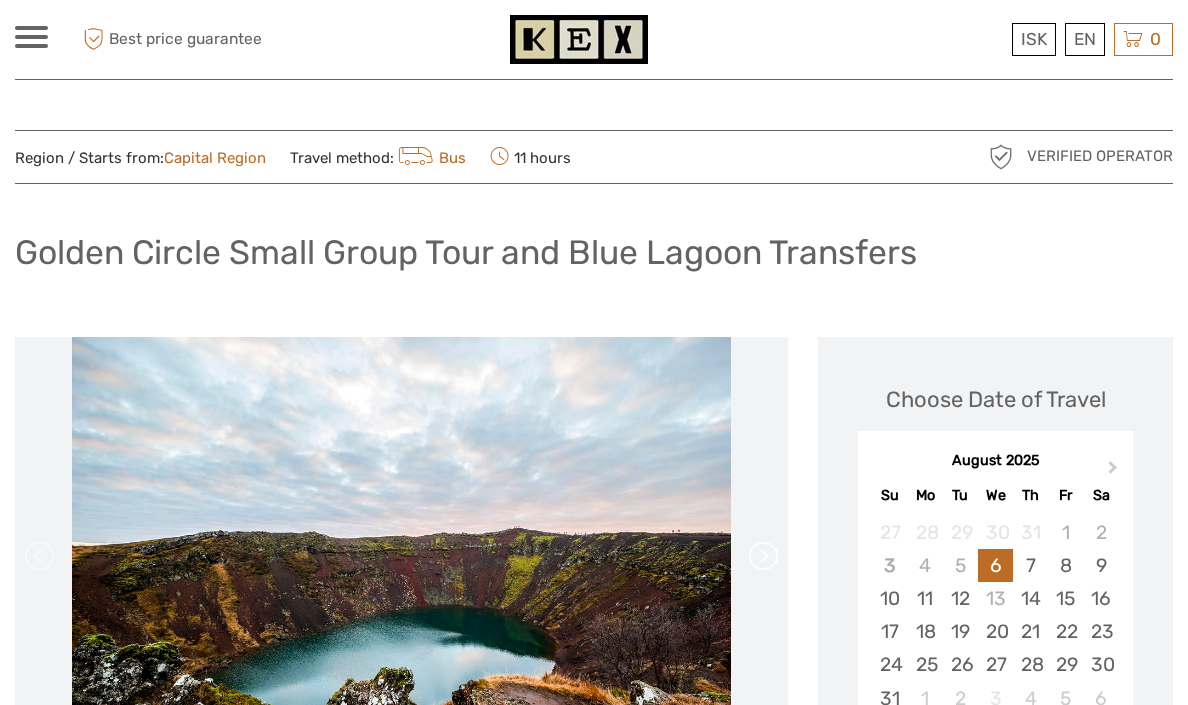 click at bounding box center [762, 556] 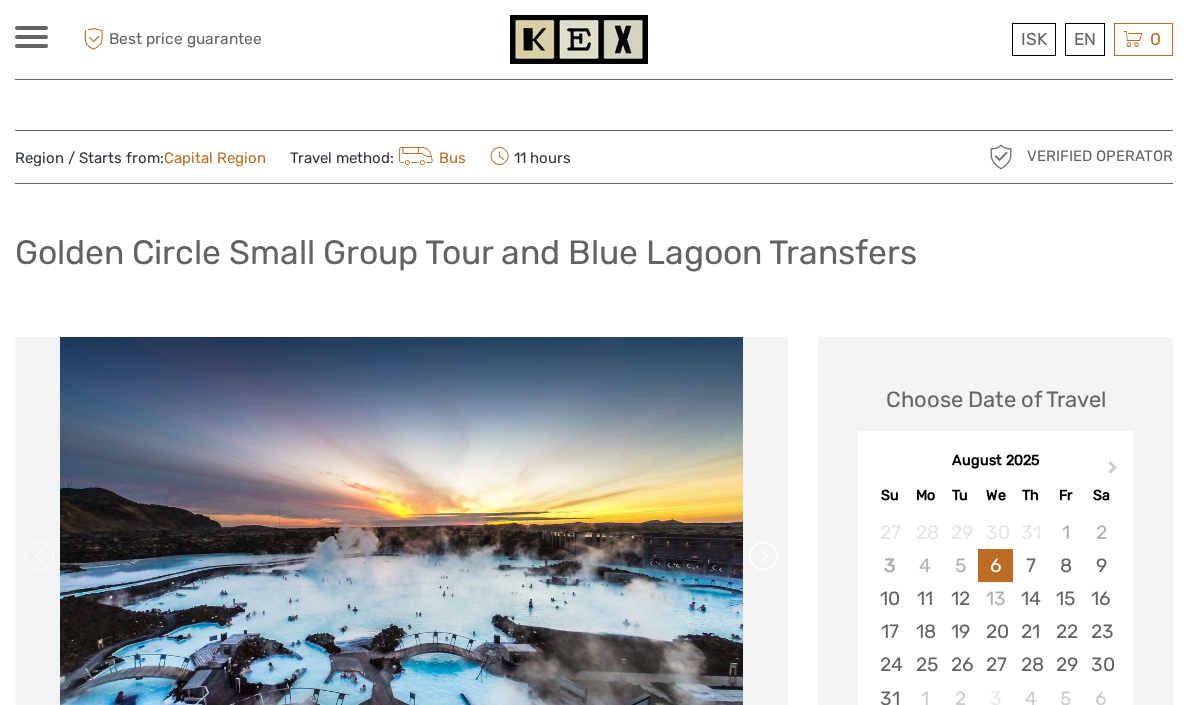 click at bounding box center (762, 556) 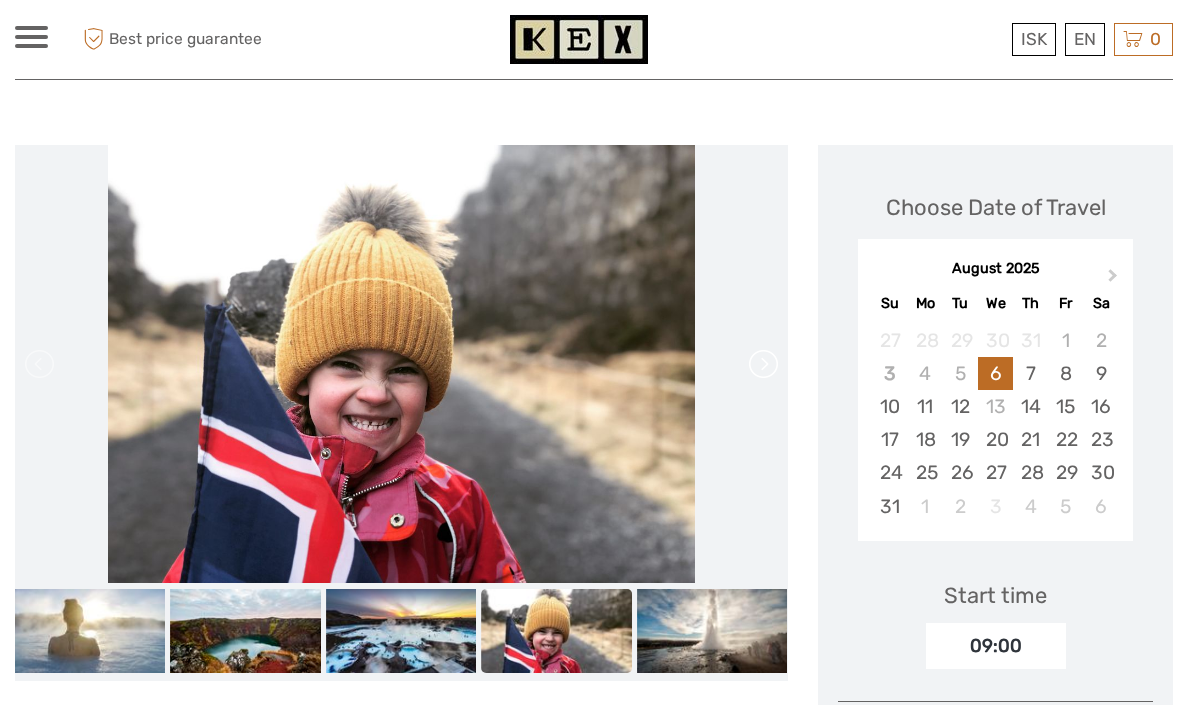 scroll, scrollTop: 250, scrollLeft: 0, axis: vertical 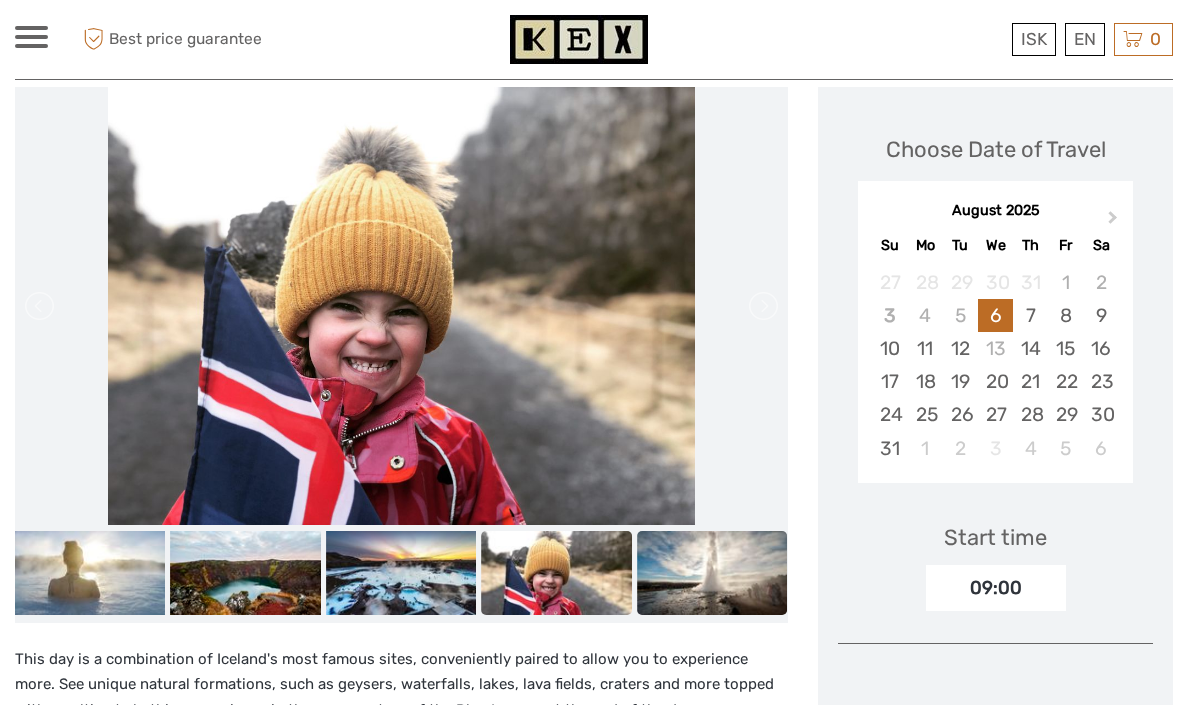 click at bounding box center (712, 573) 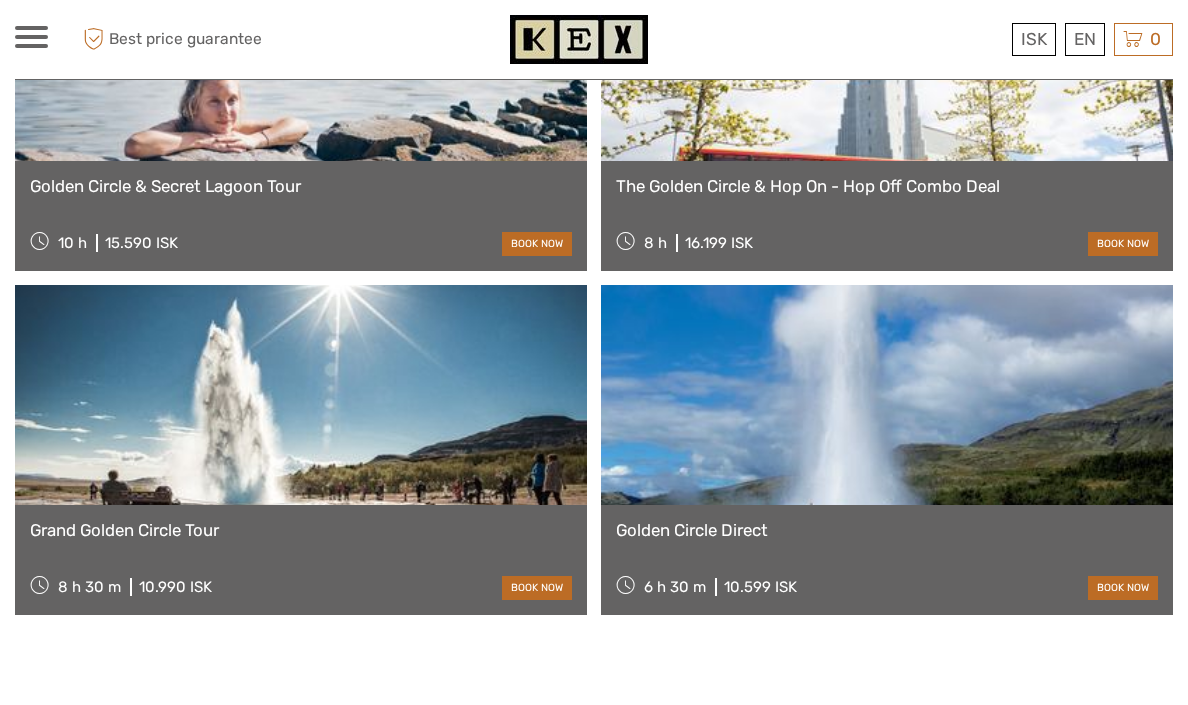 scroll, scrollTop: 2676, scrollLeft: 0, axis: vertical 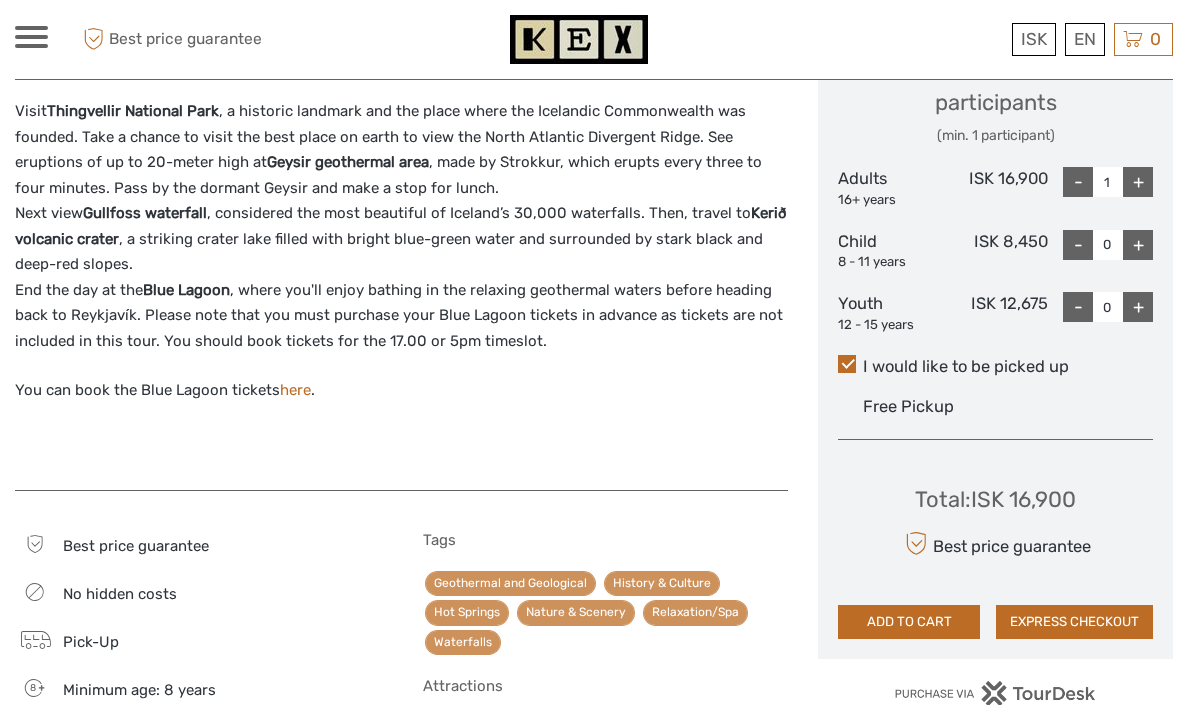 click on "here" at bounding box center [295, 390] 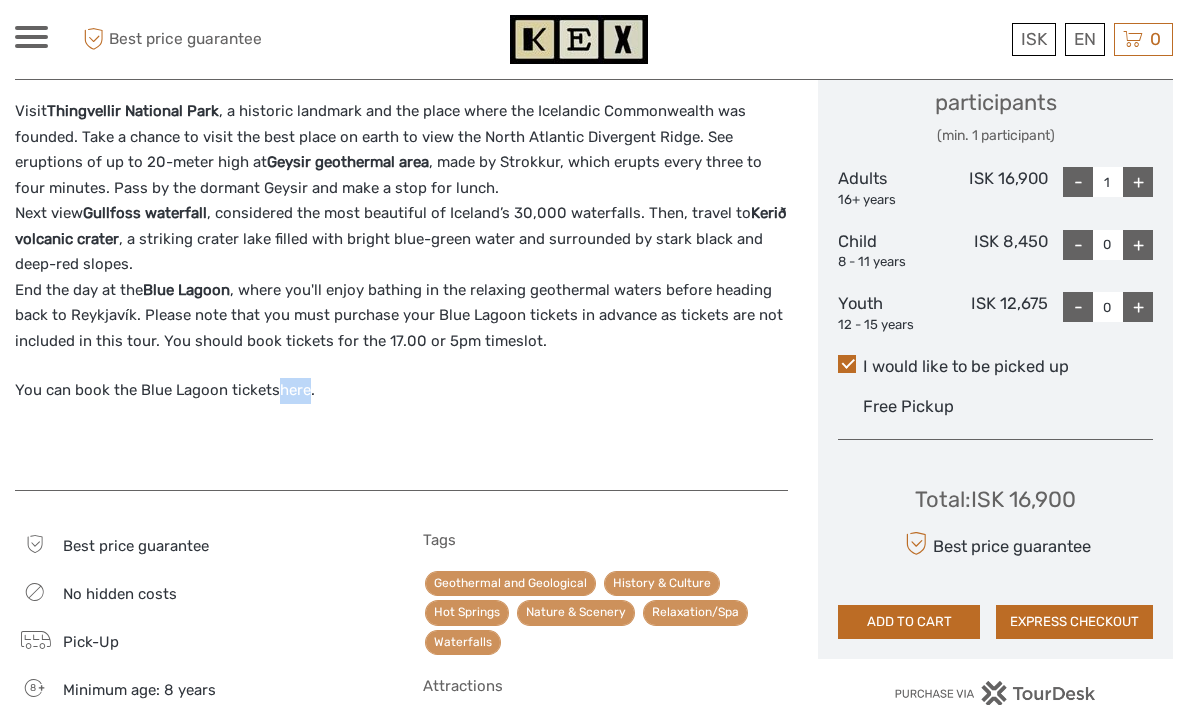 click on "here" at bounding box center [295, 390] 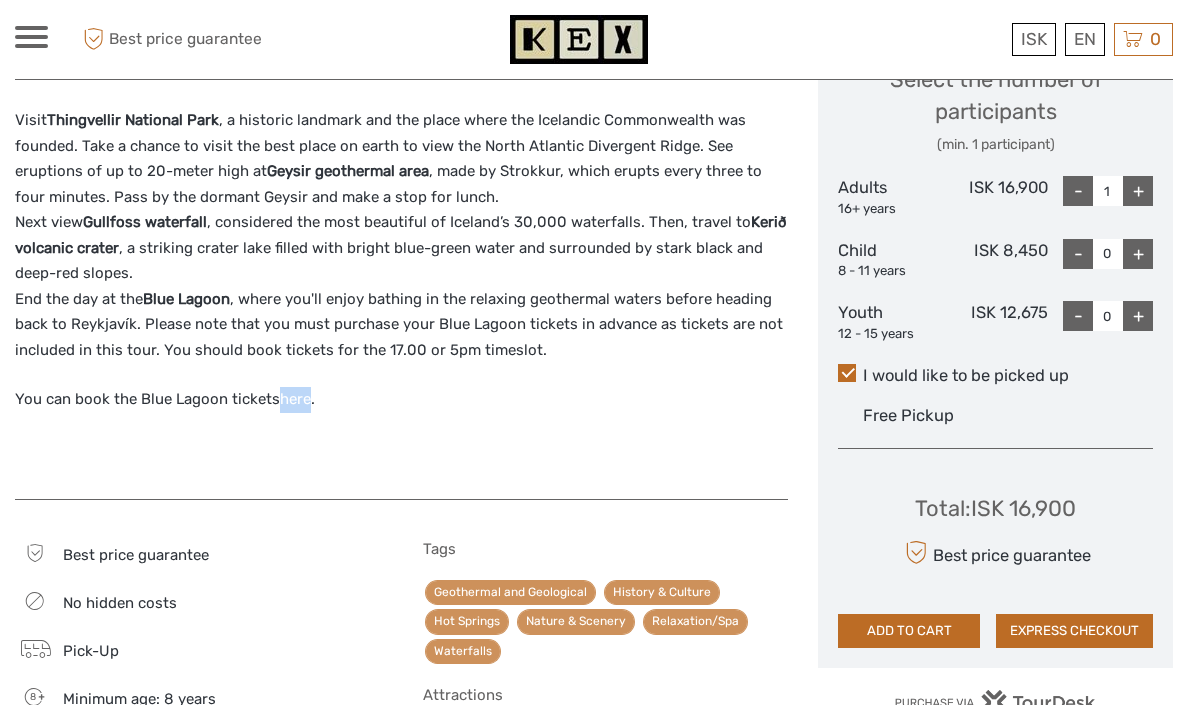 scroll, scrollTop: 864, scrollLeft: 0, axis: vertical 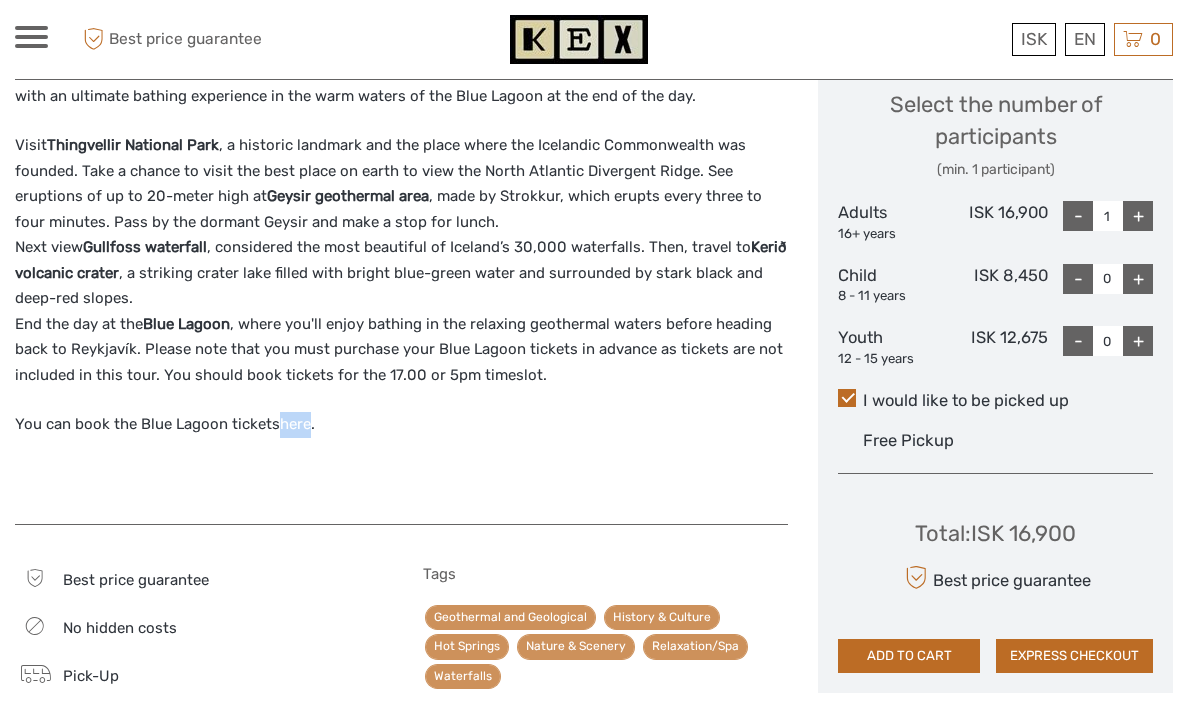 click on "This day is a combination of Iceland's most famous sites, conveniently paired to allow you to experience more. See unique natural formations, such as geysers, waterfalls, lakes, lava fields, craters and more topped with an ultimate bathing experience in the warm waters of the Blue Lagoon at the end of the day.  Visit  Thingvellir National Park , a historic landmark and the place where the Icelandic Commonwealth was founded. Take a chance to visit the best place on earth to view the North Atlantic Divergent Ridge. See eruptions of up to 20-meter high at  Geysir geothermal area , made by Strokkur, which erupts every three to four minutes. Pass by the dormant Geysir and make a stop for lunch. Next view  Gullfoss waterfall , considered the most beautiful of Iceland’s 30,000 waterfalls. Then, travel to  Kerið volcanic crater , a striking crater lake filled with bright blue-green water and surrounded by stark black and deep-red slopes. End the day at the  Blue Lagoon here ." at bounding box center (401, 269) 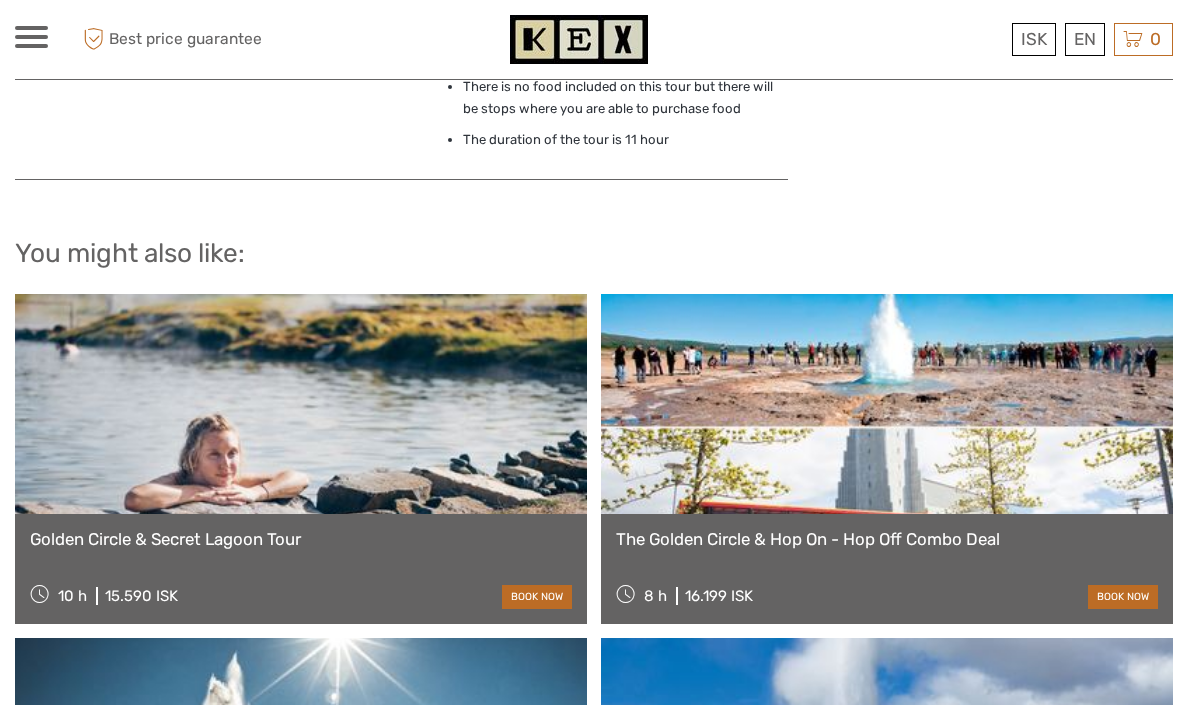 scroll, scrollTop: 2324, scrollLeft: 0, axis: vertical 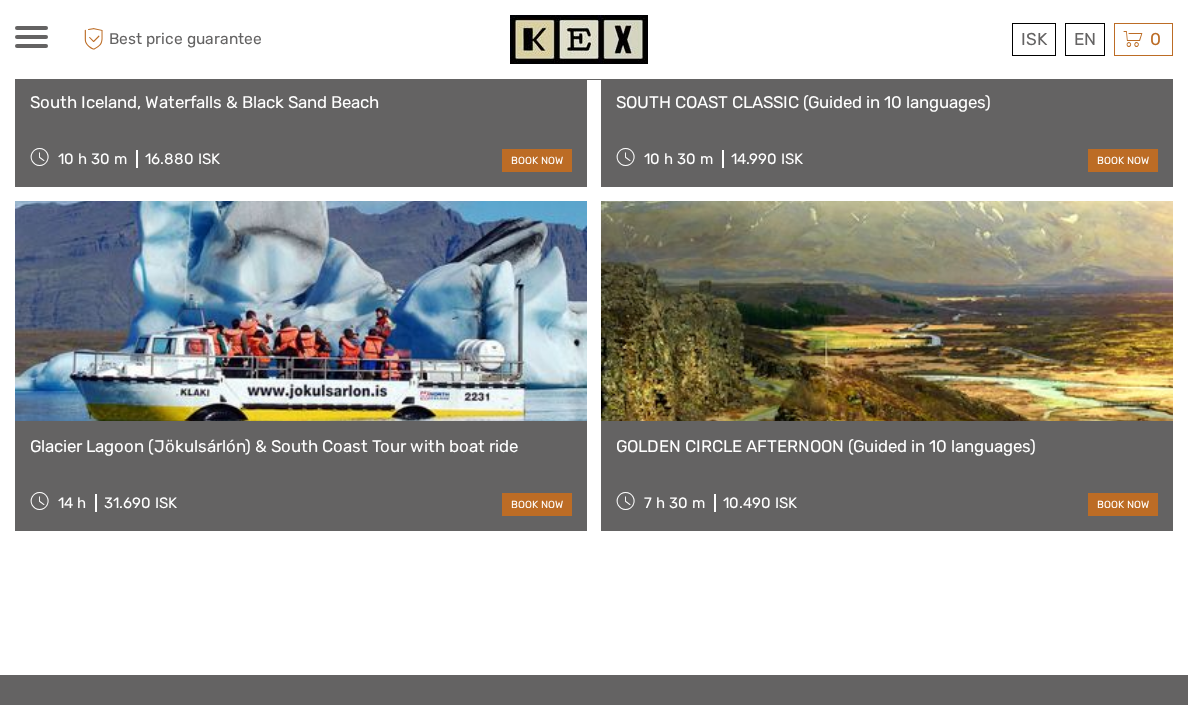 click on "GOLDEN CIRCLE AFTERNOON (Guided in 10 languages)" at bounding box center (887, 446) 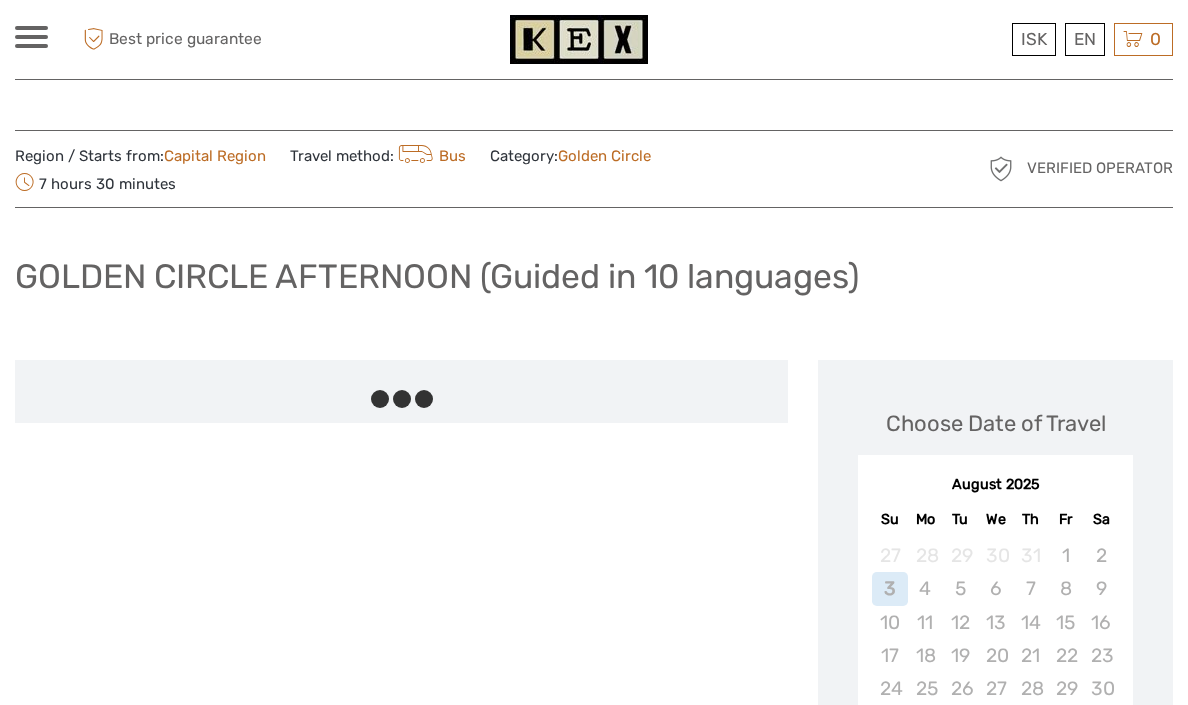 scroll, scrollTop: 0, scrollLeft: 0, axis: both 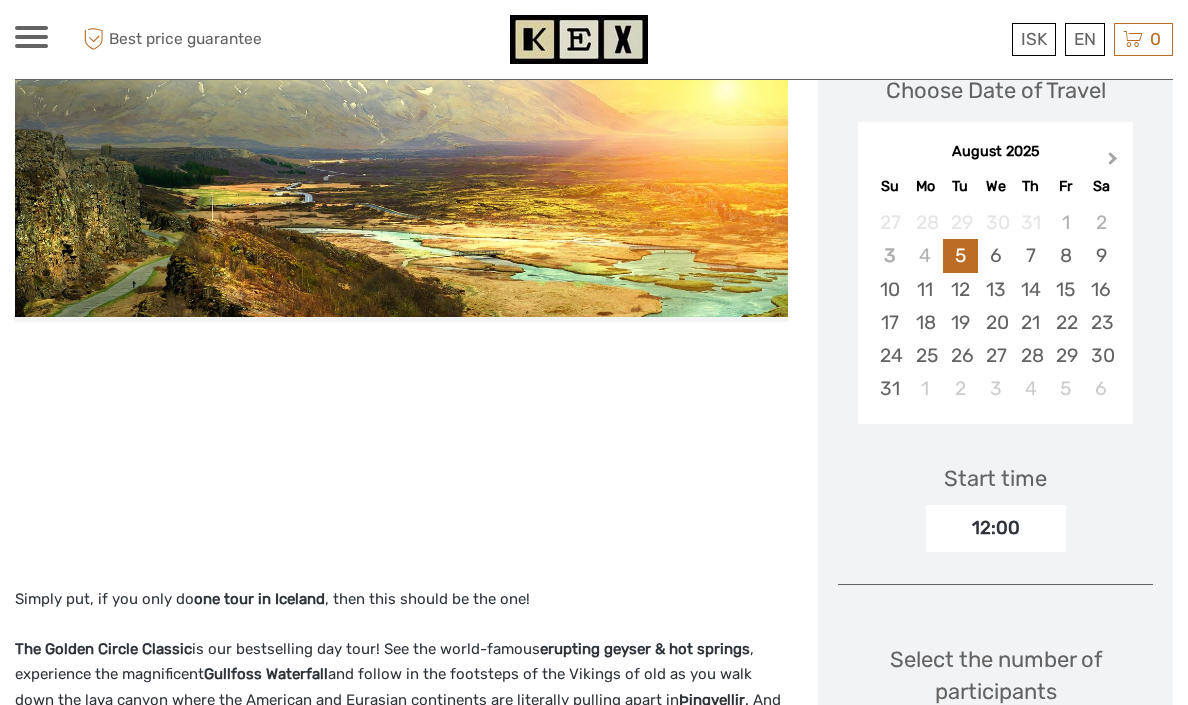 click on "Next Month" at bounding box center (1113, 162) 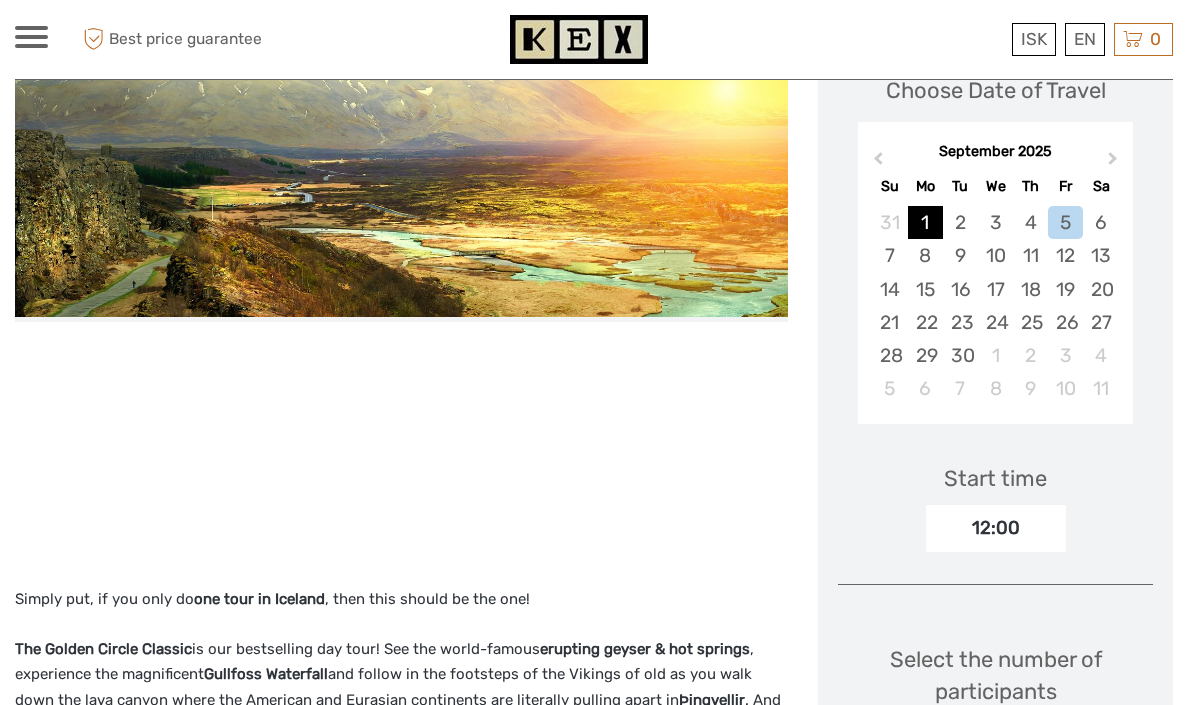 click on "1" at bounding box center [925, 222] 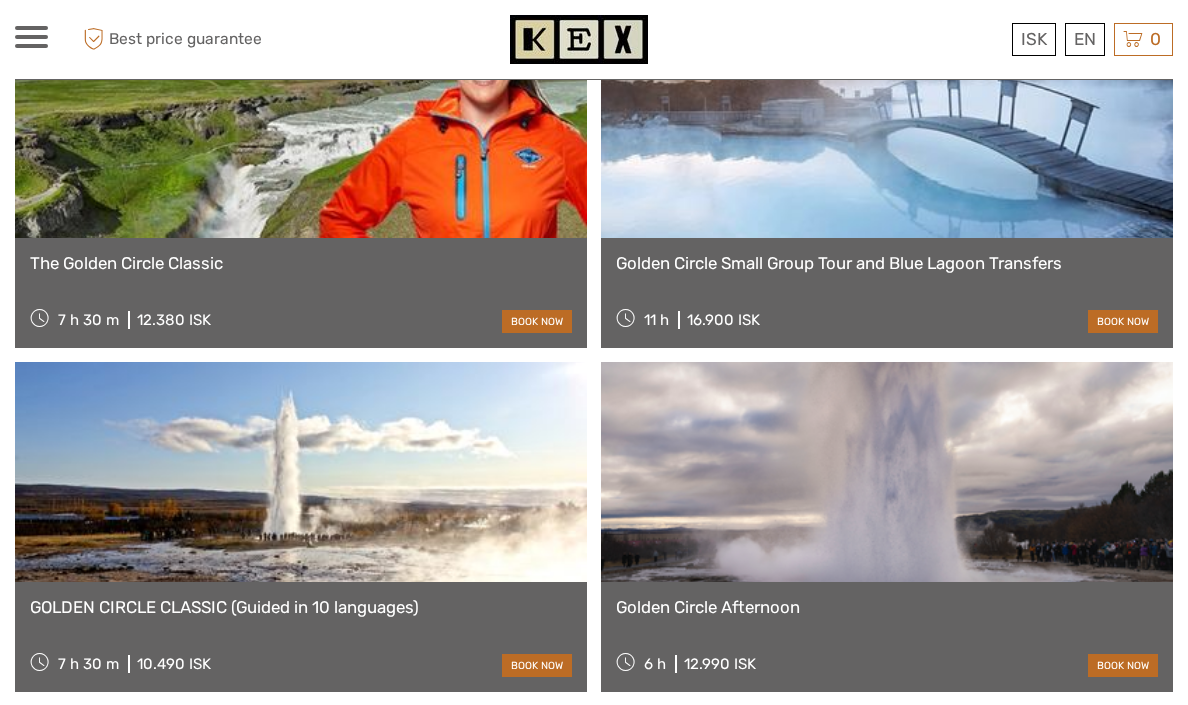 scroll, scrollTop: 3657, scrollLeft: 0, axis: vertical 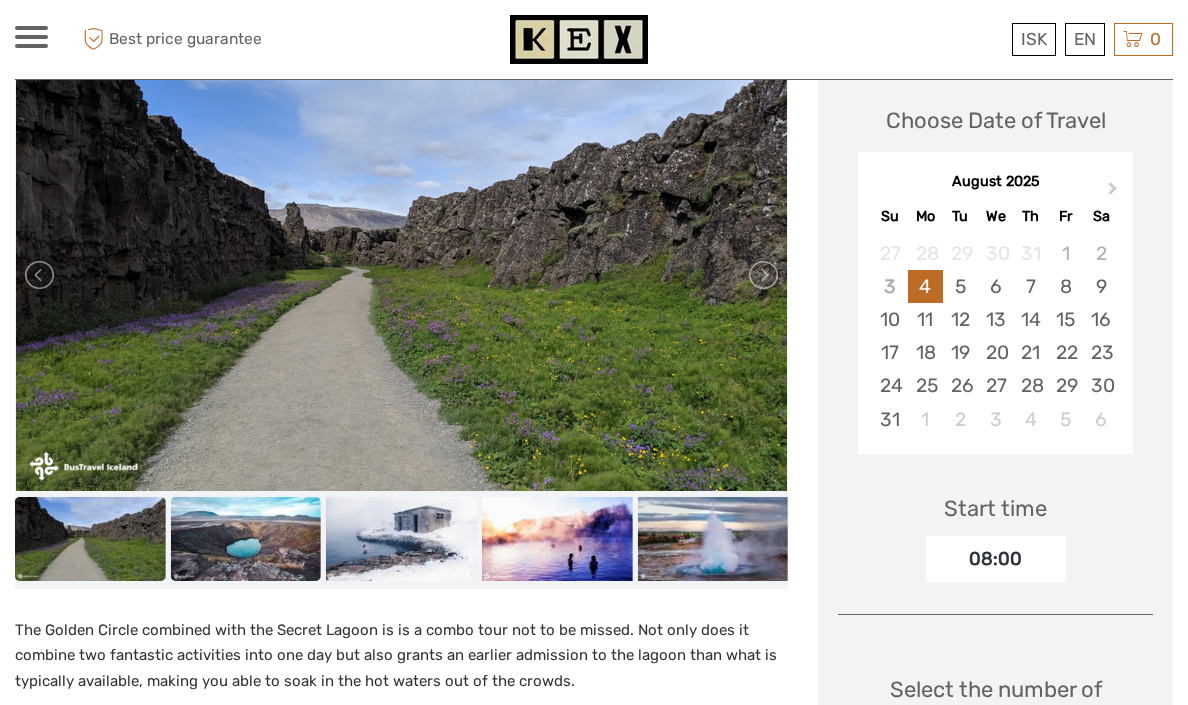 click at bounding box center [246, 539] 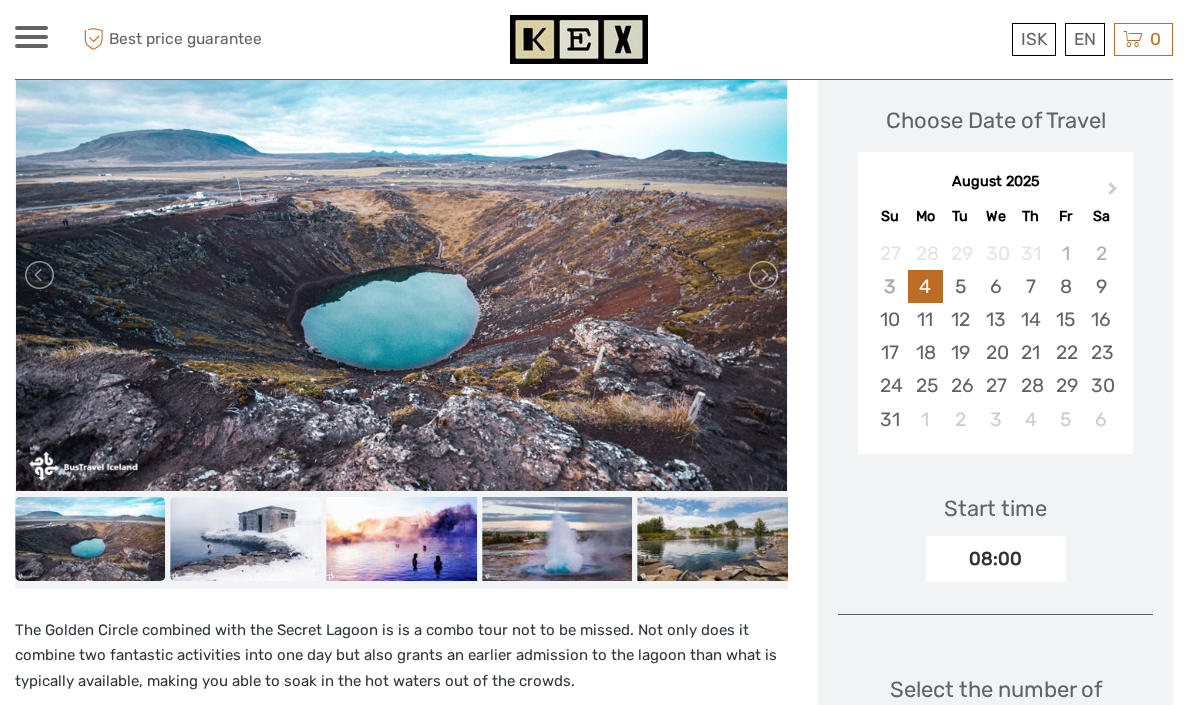 click at bounding box center [246, 539] 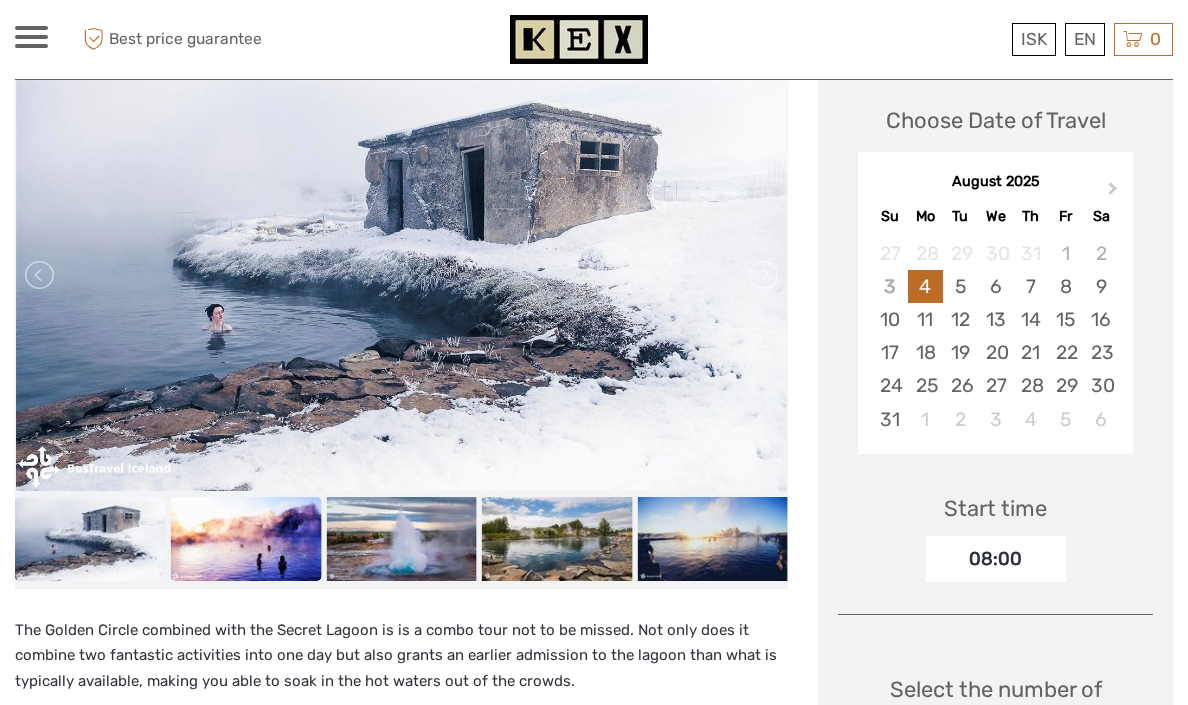 click at bounding box center [246, 539] 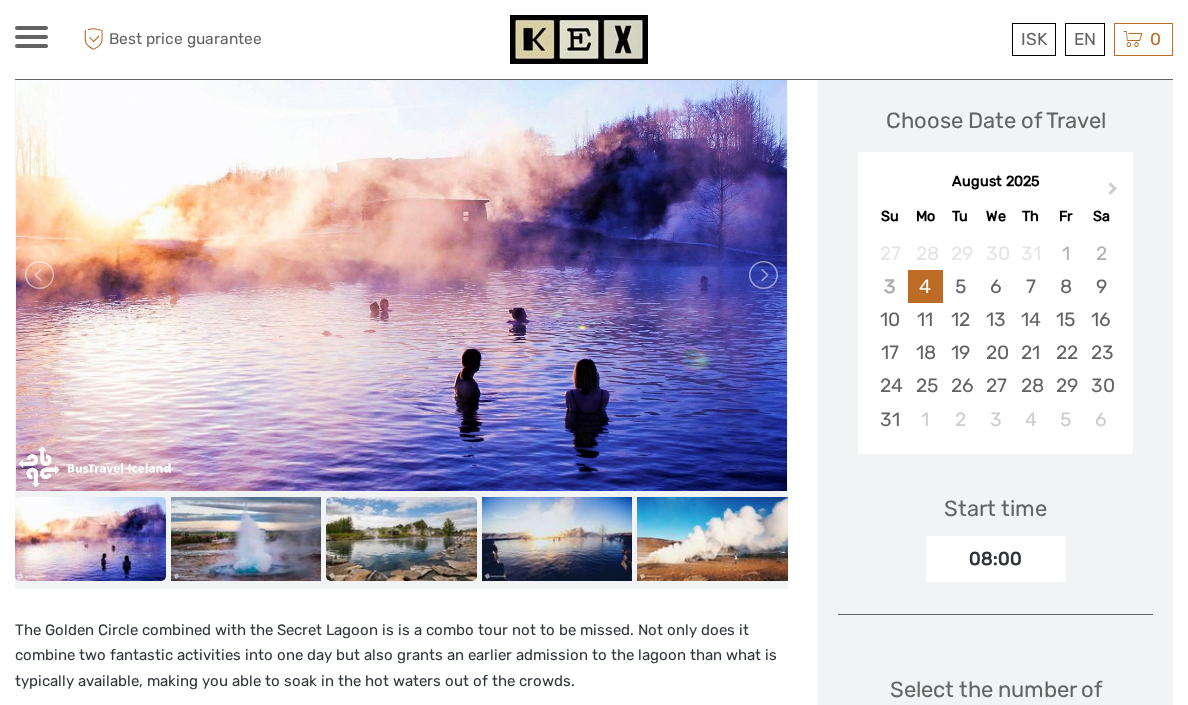 click at bounding box center [401, 539] 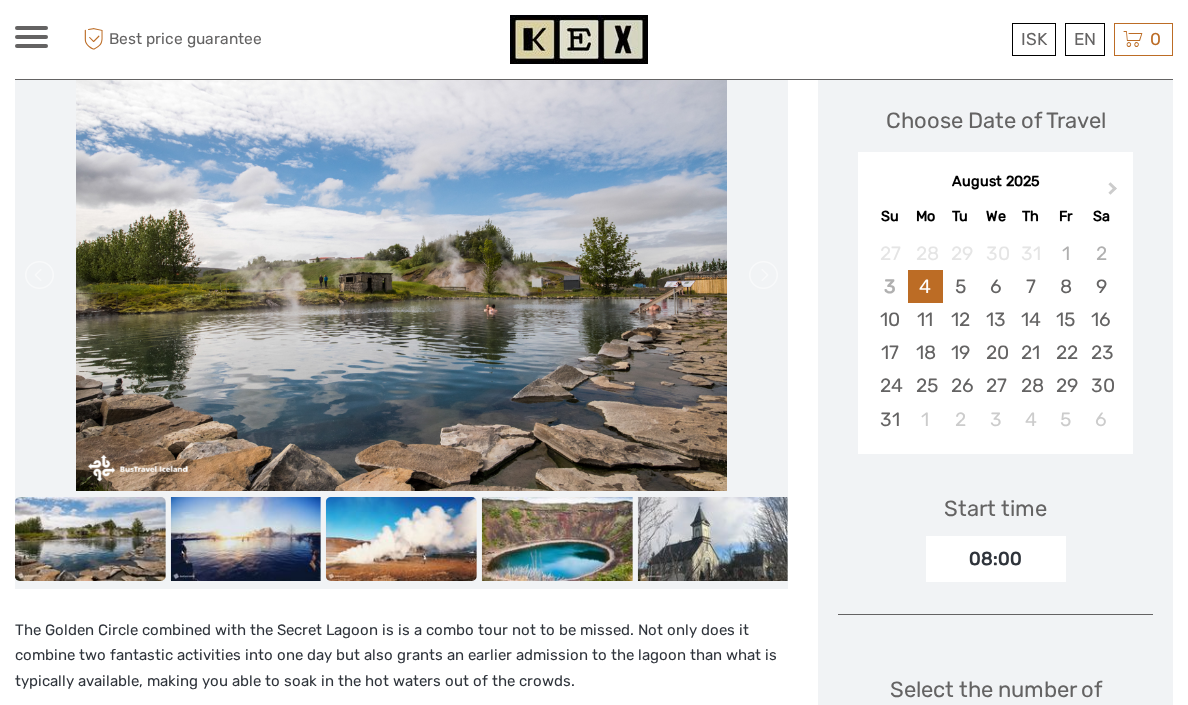 click at bounding box center (401, 539) 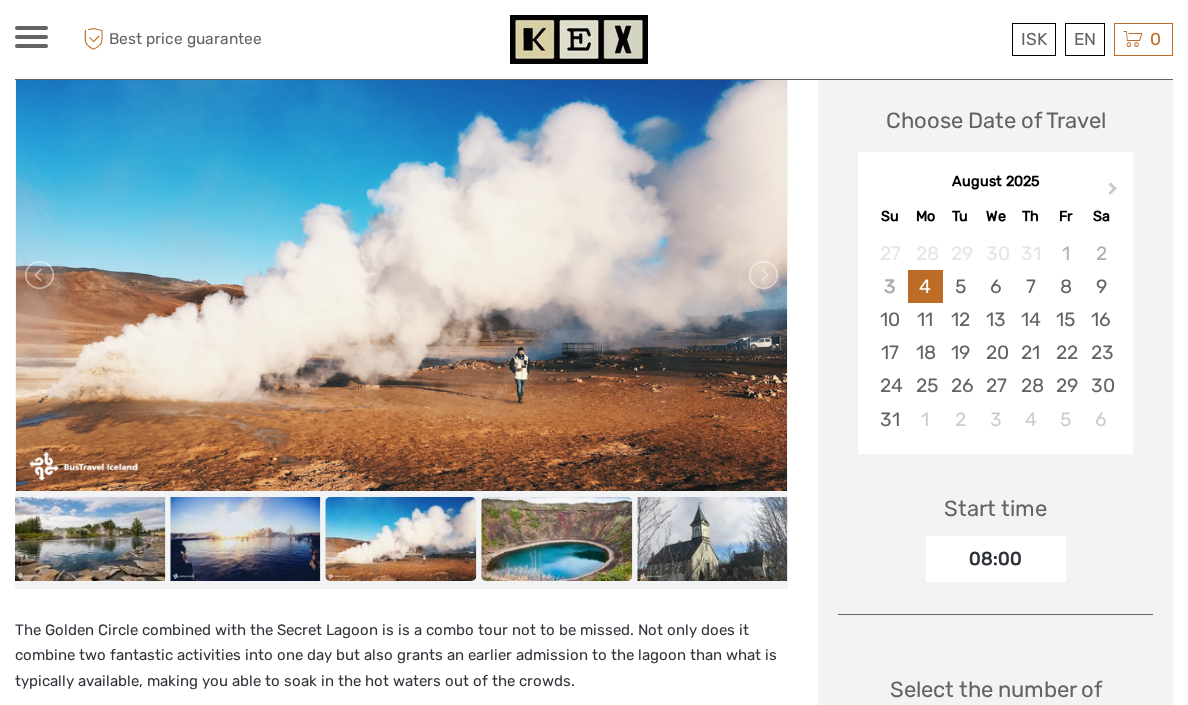 click at bounding box center (556, 539) 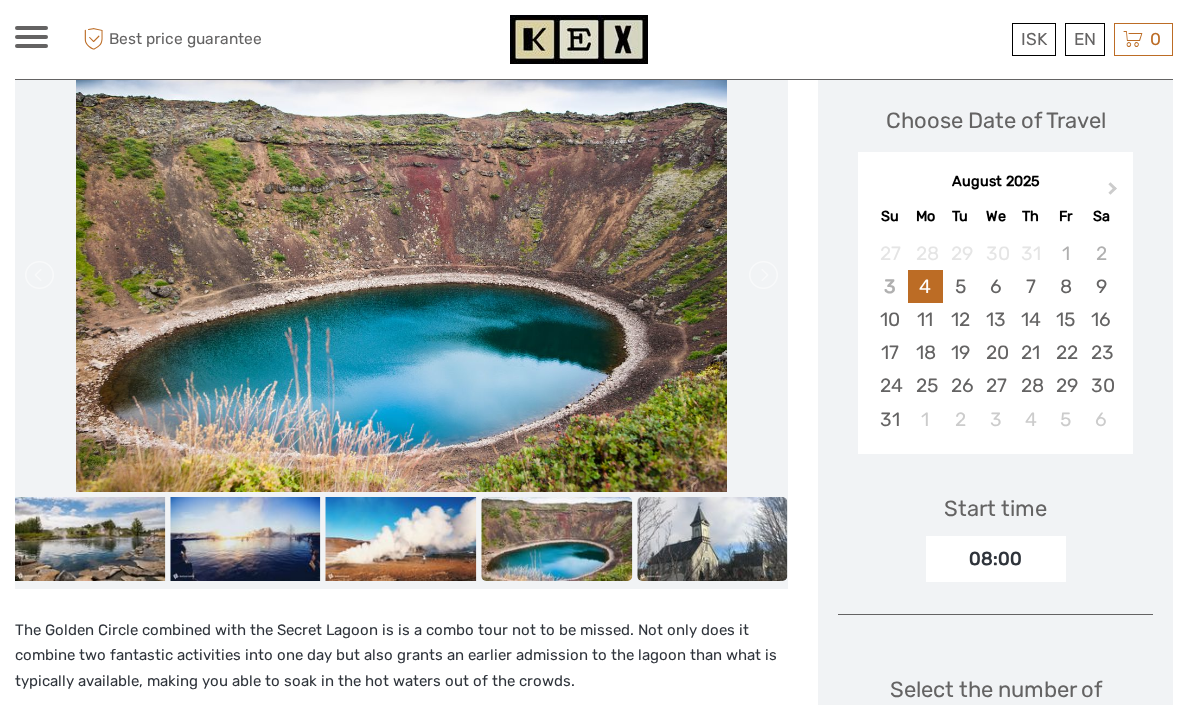 click at bounding box center [712, 539] 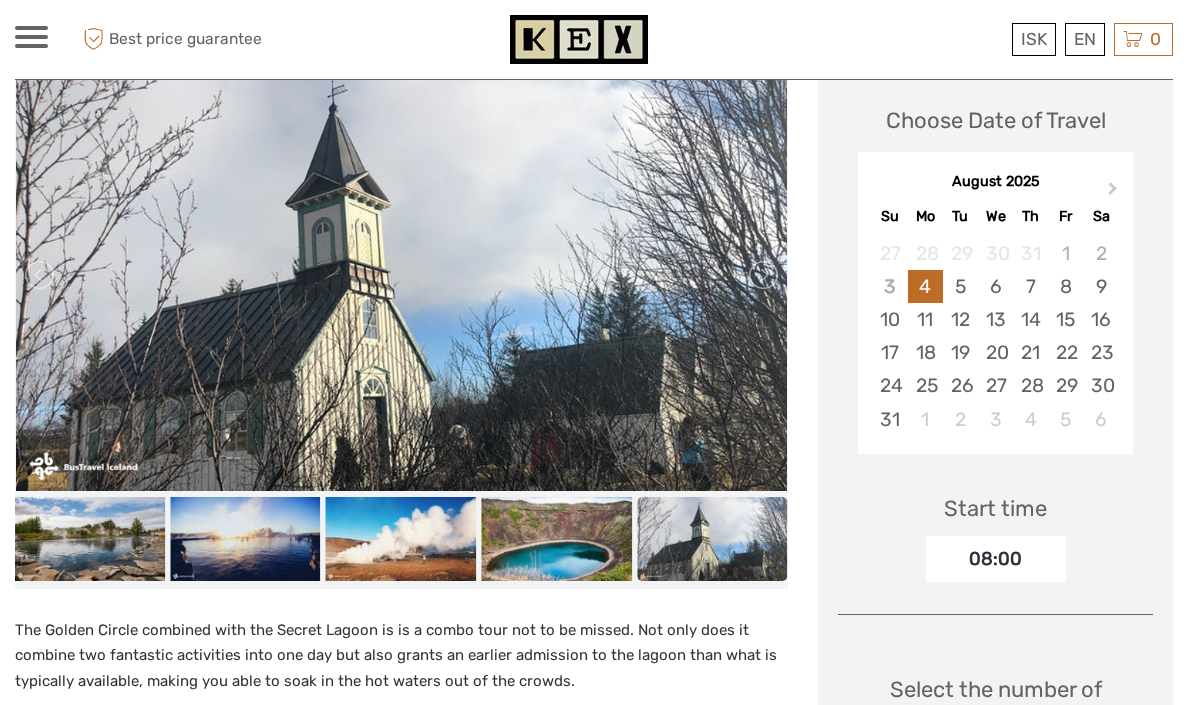 click at bounding box center (712, 539) 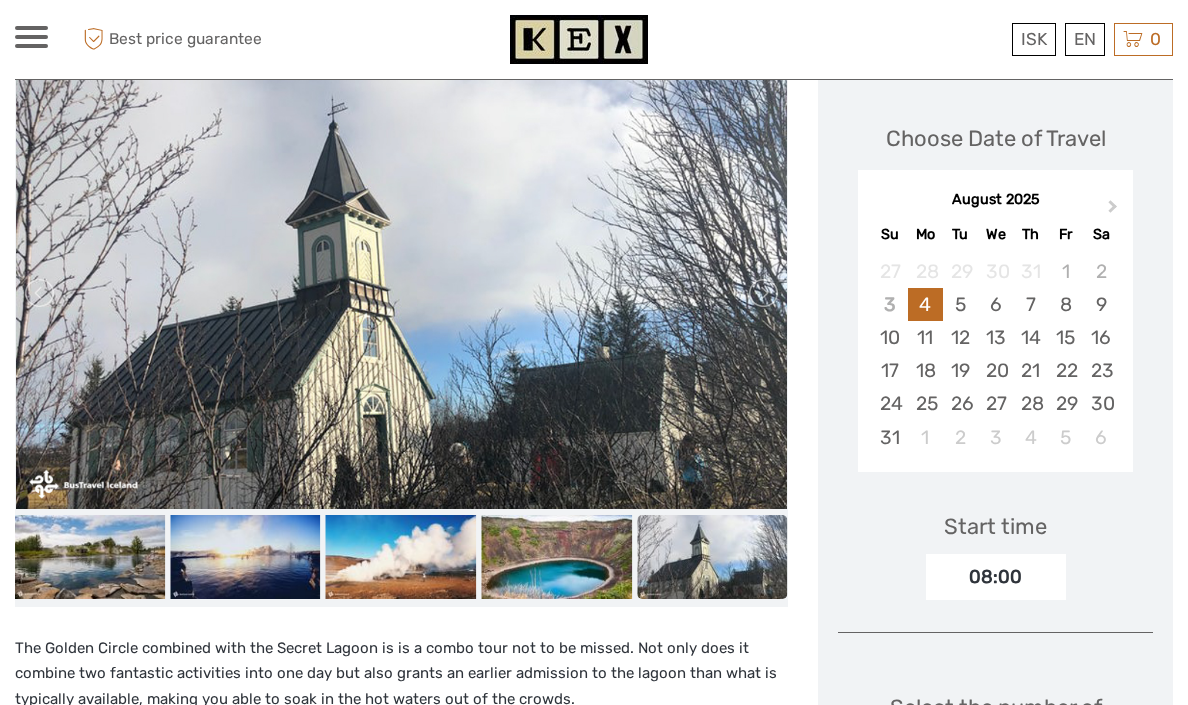 scroll, scrollTop: 106, scrollLeft: 0, axis: vertical 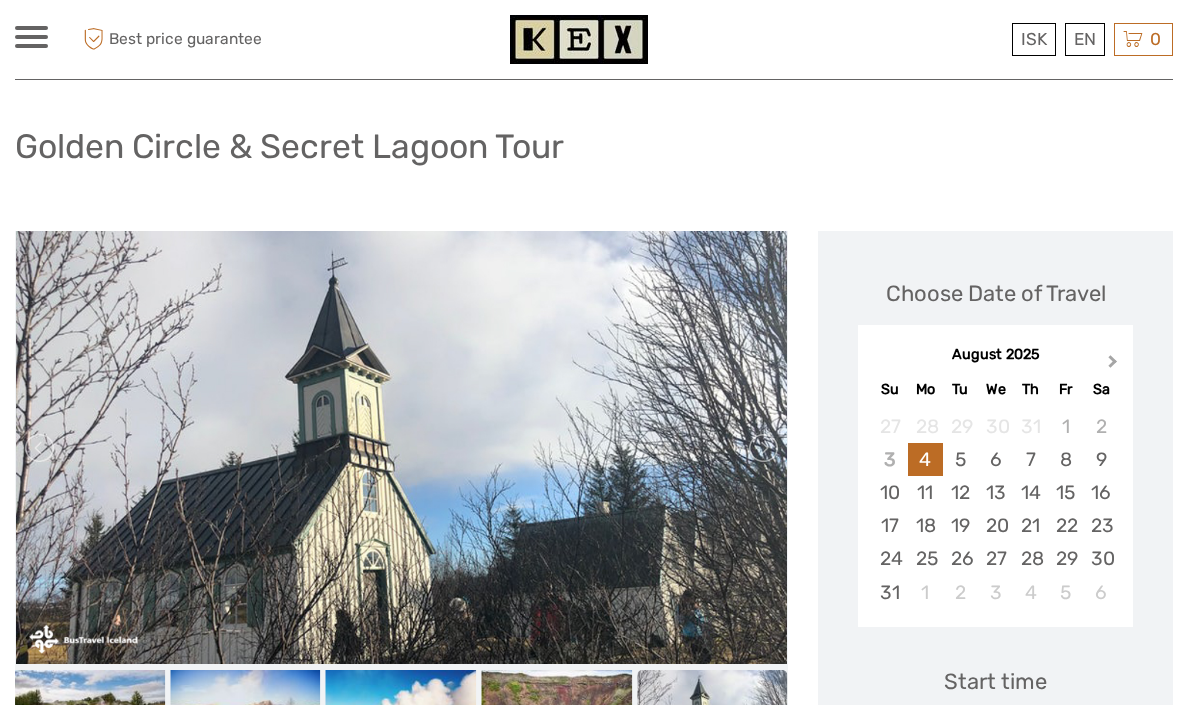 click on "Next Month" at bounding box center (1113, 365) 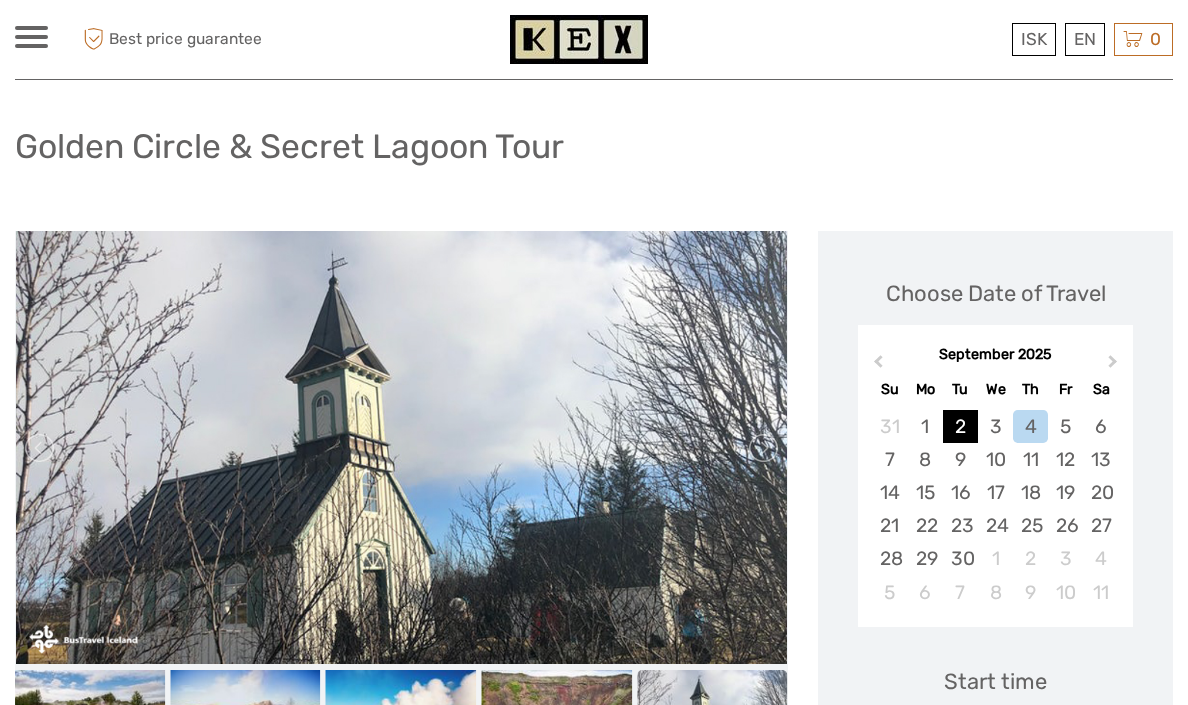 click on "2" at bounding box center (960, 426) 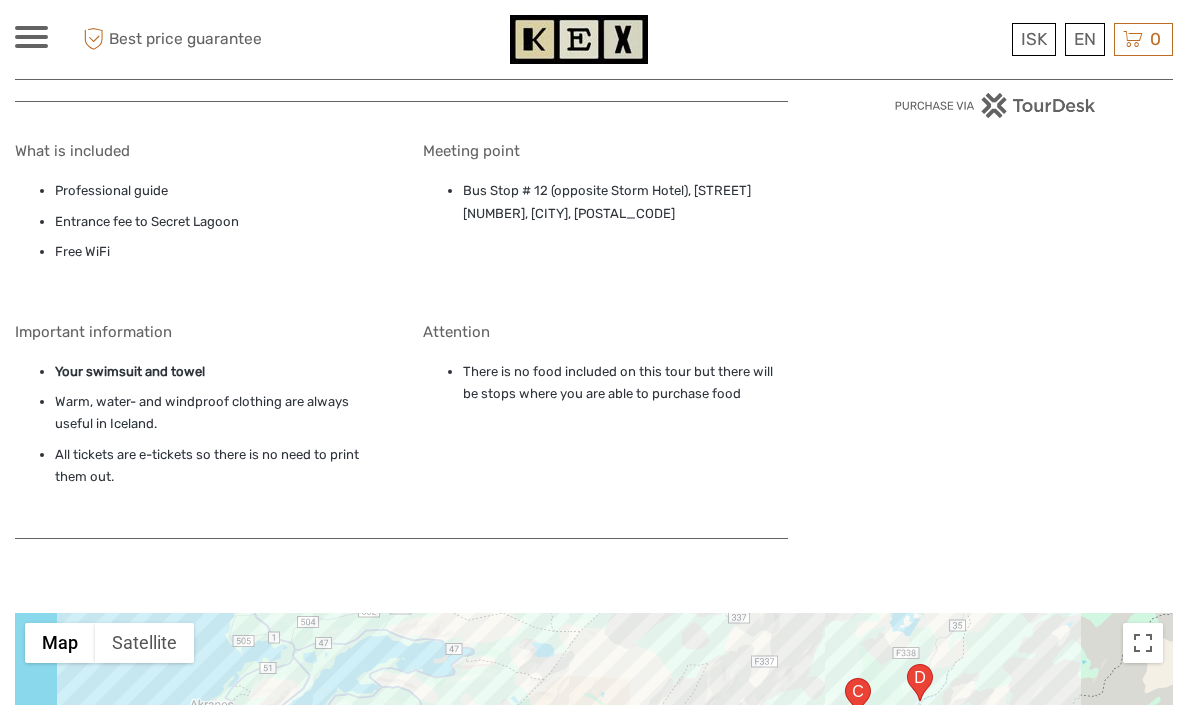 scroll, scrollTop: 1553, scrollLeft: 0, axis: vertical 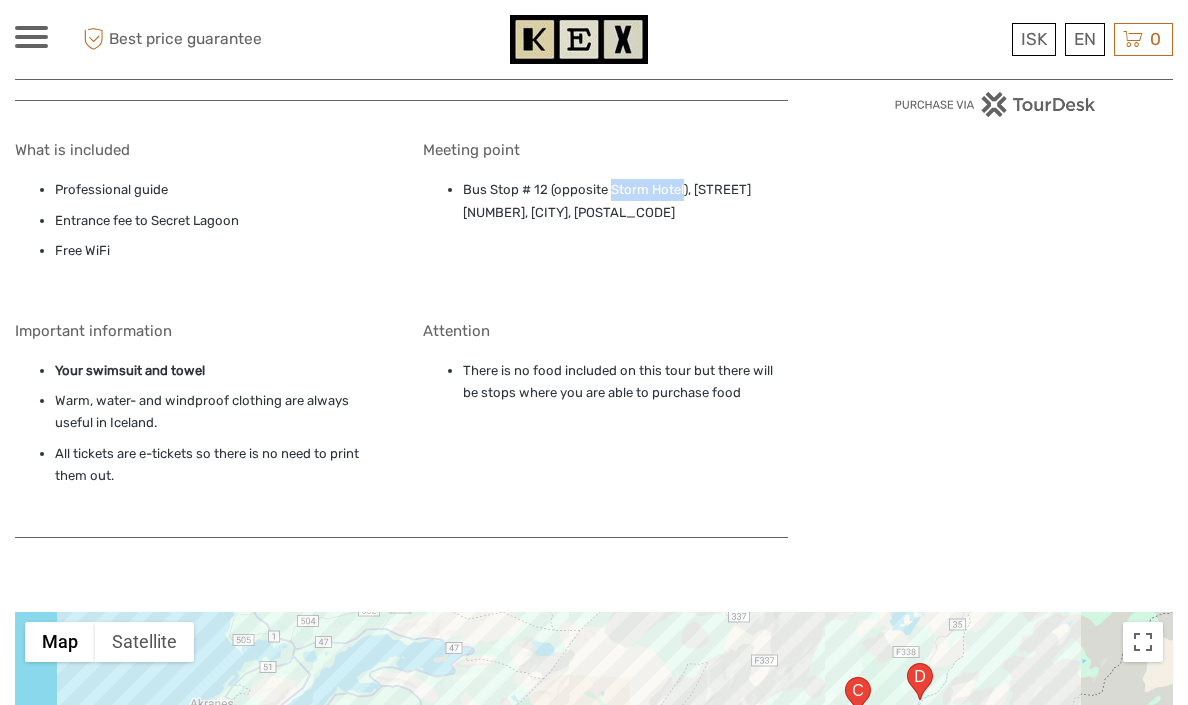 drag, startPoint x: 612, startPoint y: 191, endPoint x: 683, endPoint y: 200, distance: 71.568146 